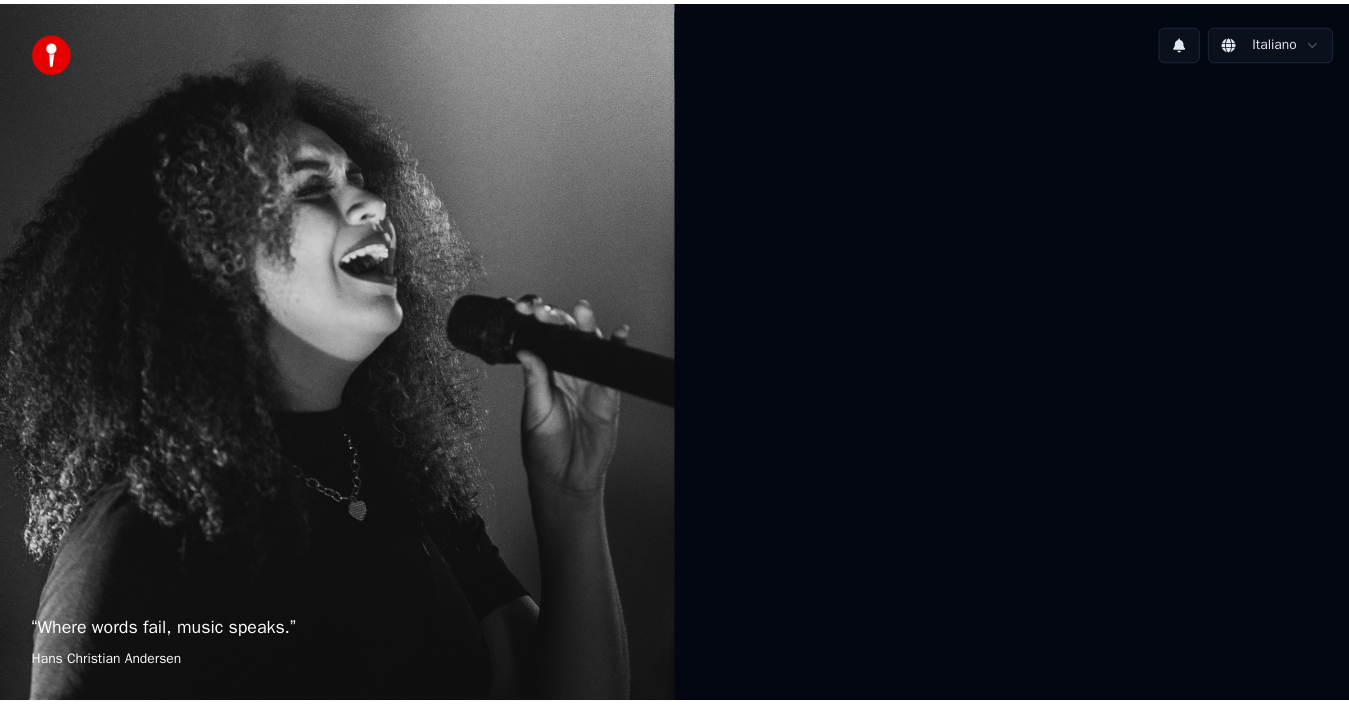 scroll, scrollTop: 0, scrollLeft: 0, axis: both 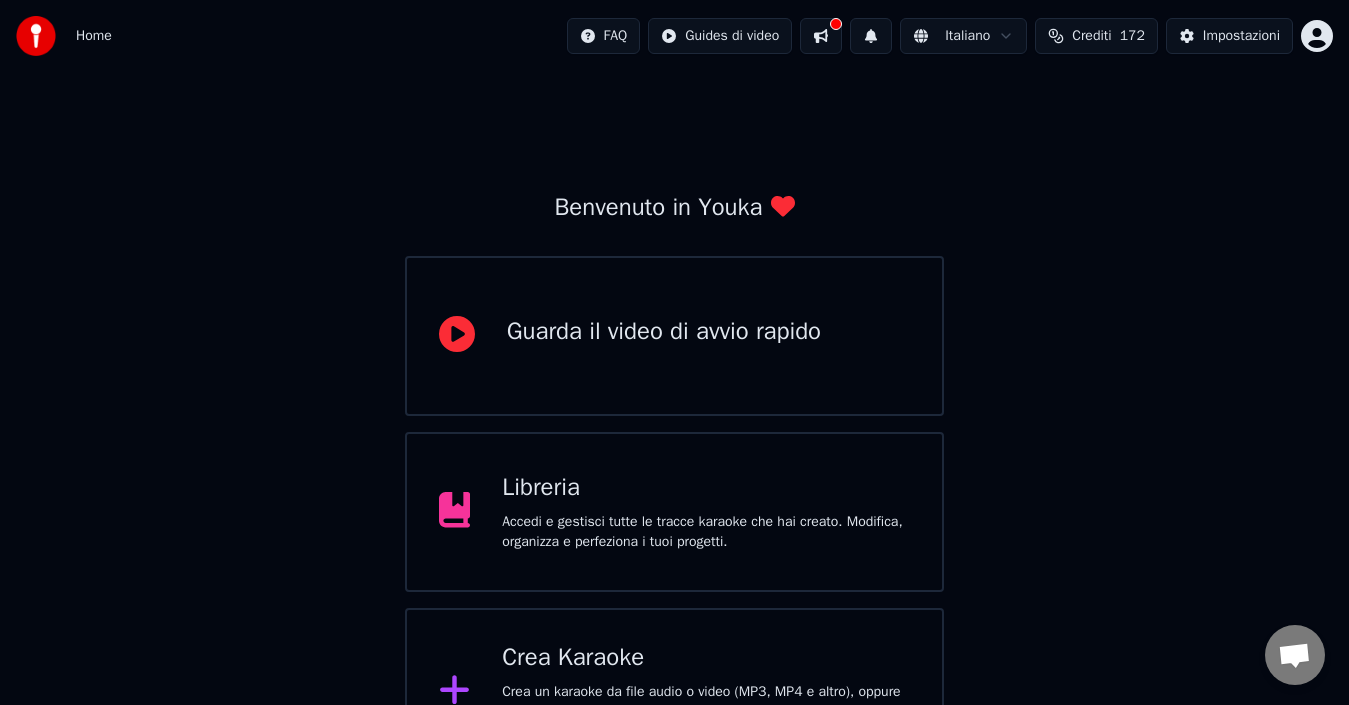 click on "Libreria" at bounding box center [706, 488] 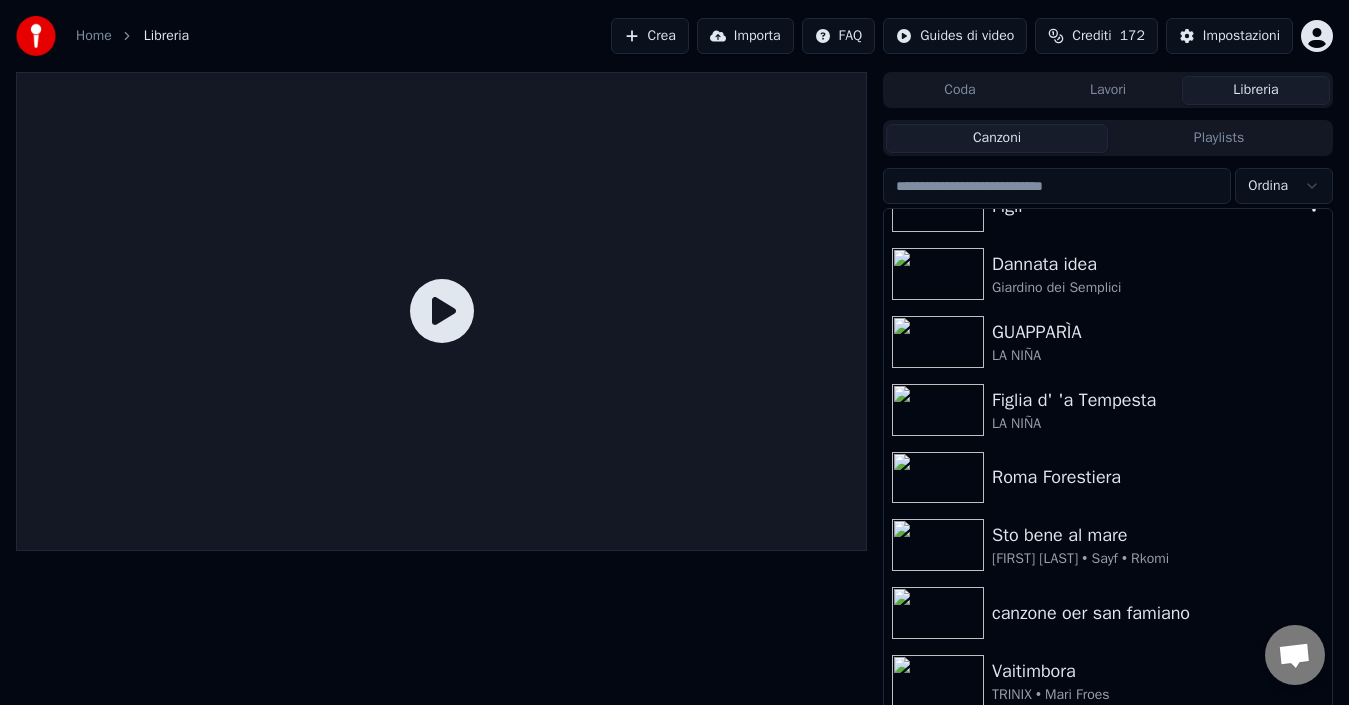 scroll, scrollTop: 200, scrollLeft: 0, axis: vertical 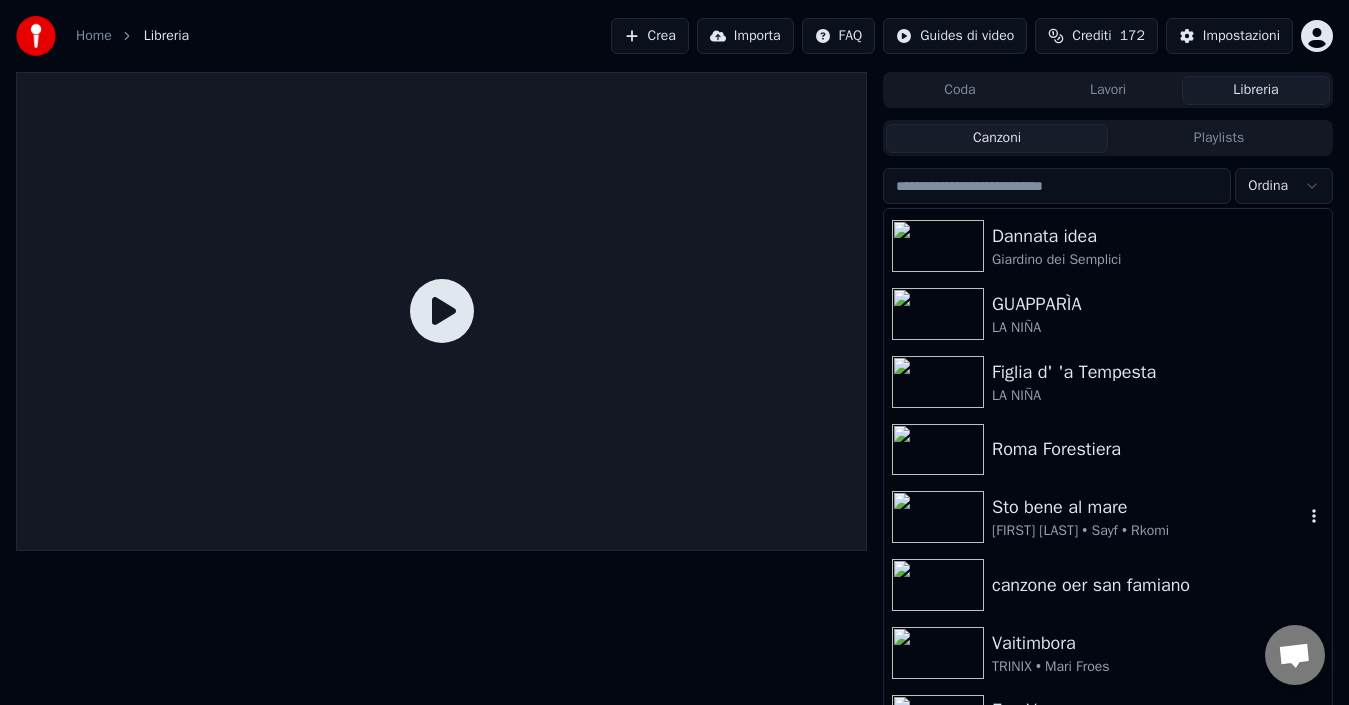click on "[FIRST] [LAST] • Sayf • Rkomi" at bounding box center [1148, 531] 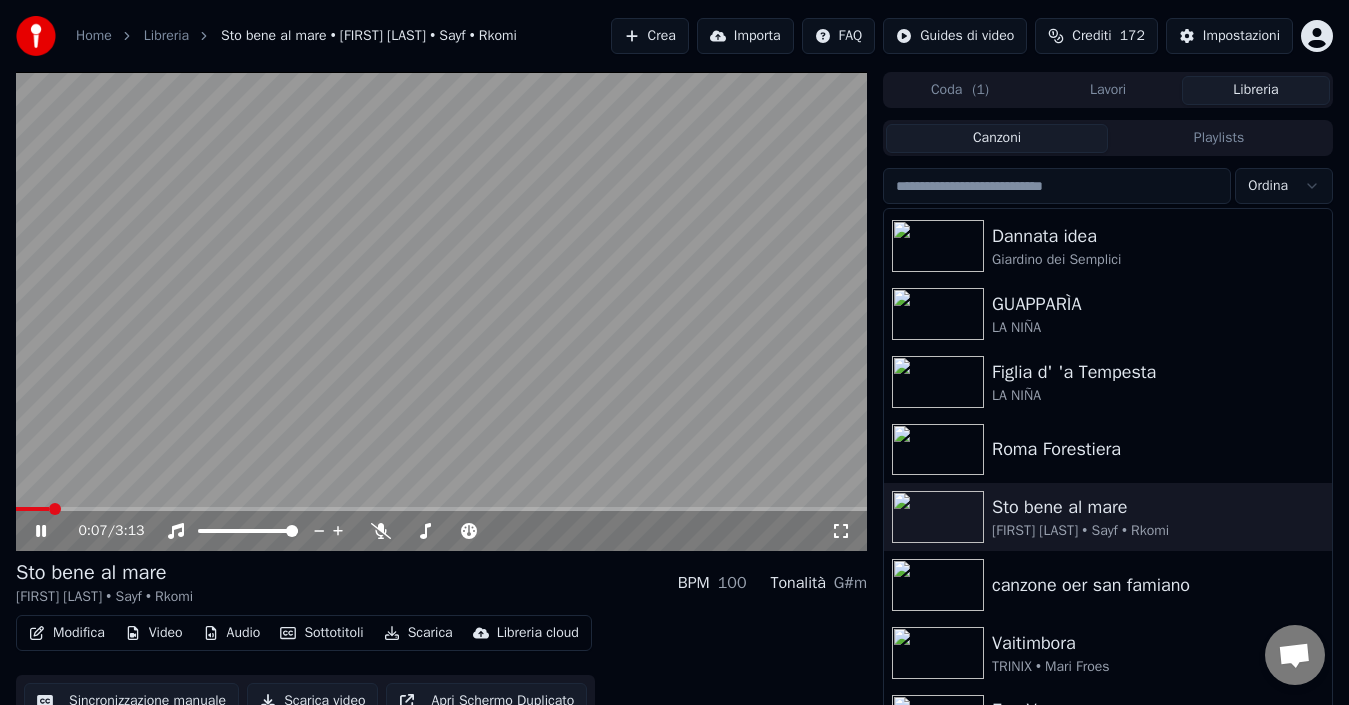 click 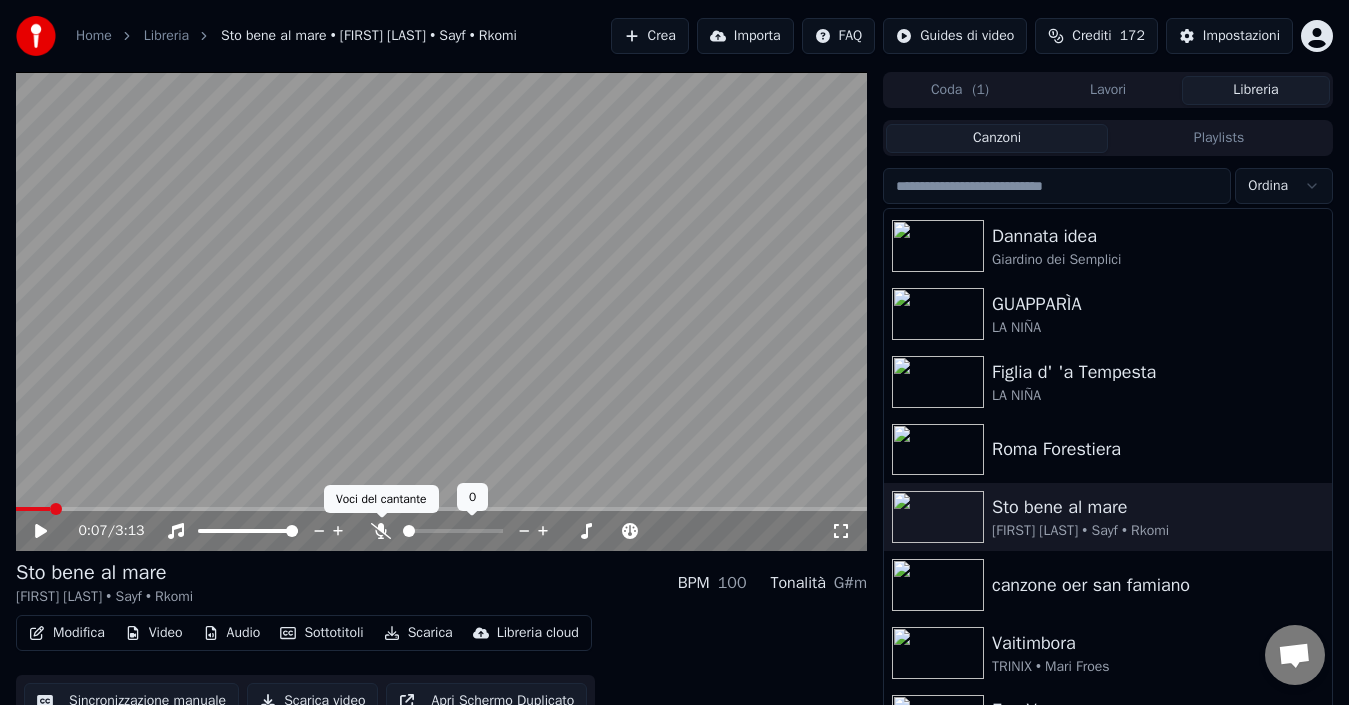 click 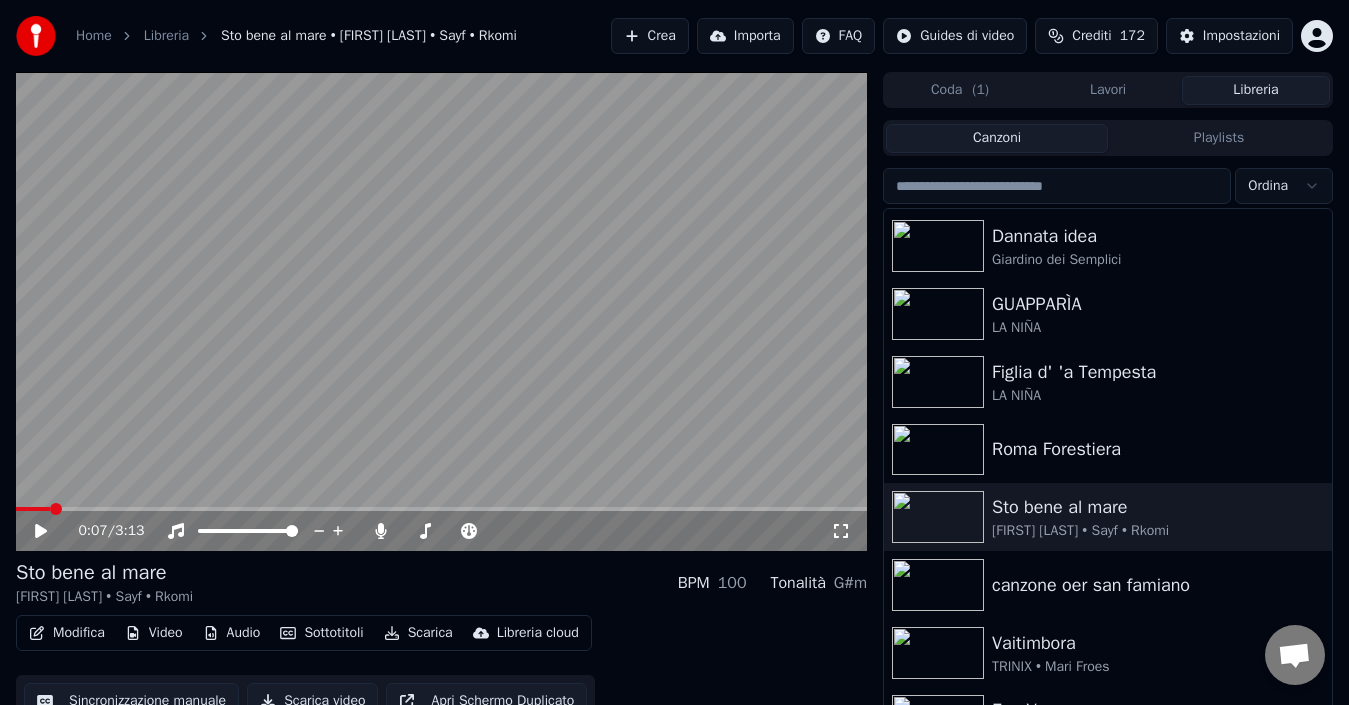 click on "Scarica" at bounding box center [418, 633] 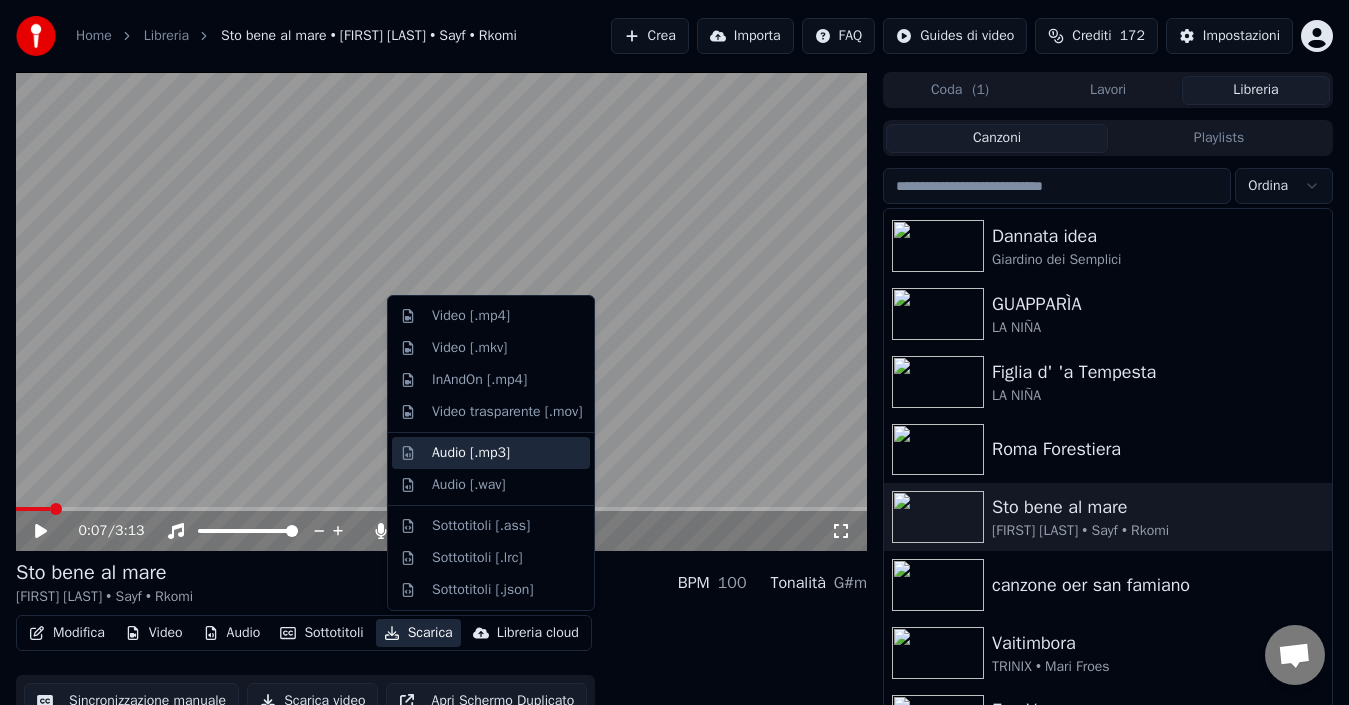 click on "Audio [.mp3]" at bounding box center [471, 453] 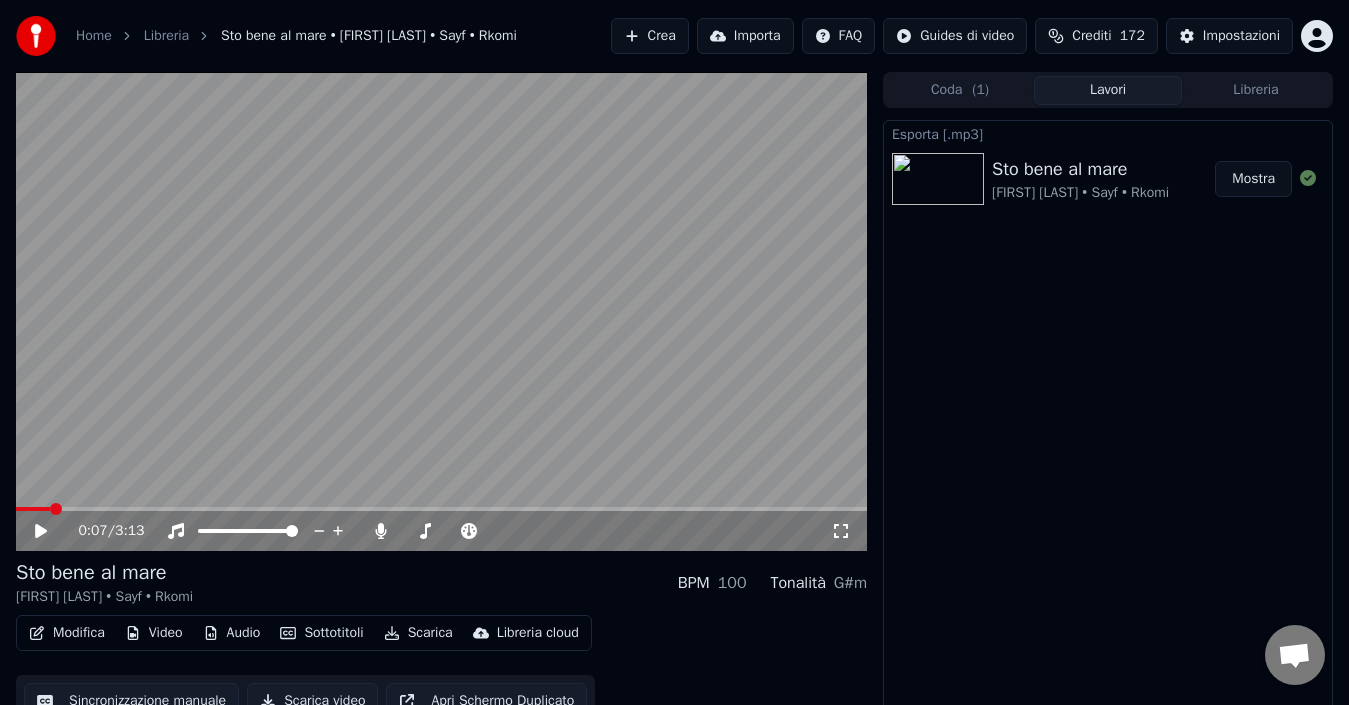 click on "Mostra" at bounding box center [1253, 179] 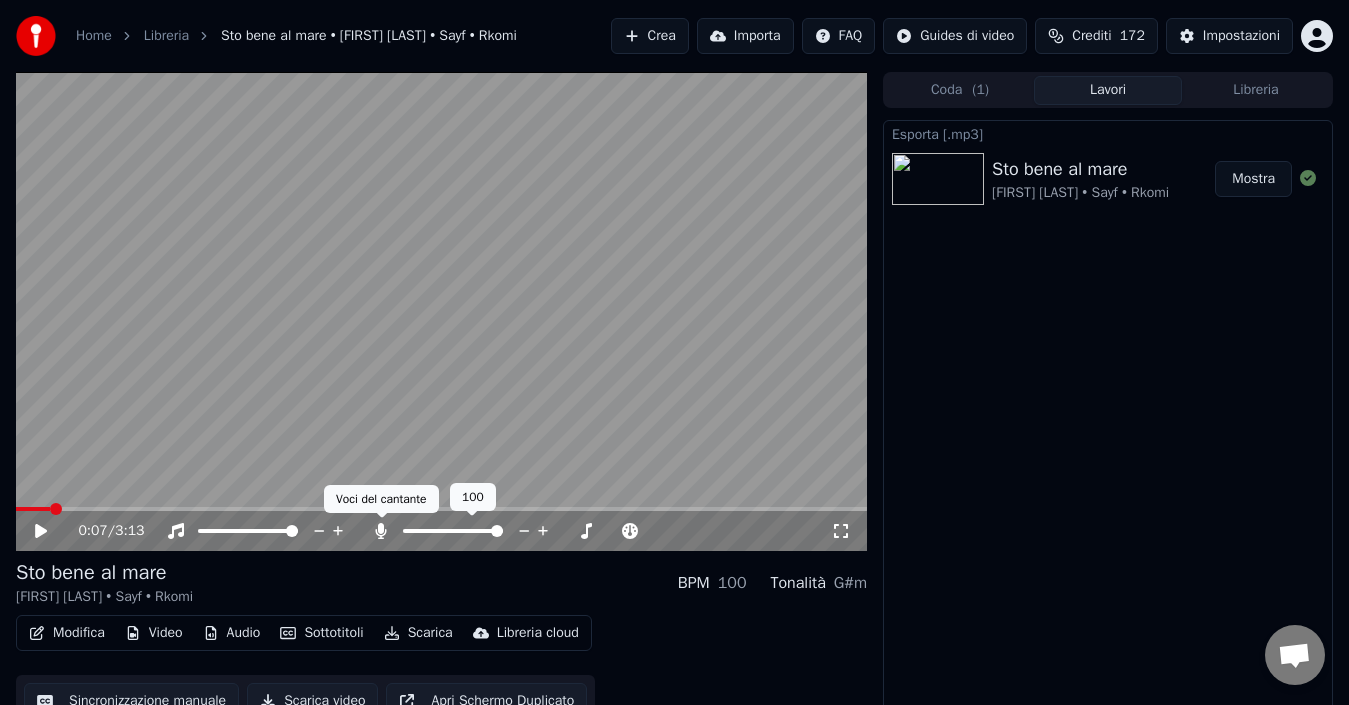 click 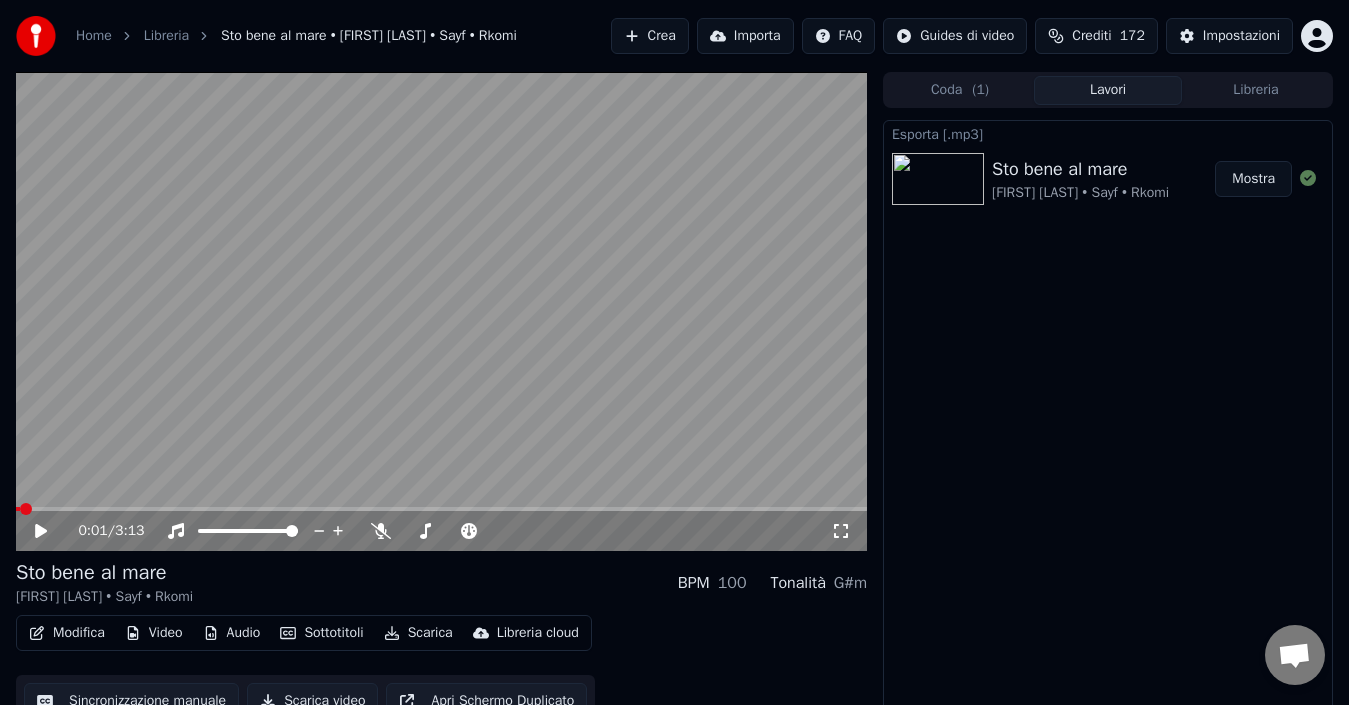 click at bounding box center [18, 509] 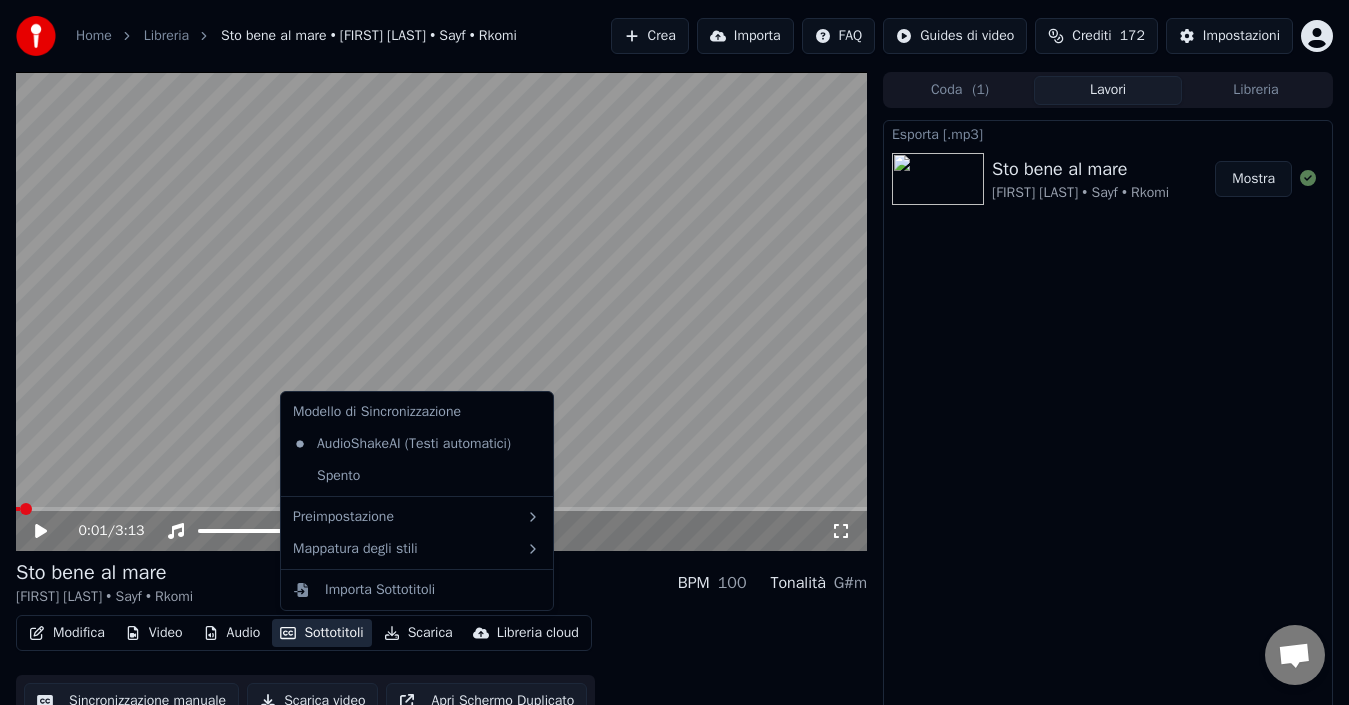 click on "Sottotitoli" at bounding box center [321, 633] 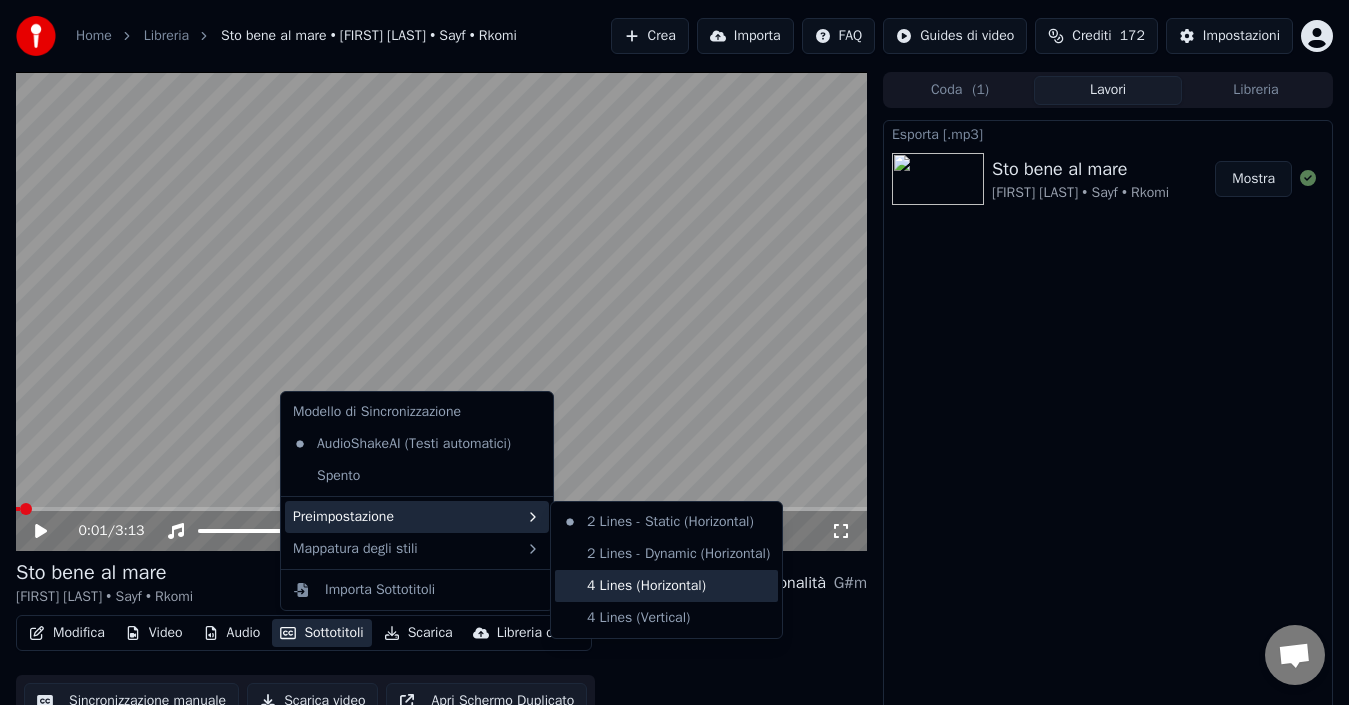click on "4 Lines (Horizontal)" at bounding box center (666, 586) 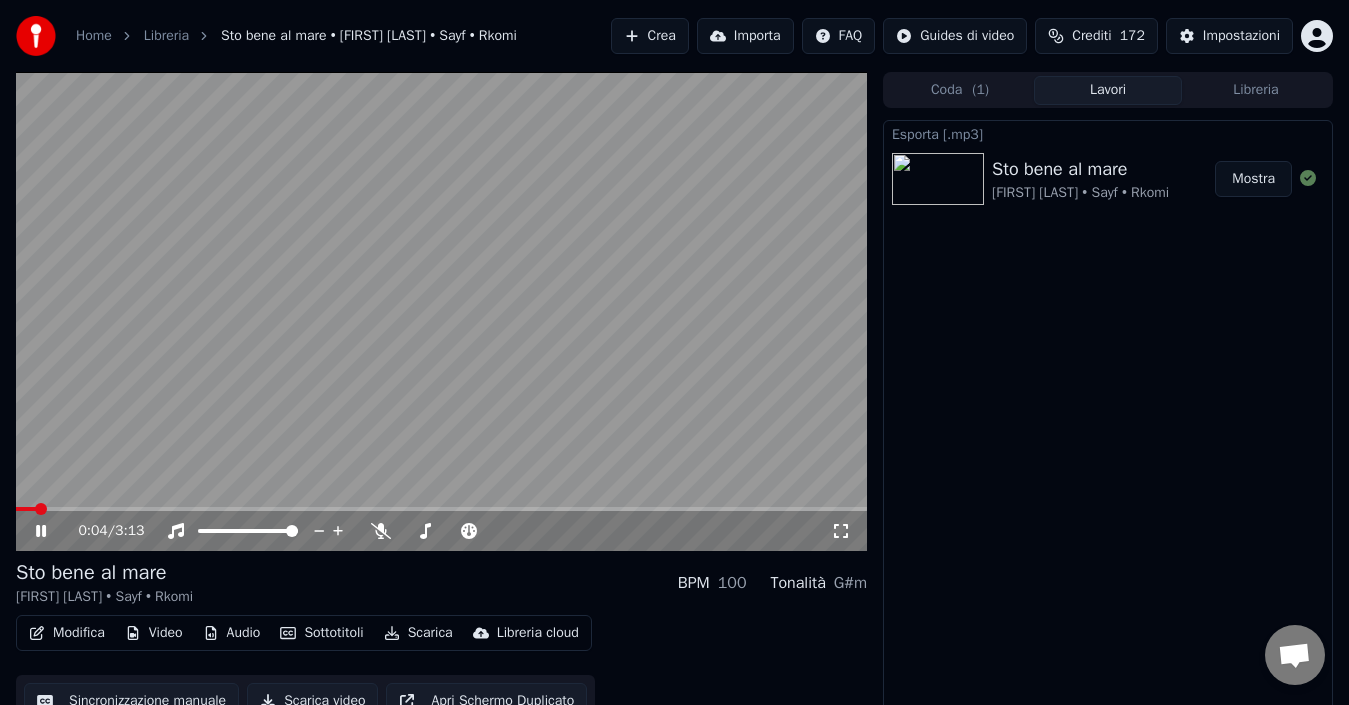 click 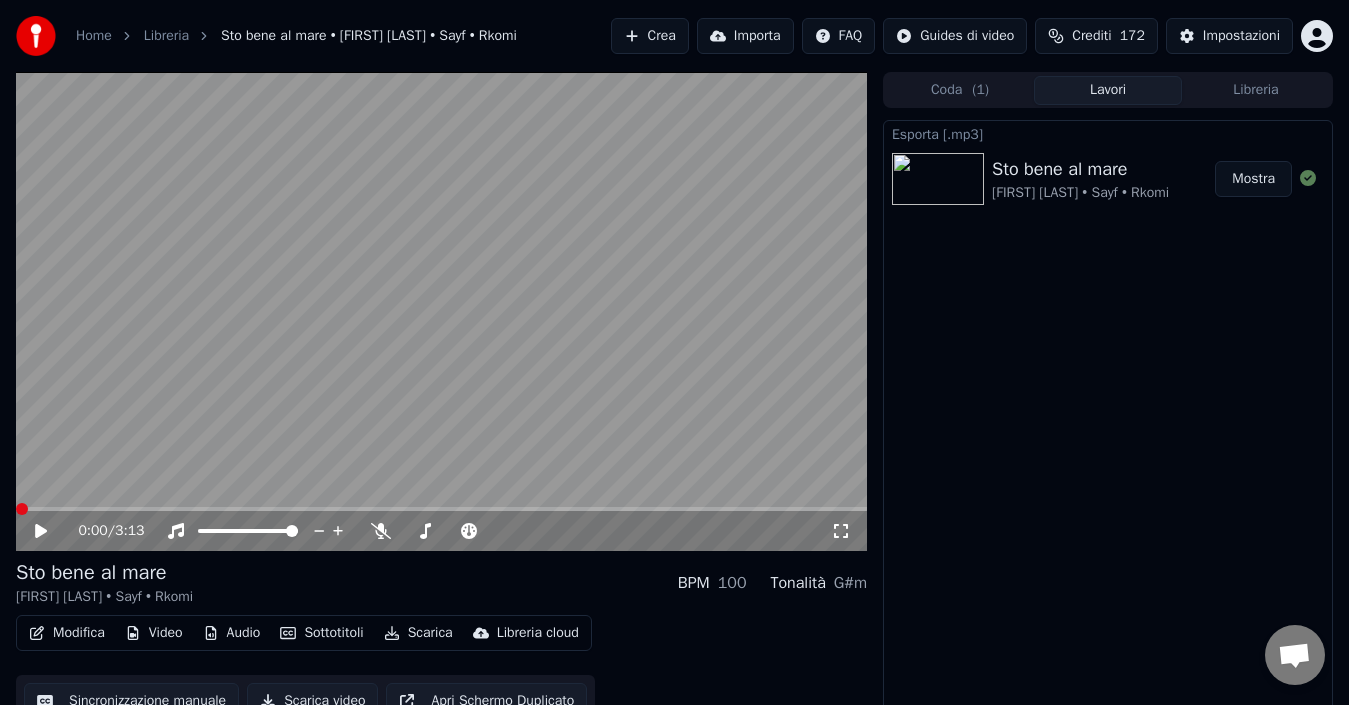 click at bounding box center [22, 509] 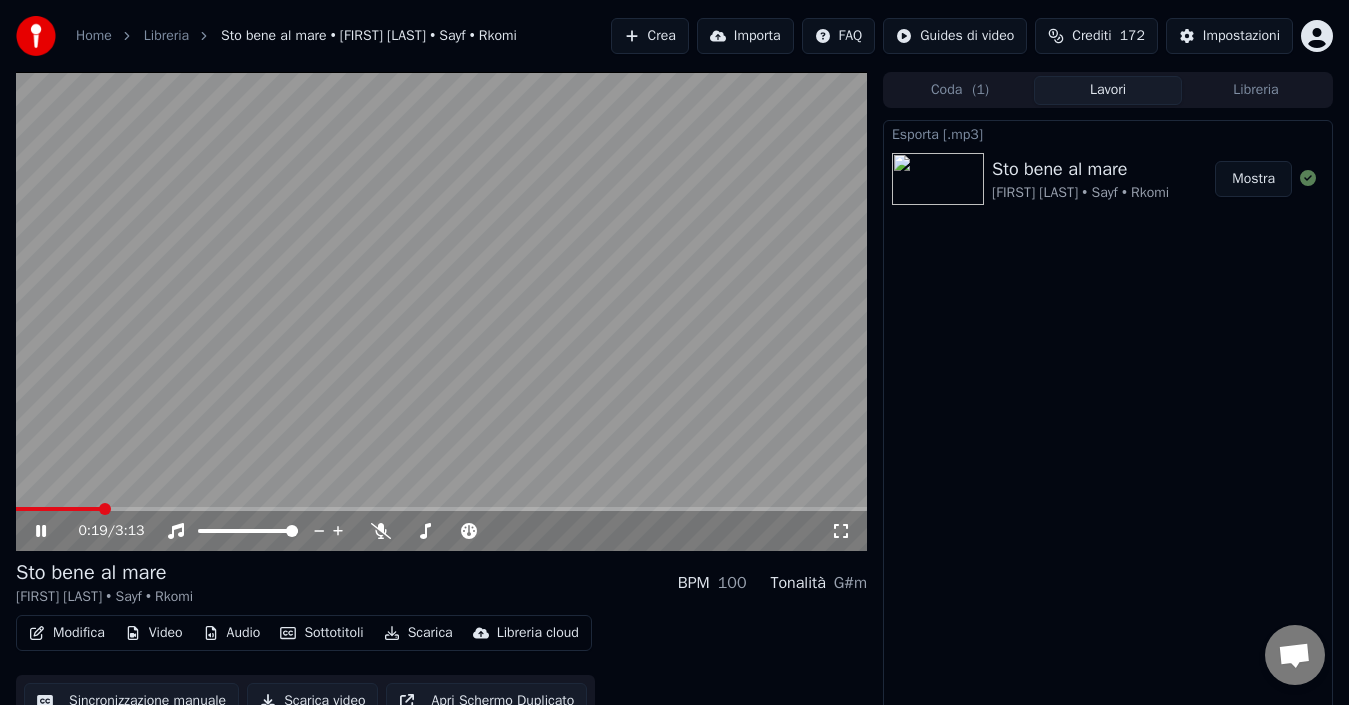 click 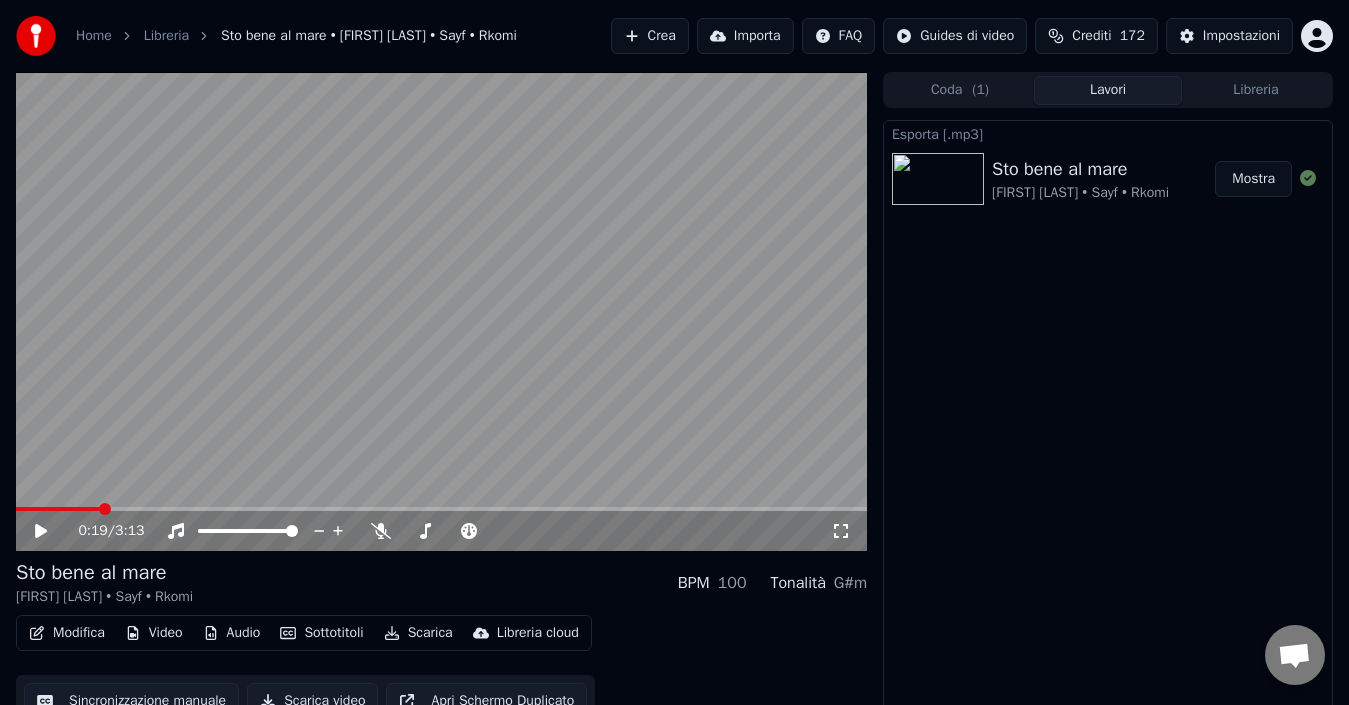 click on "Scarica" at bounding box center [418, 633] 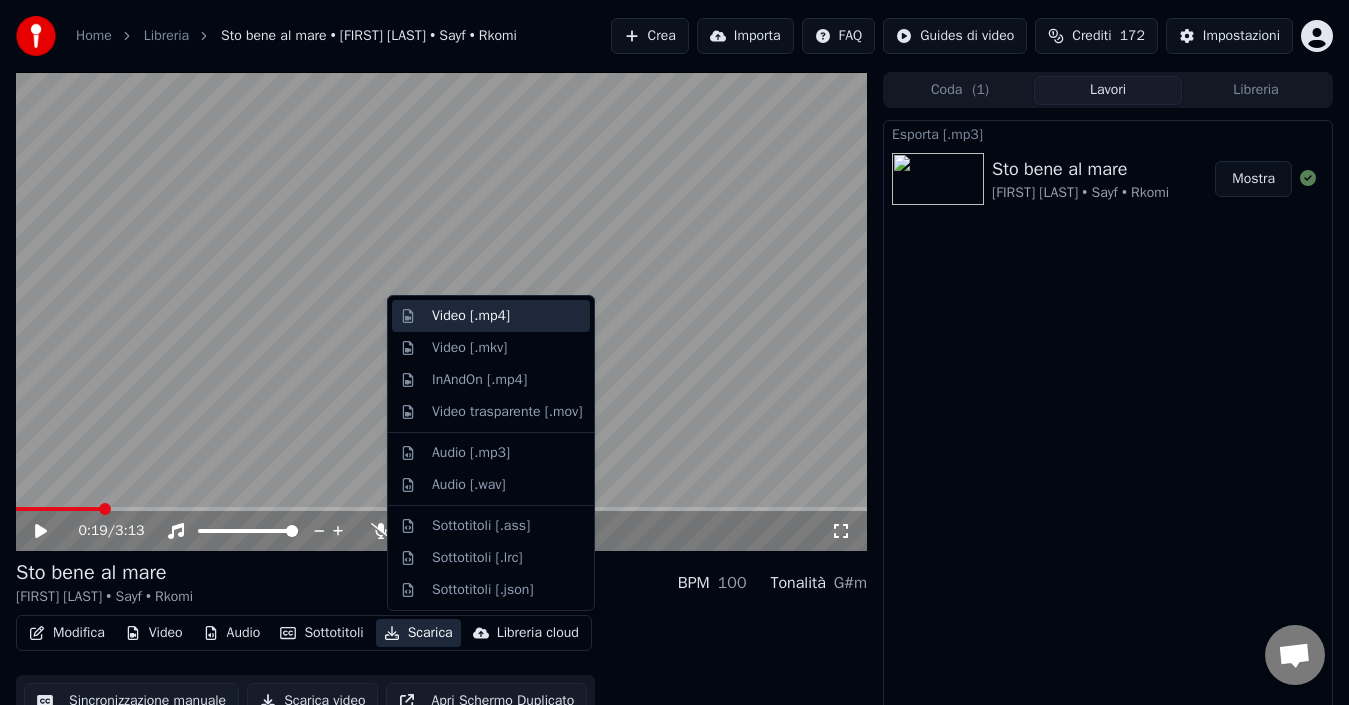 click on "Video [.mp4]" at bounding box center (471, 316) 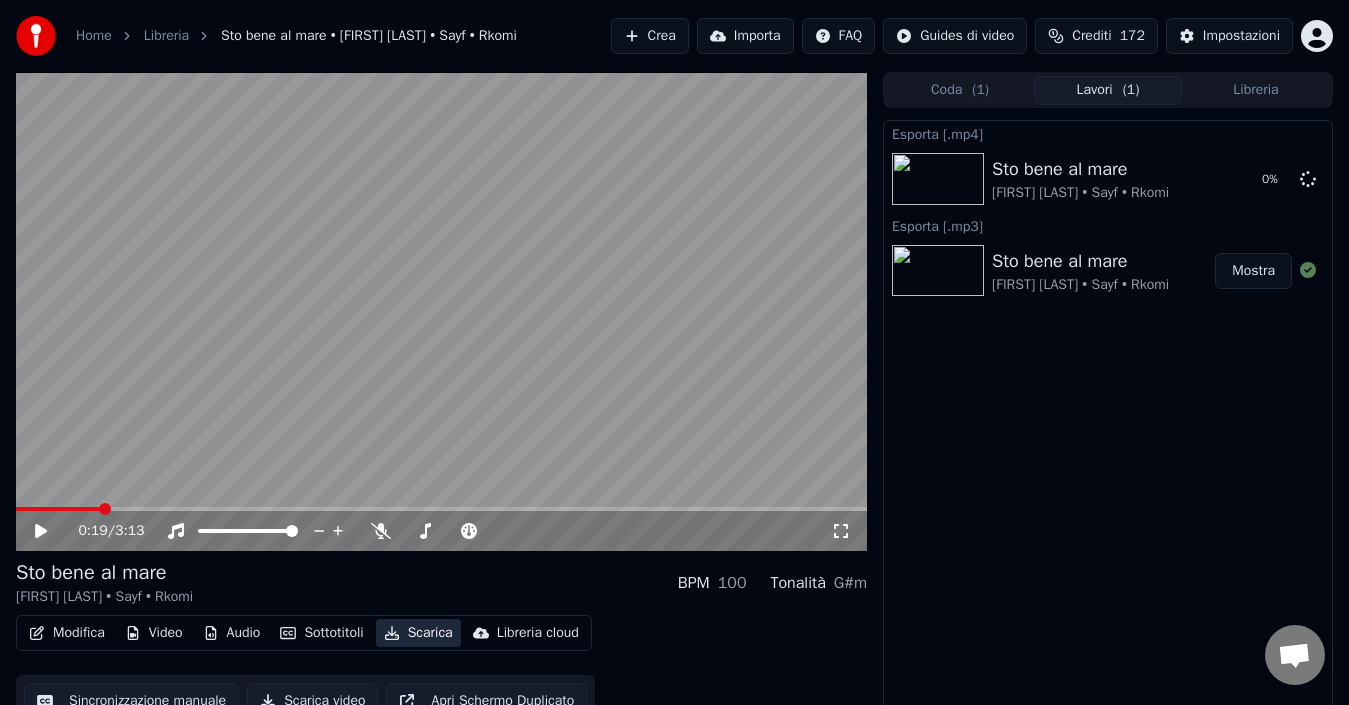 type 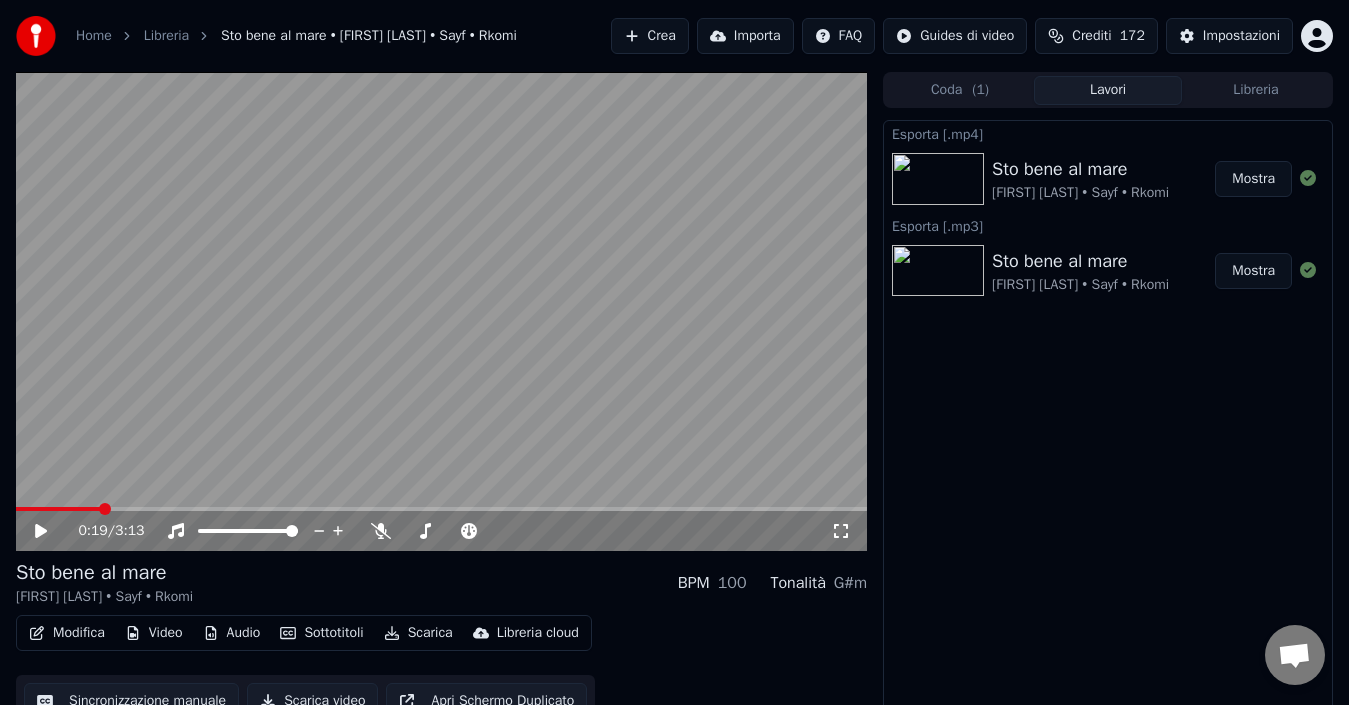 click on "Mostra" at bounding box center (1253, 179) 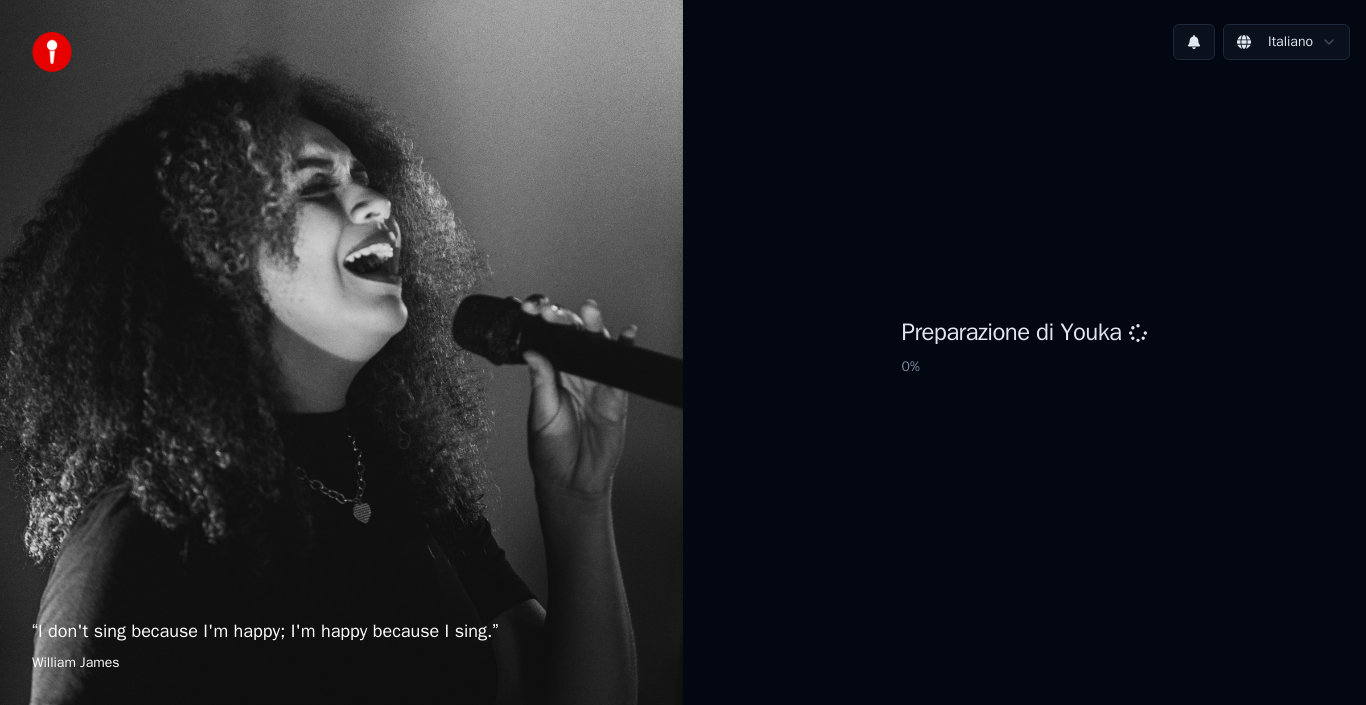 scroll, scrollTop: 0, scrollLeft: 0, axis: both 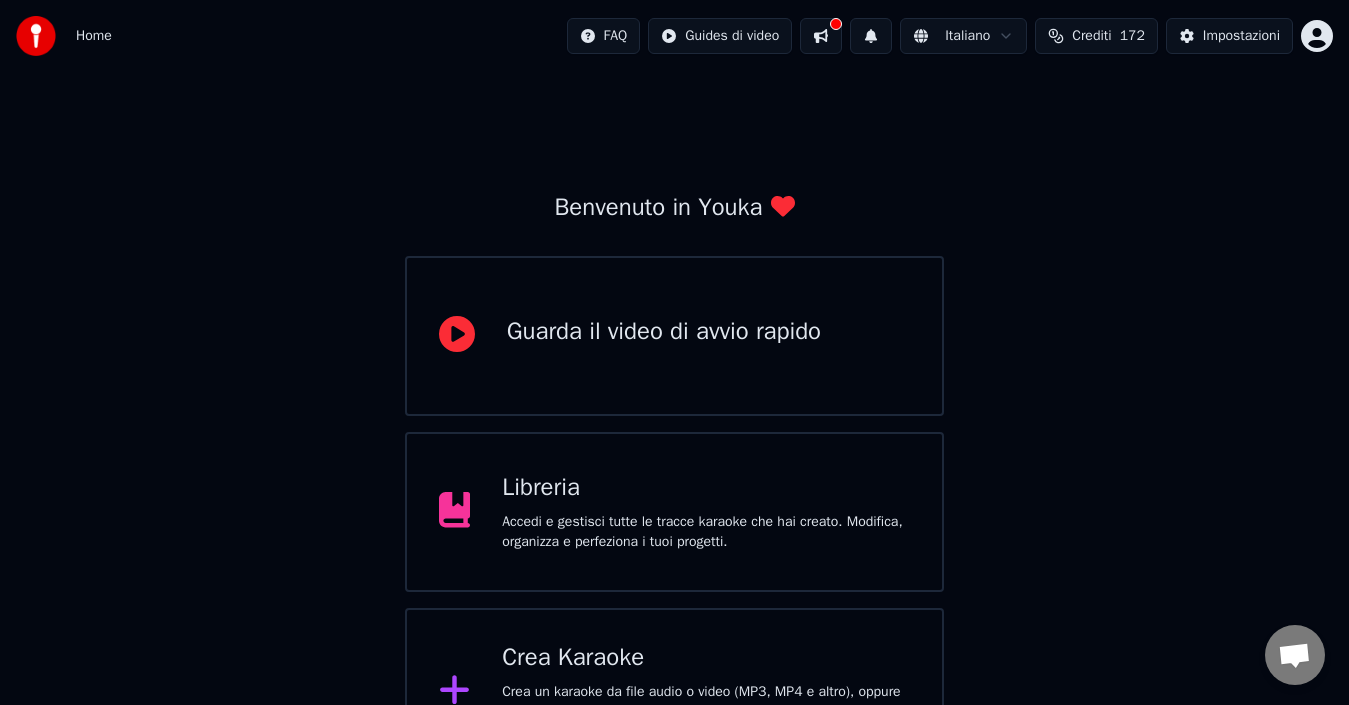 click on "Crea Karaoke" at bounding box center (706, 658) 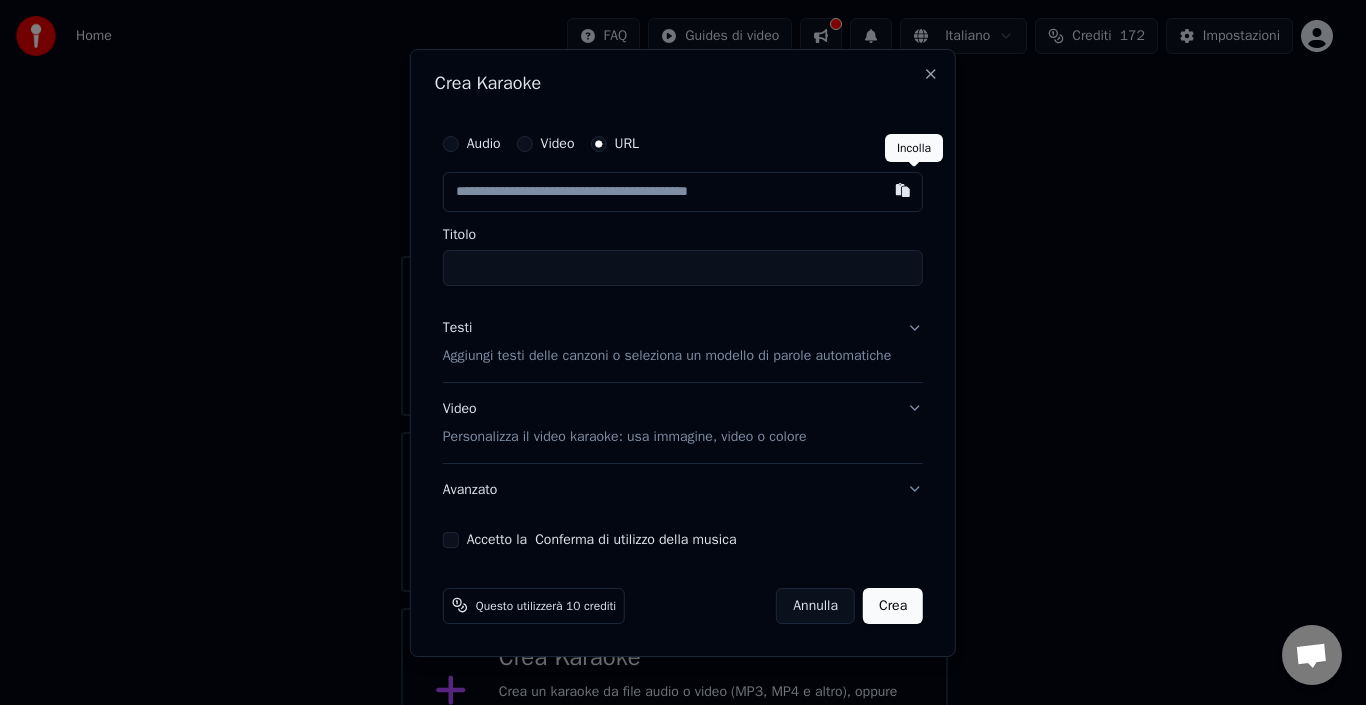click at bounding box center [903, 190] 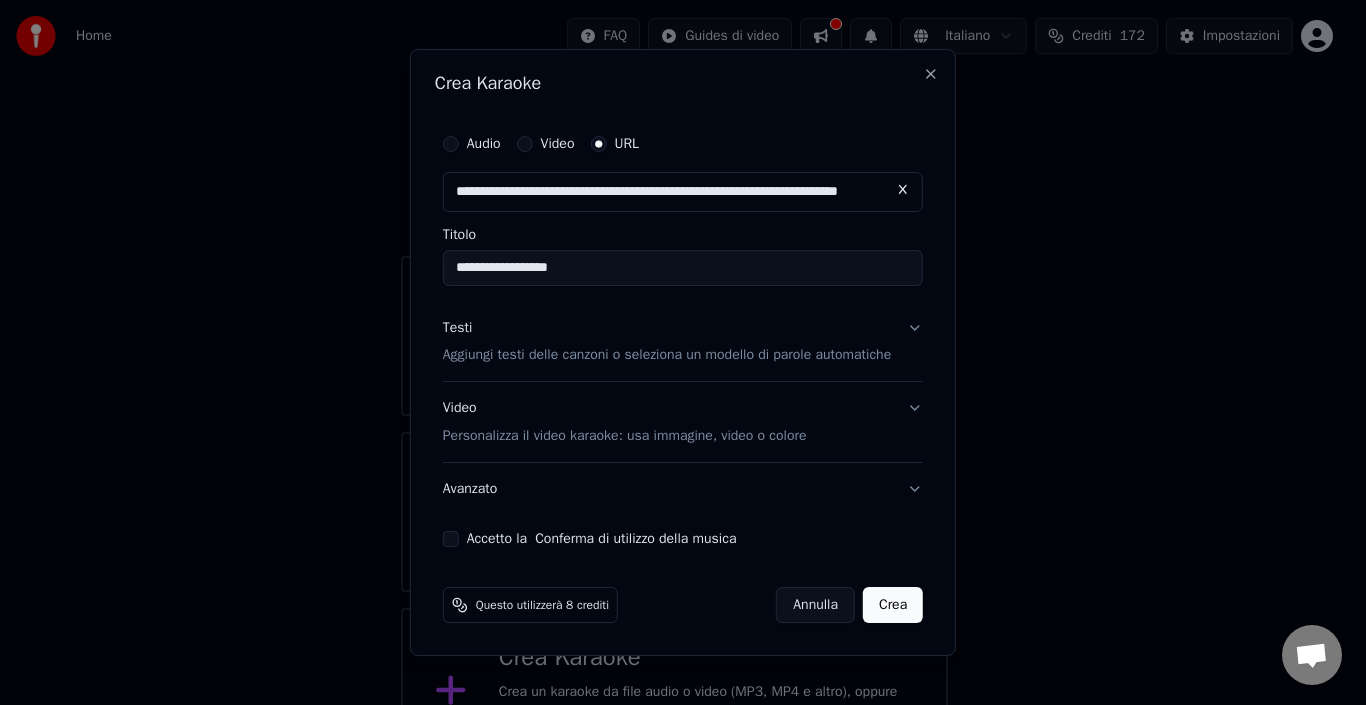 type on "**********" 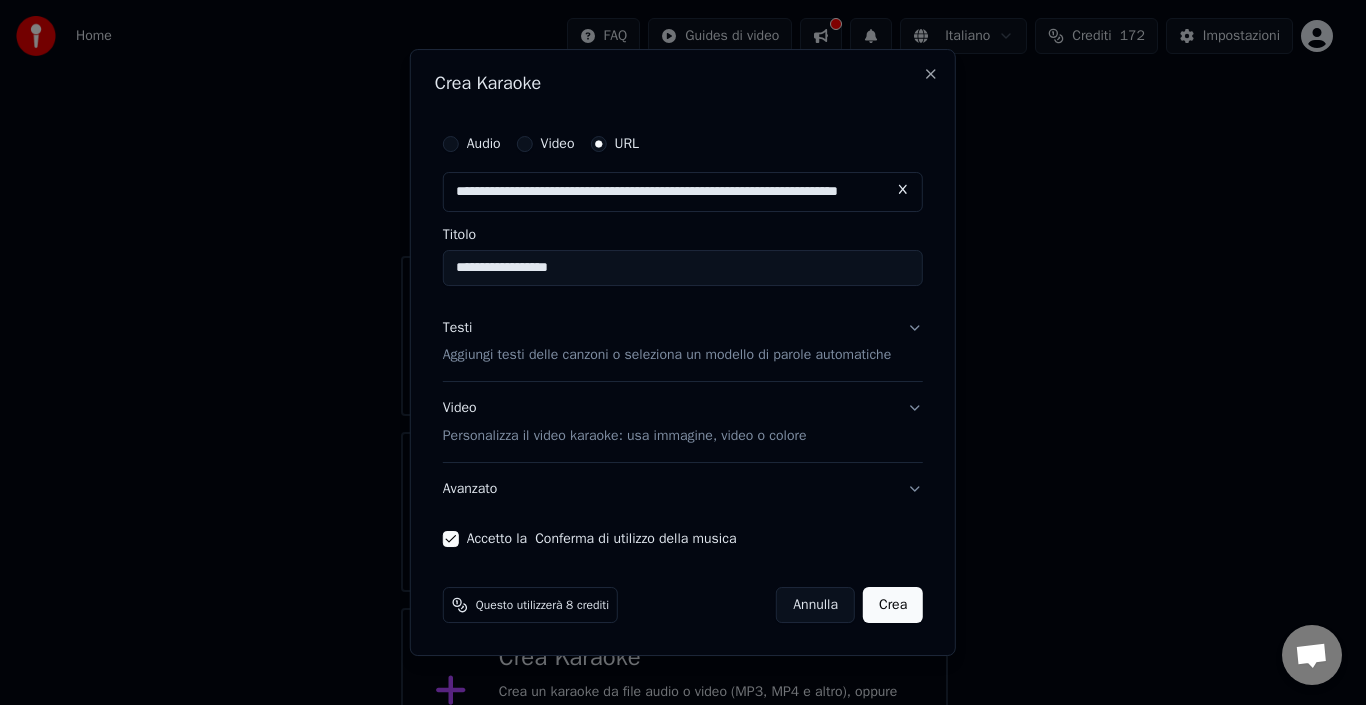 click on "Crea" at bounding box center (893, 605) 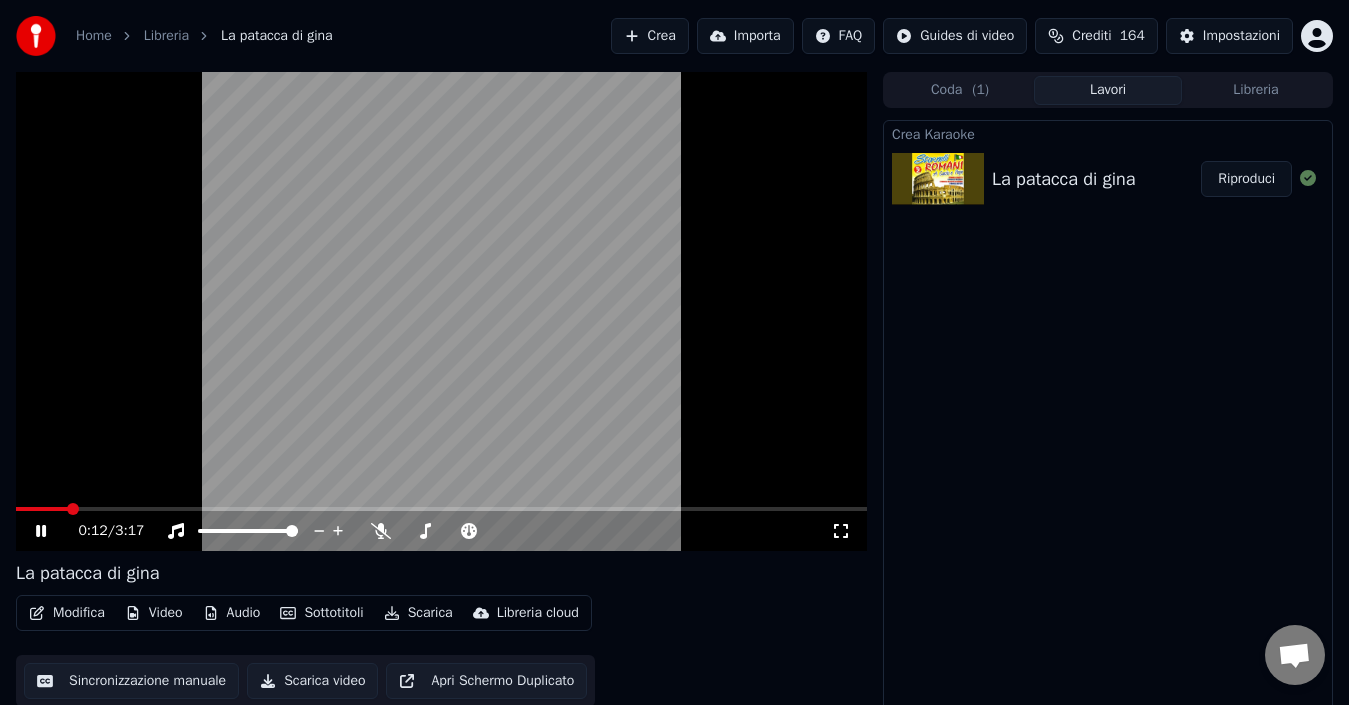click 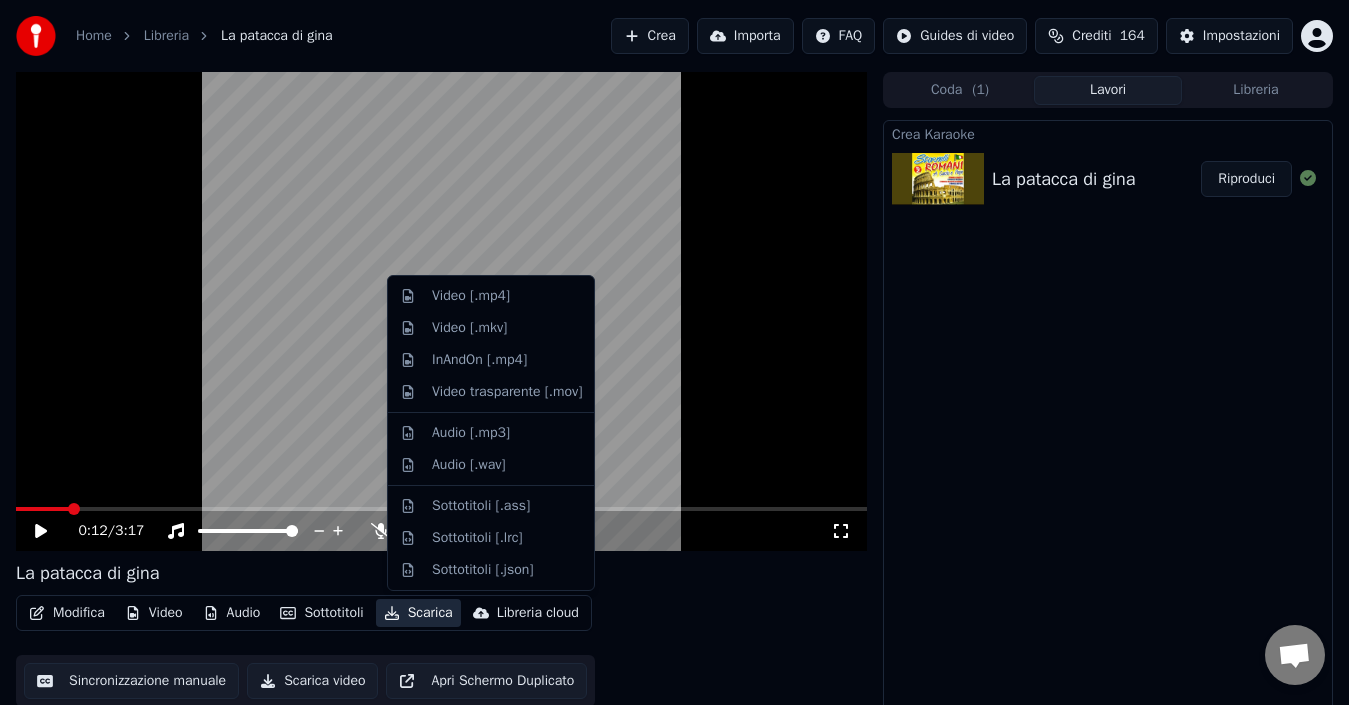 click on "Scarica" at bounding box center [418, 613] 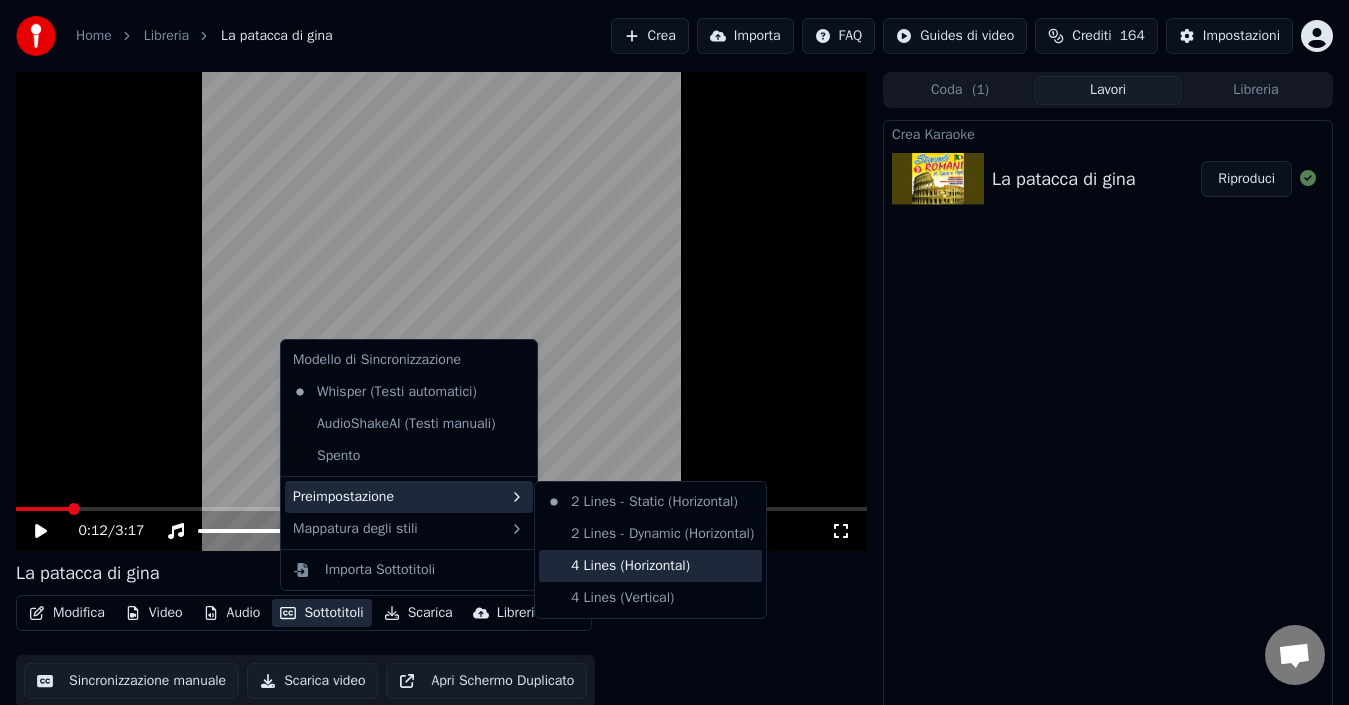 click on "4 Lines (Horizontal)" at bounding box center [650, 566] 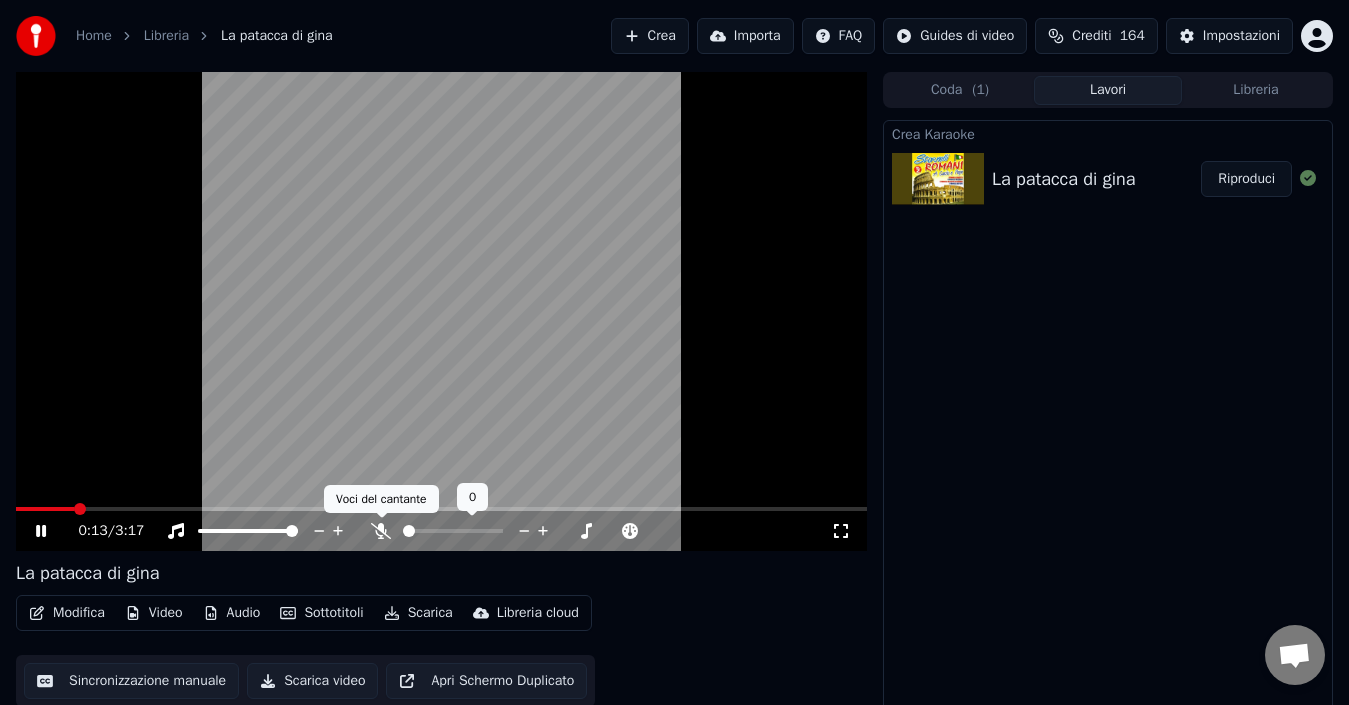 click 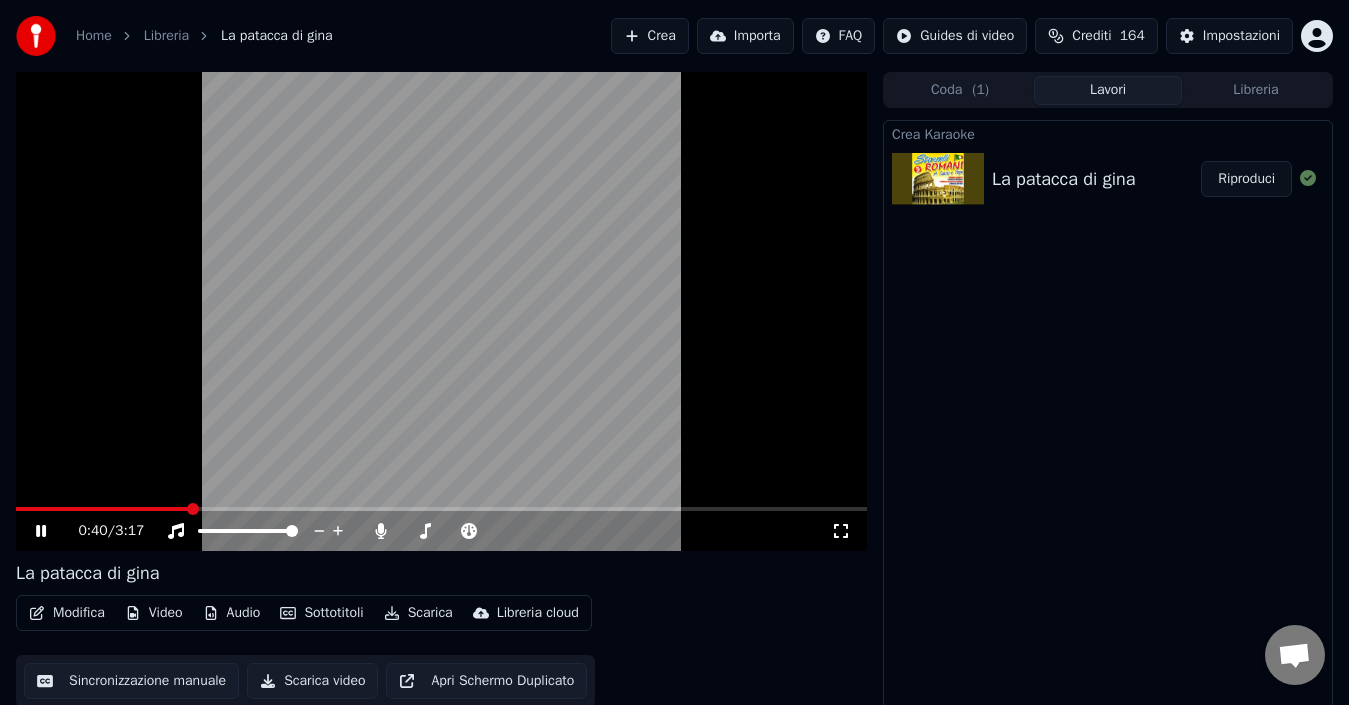 click 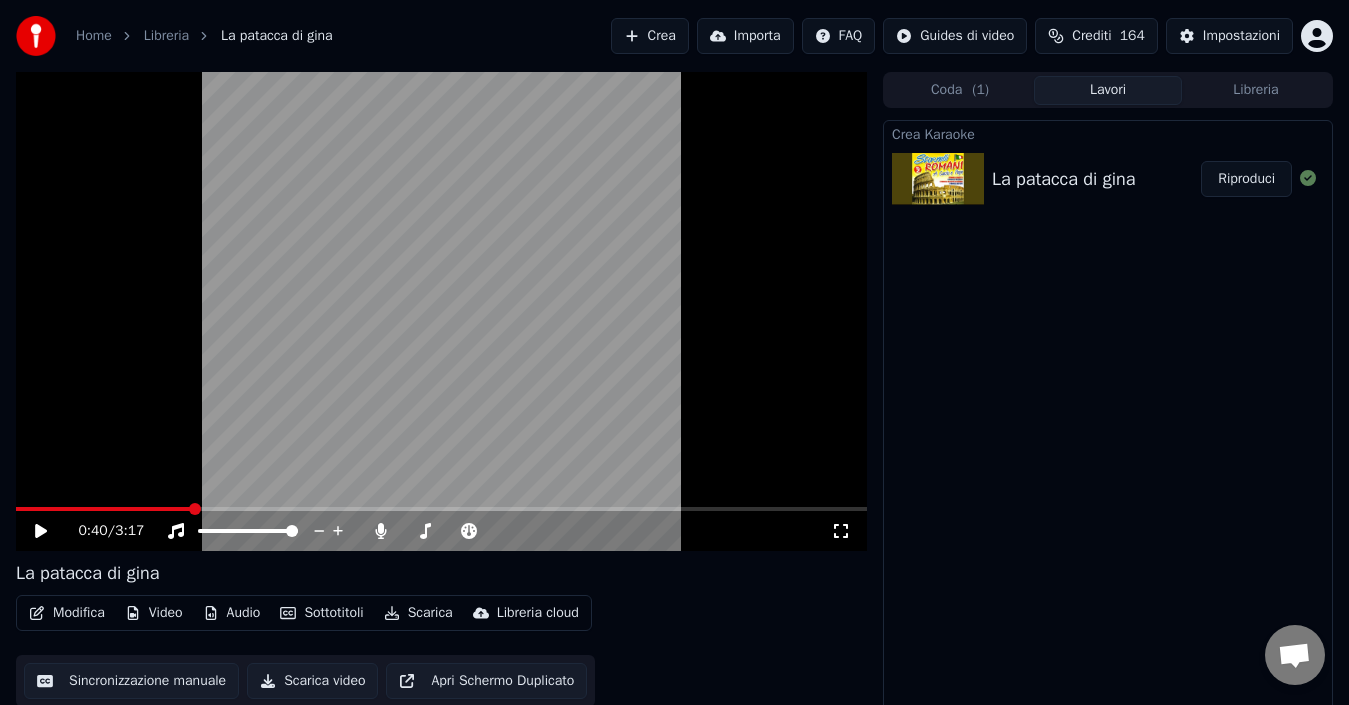 click on "Modifica" at bounding box center [67, 613] 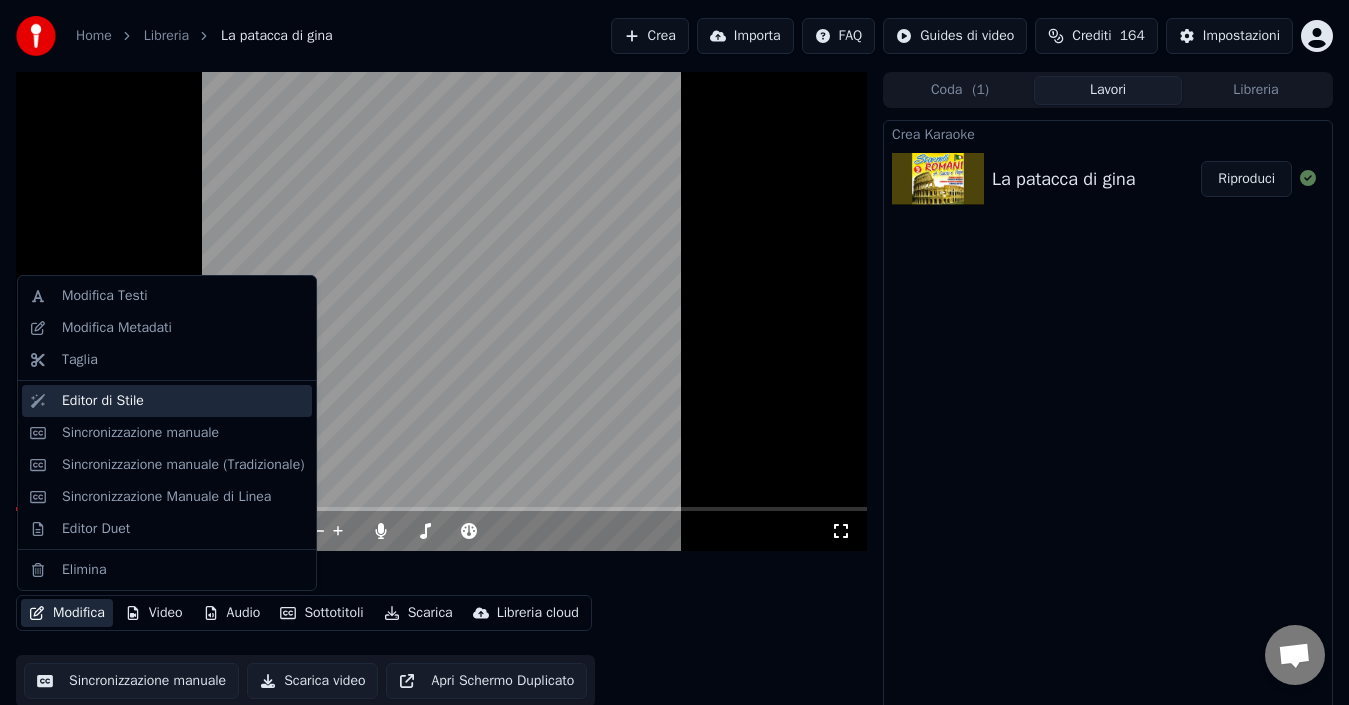 click on "Editor di Stile" at bounding box center (103, 401) 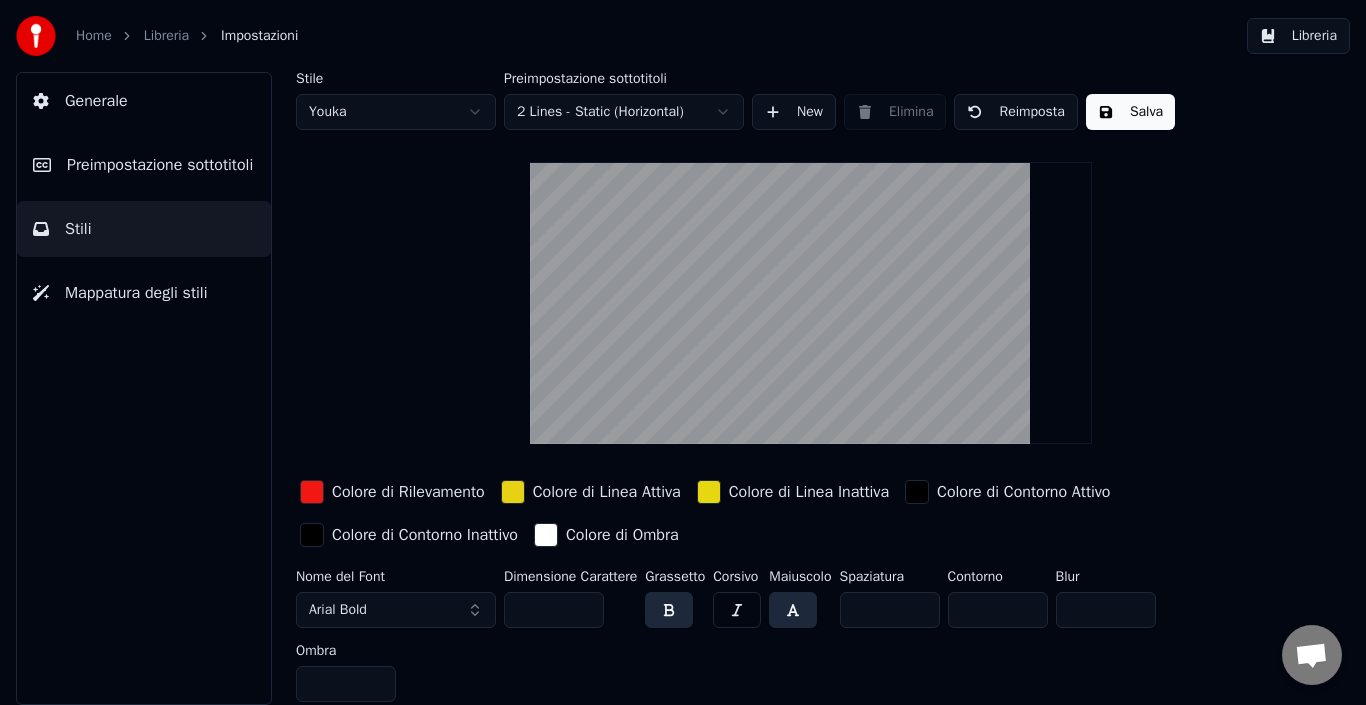 click at bounding box center [312, 492] 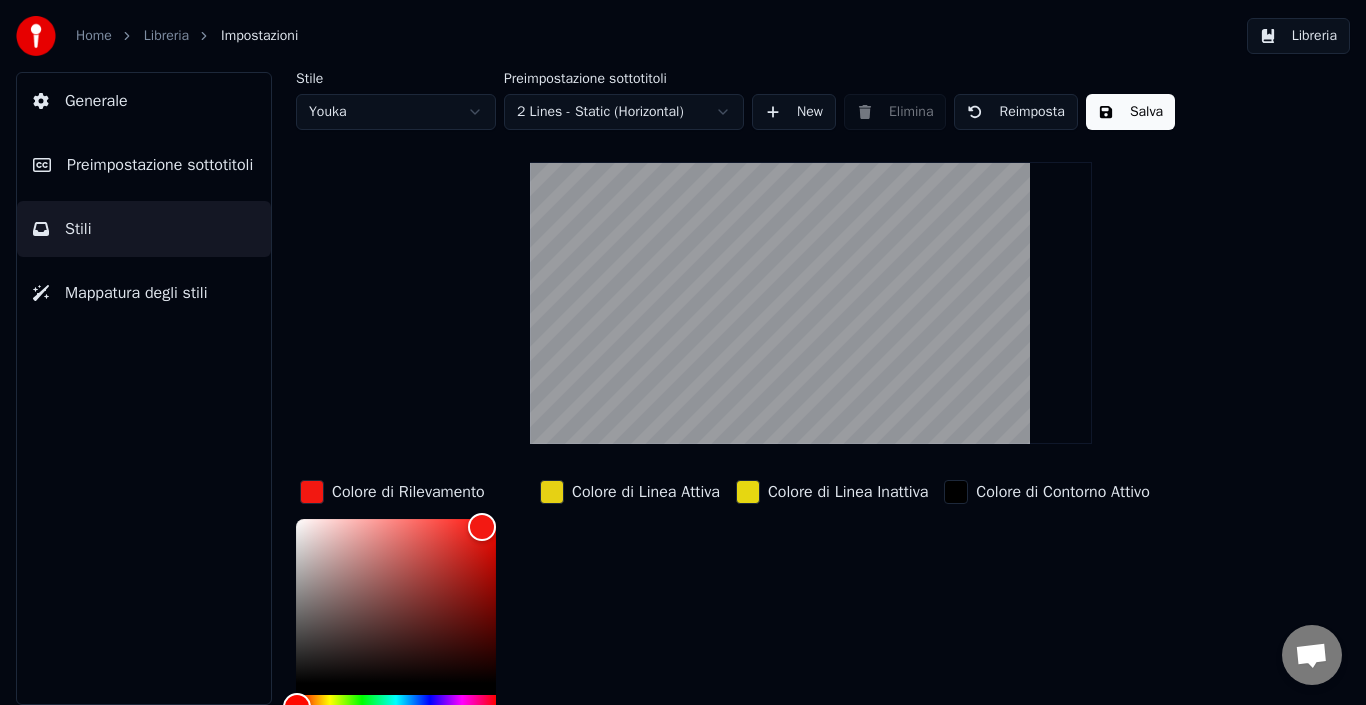 scroll, scrollTop: 100, scrollLeft: 0, axis: vertical 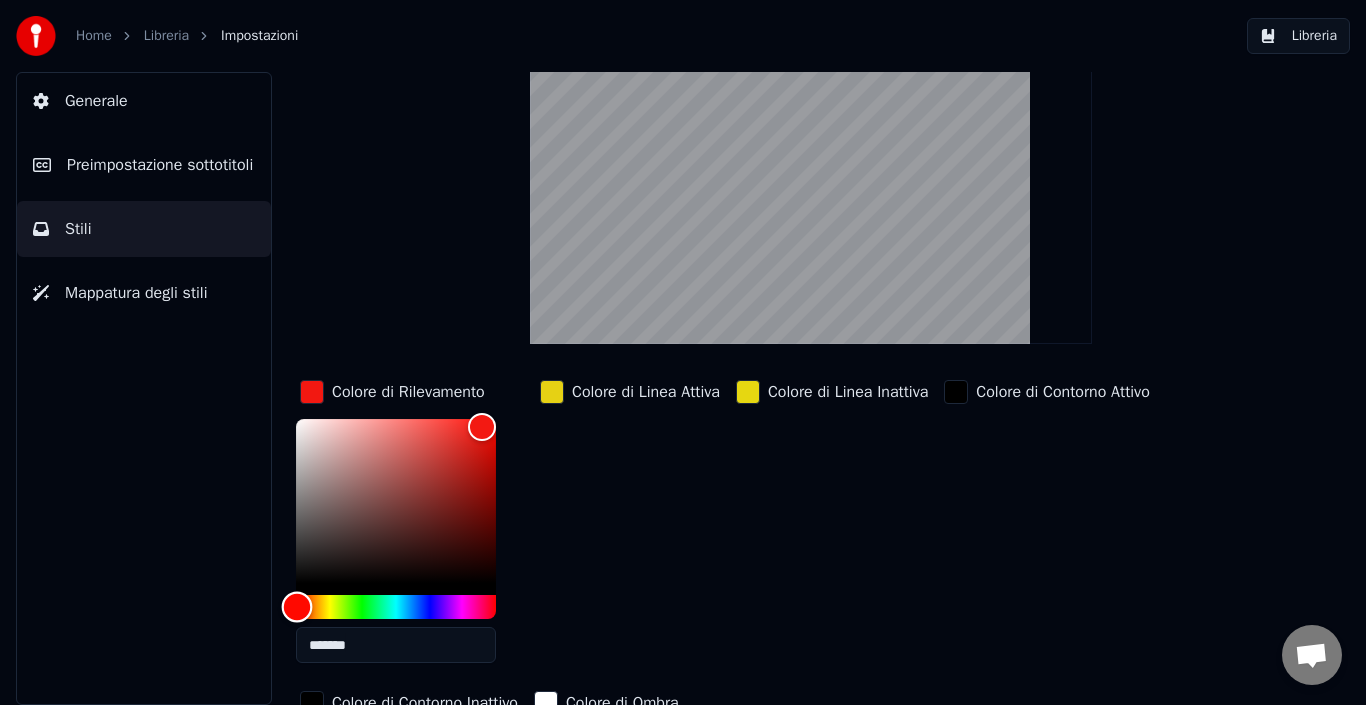 type on "*******" 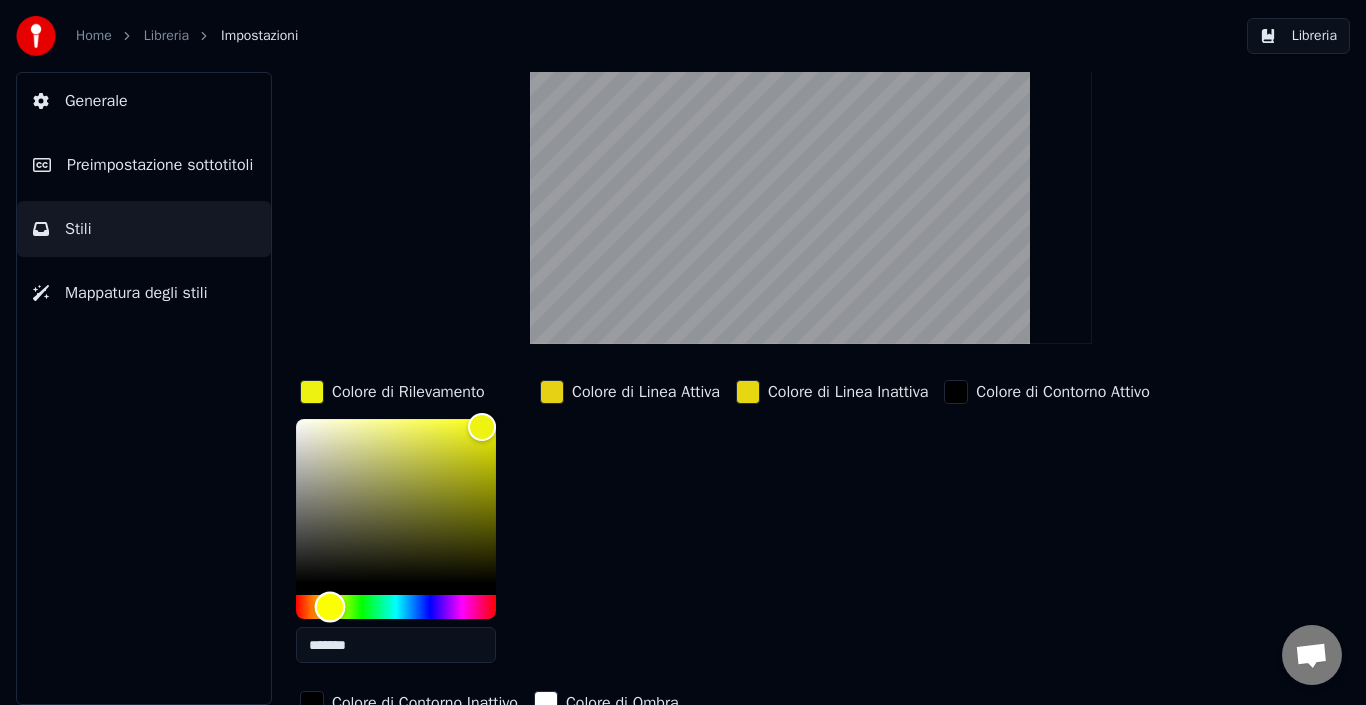 click at bounding box center [396, 607] 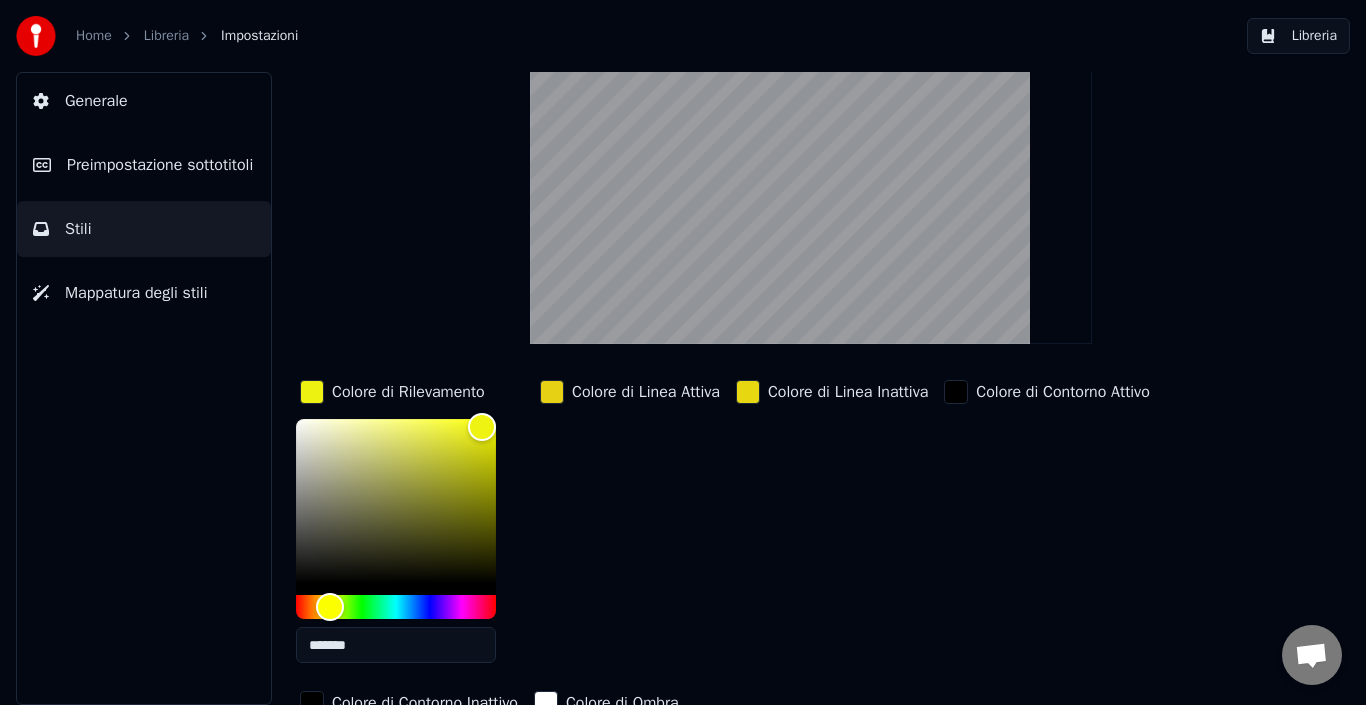 click at bounding box center (552, 392) 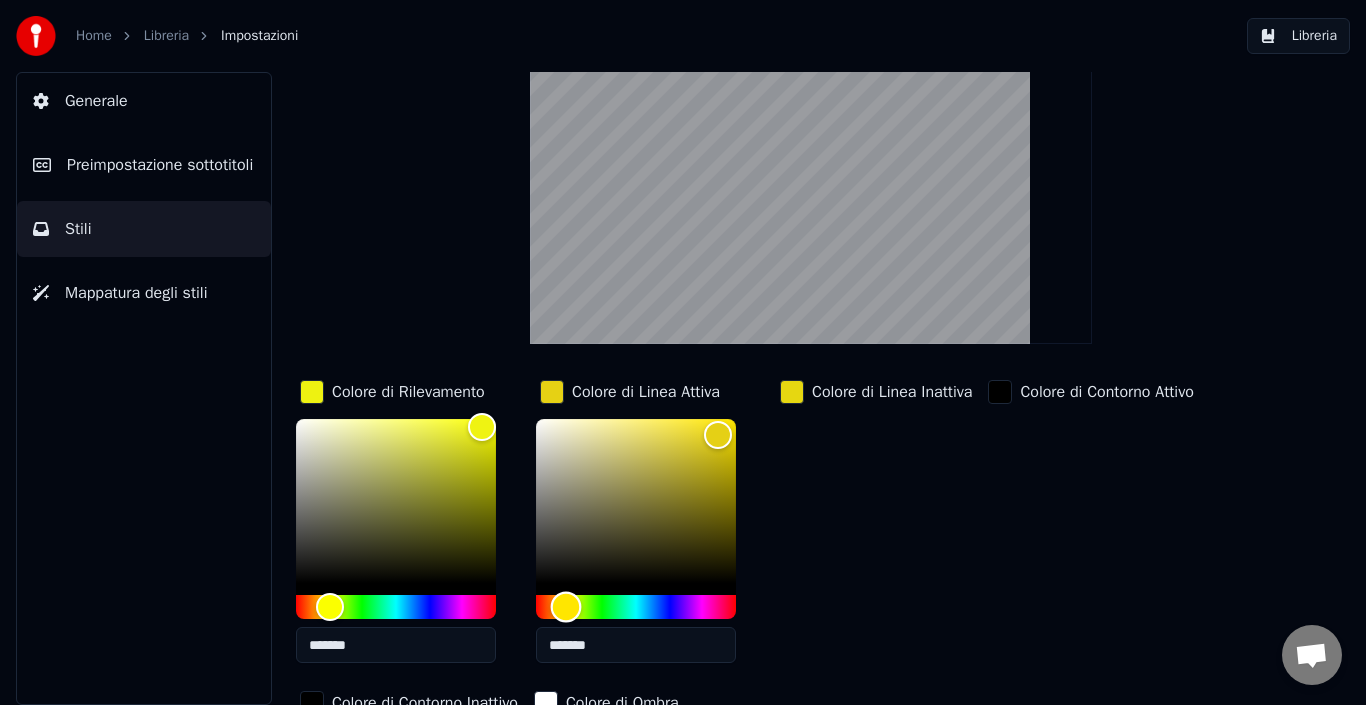 click at bounding box center [636, 607] 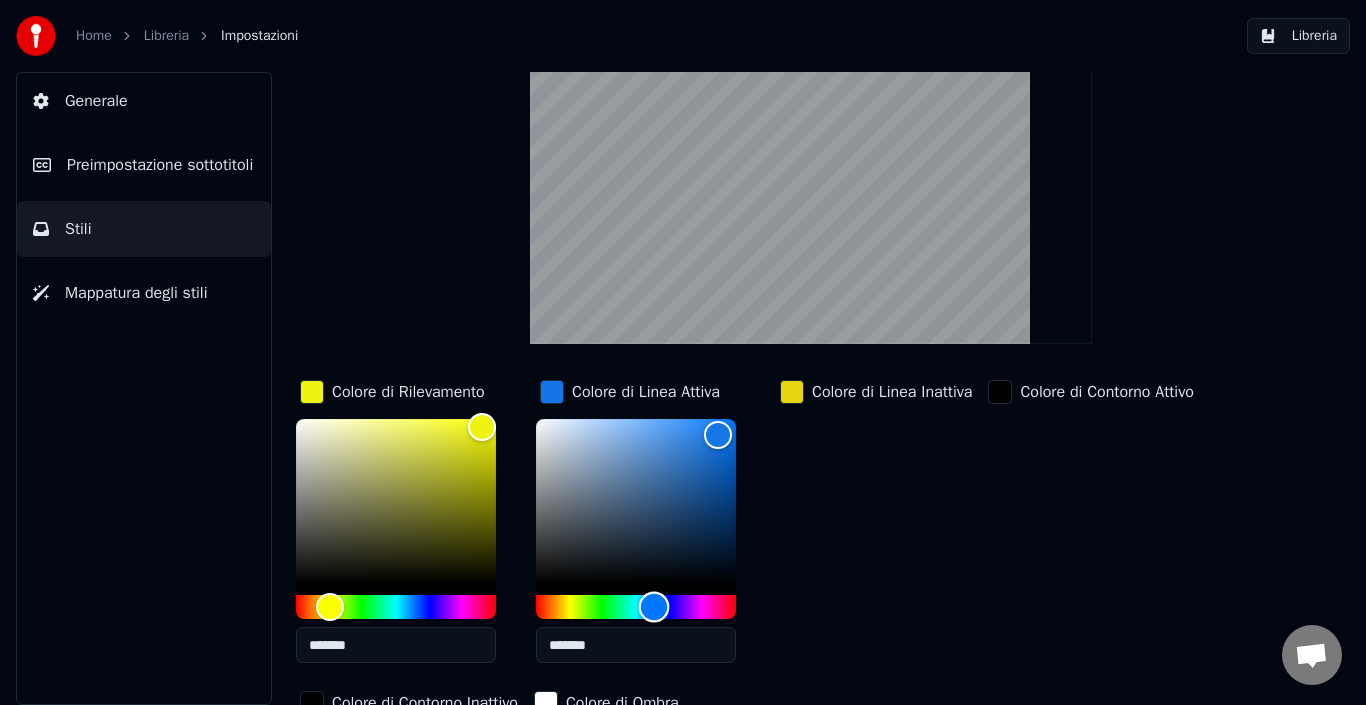 click at bounding box center (654, 607) 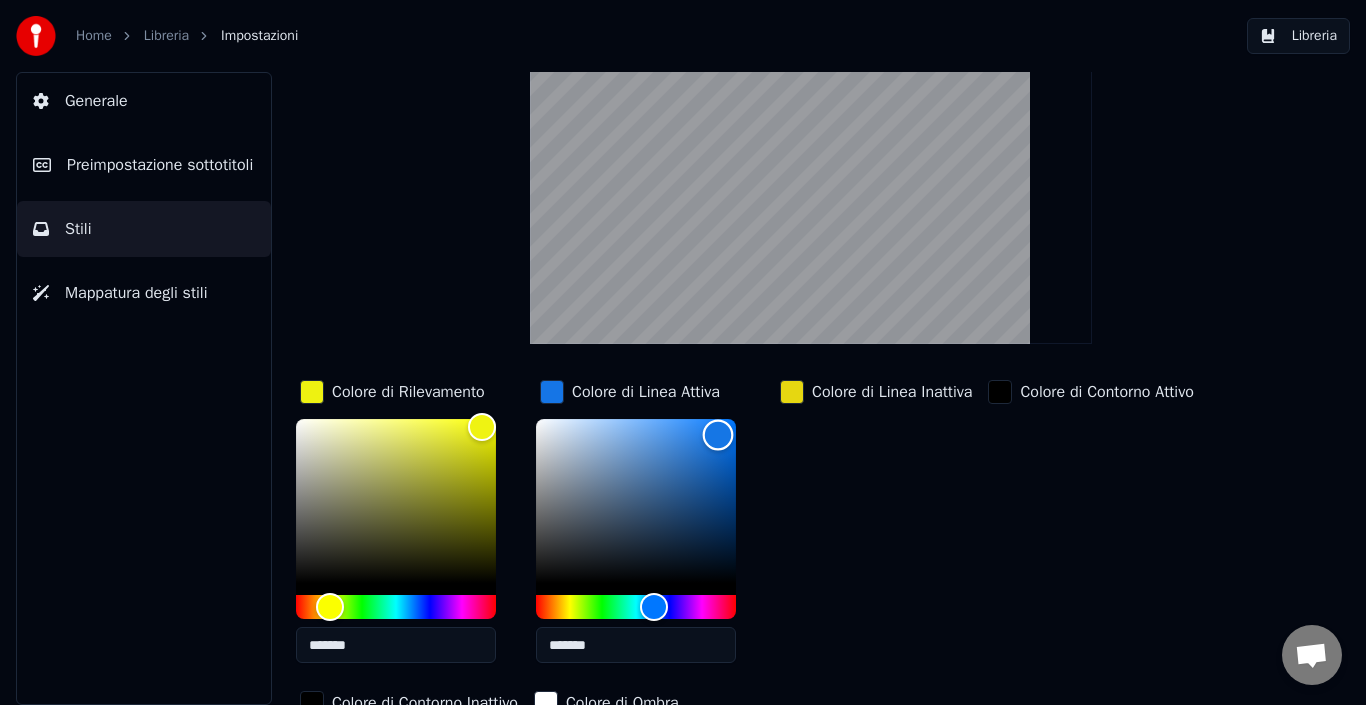 click at bounding box center (636, 501) 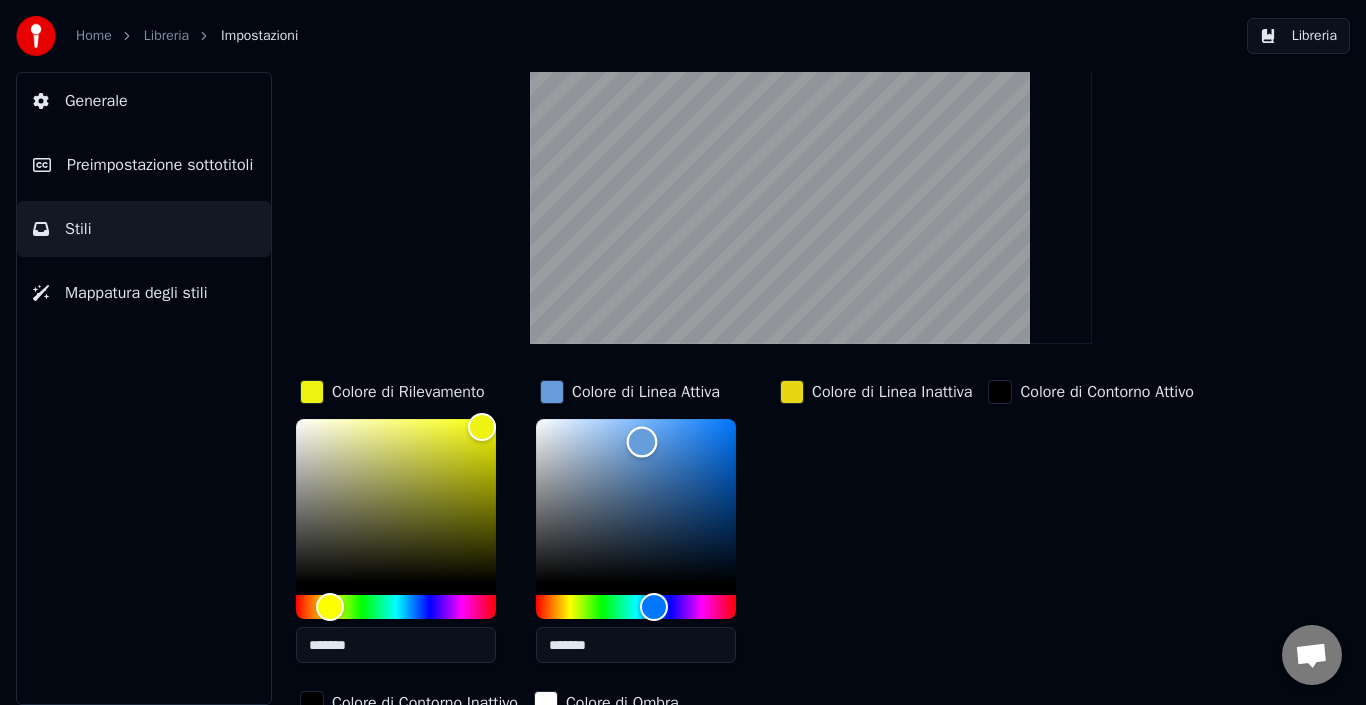 type on "*******" 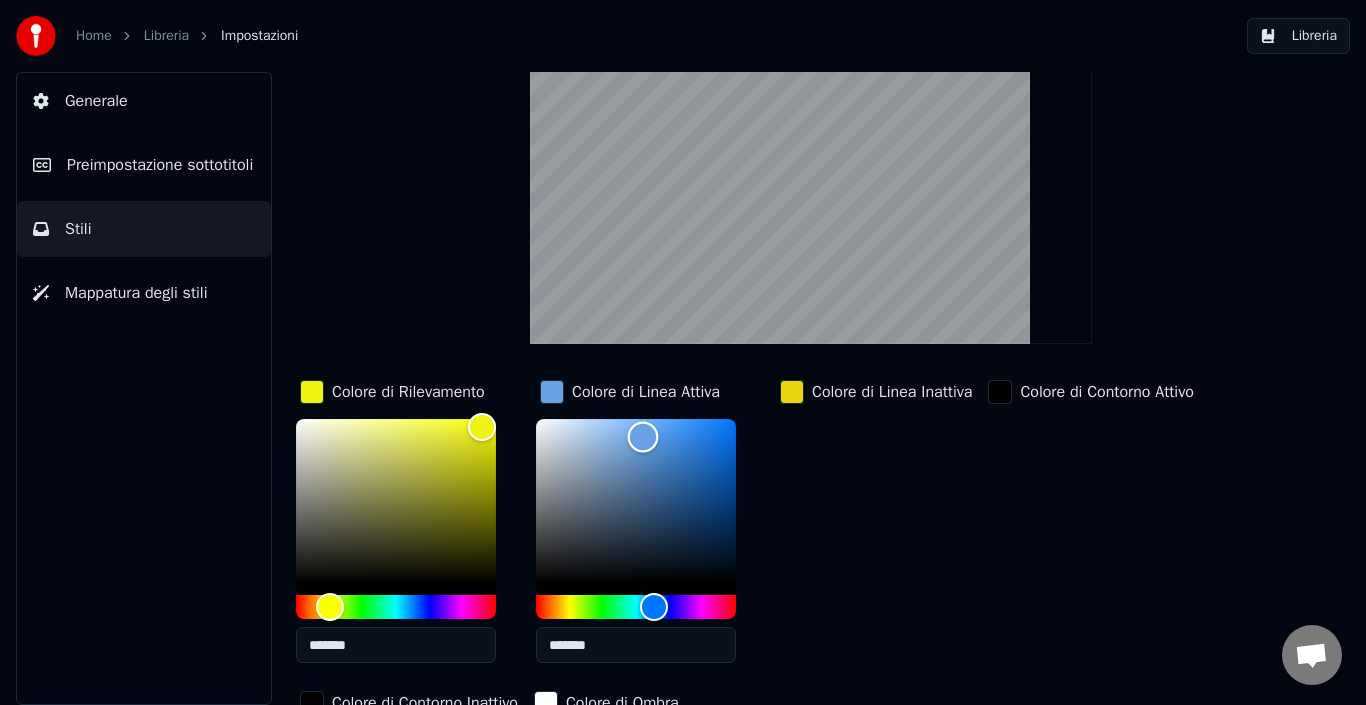 drag, startPoint x: 670, startPoint y: 431, endPoint x: 643, endPoint y: 436, distance: 27.45906 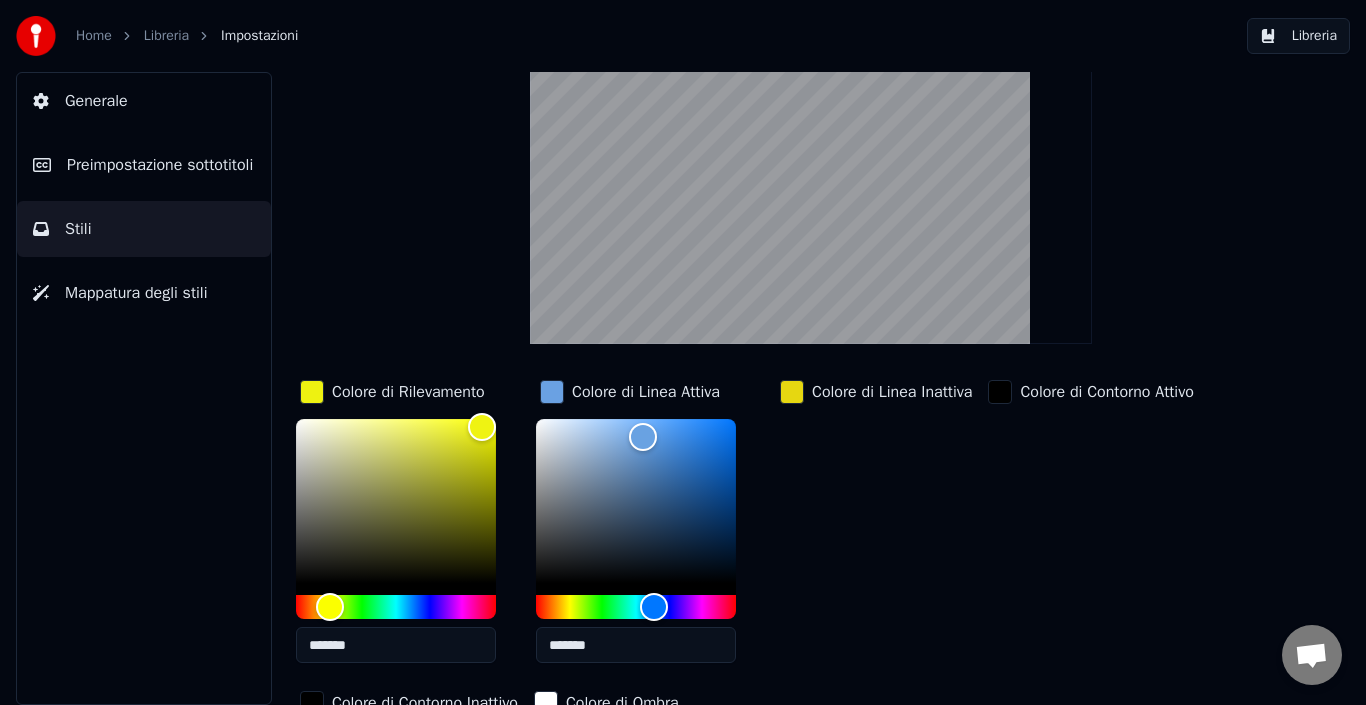 click at bounding box center (792, 392) 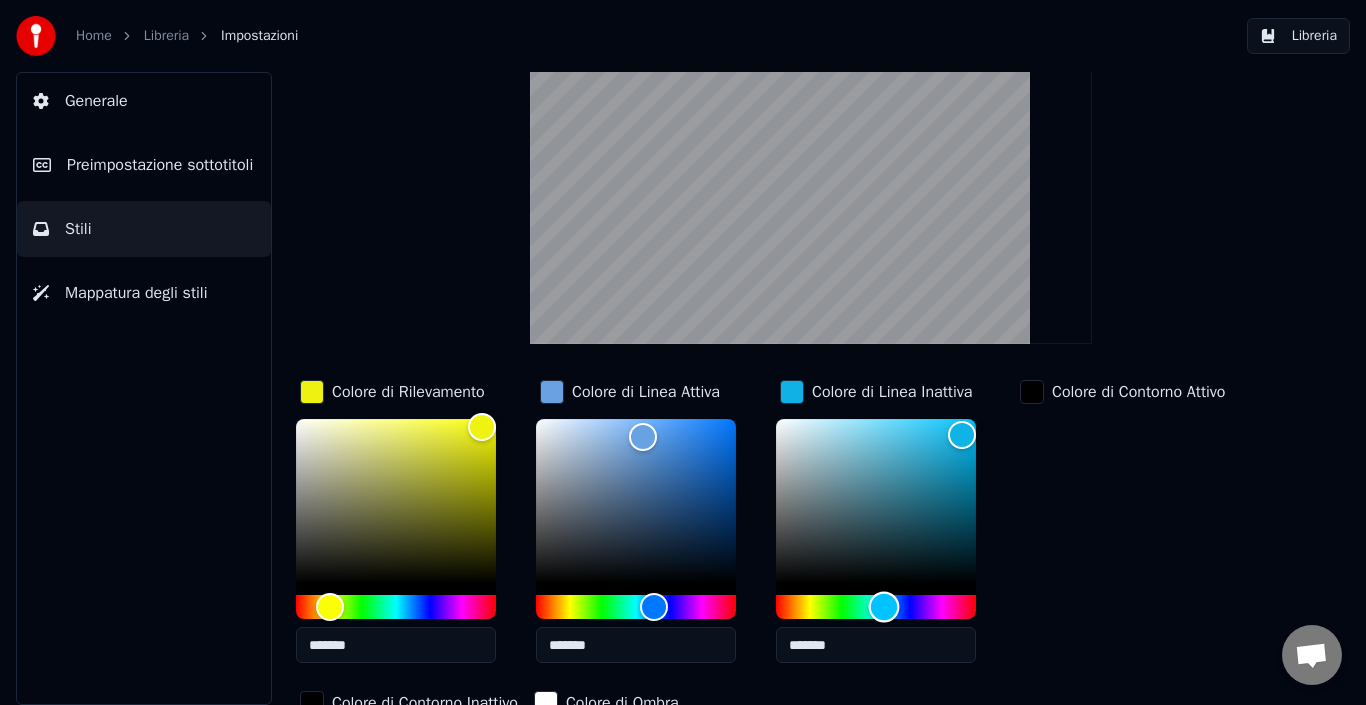 click at bounding box center (876, 607) 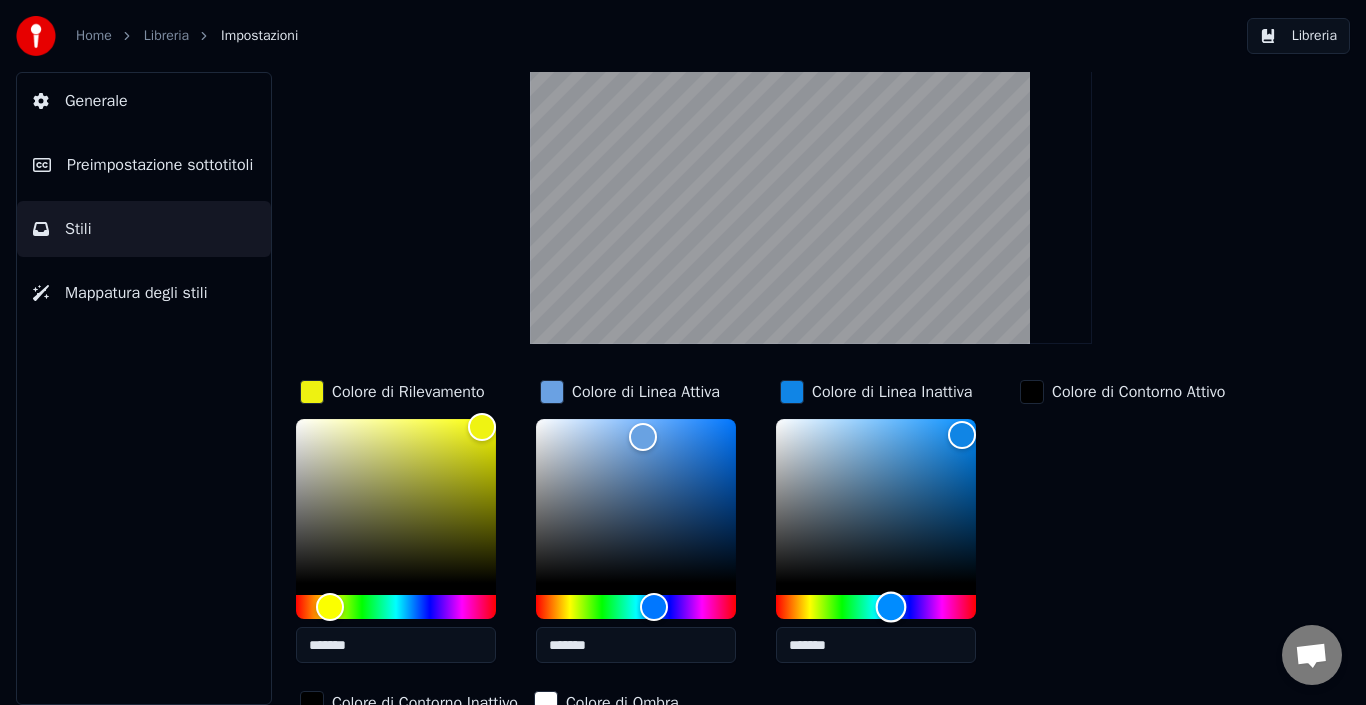 click at bounding box center (891, 607) 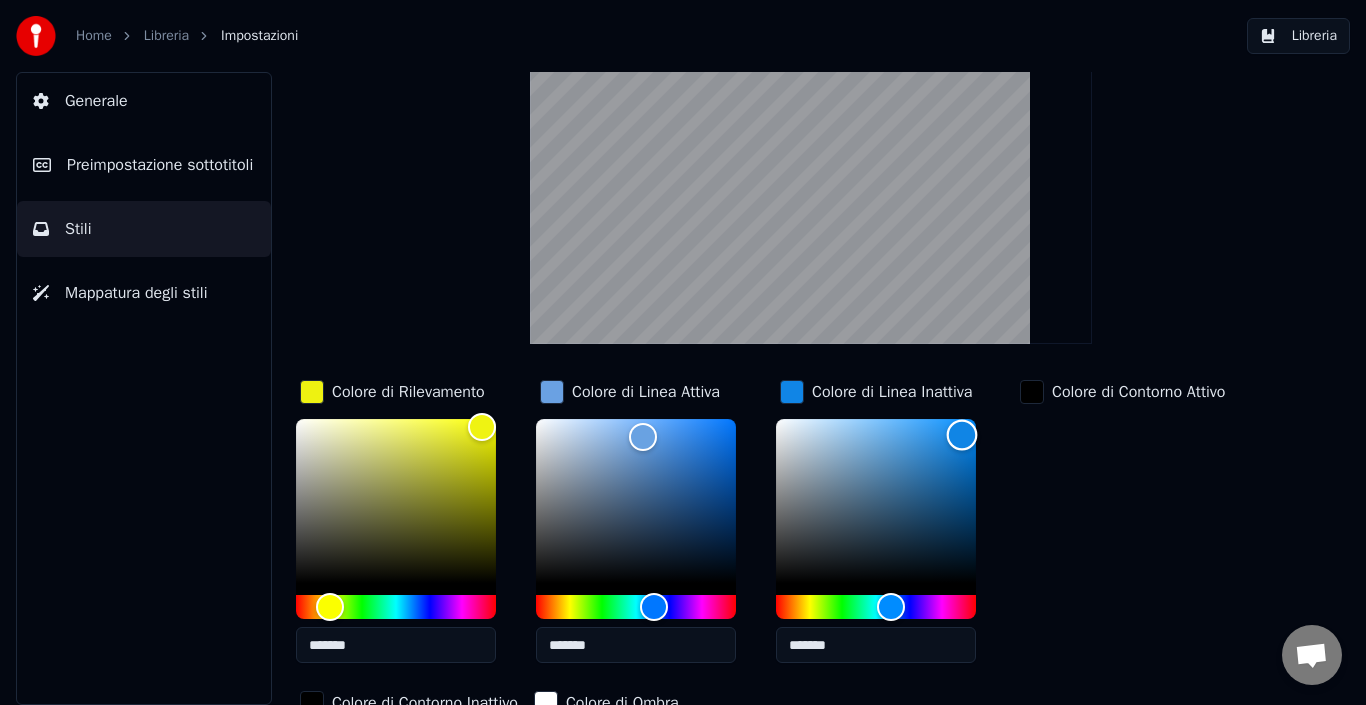 type on "*******" 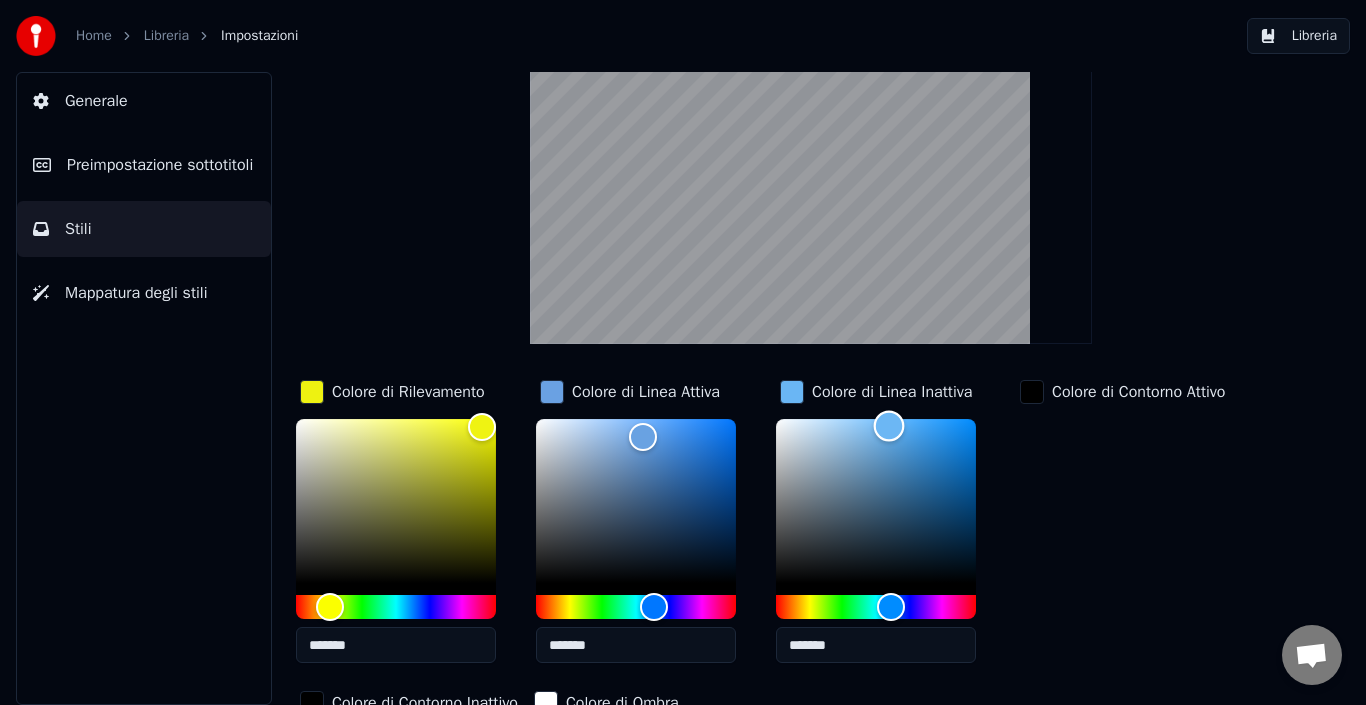 click at bounding box center (876, 501) 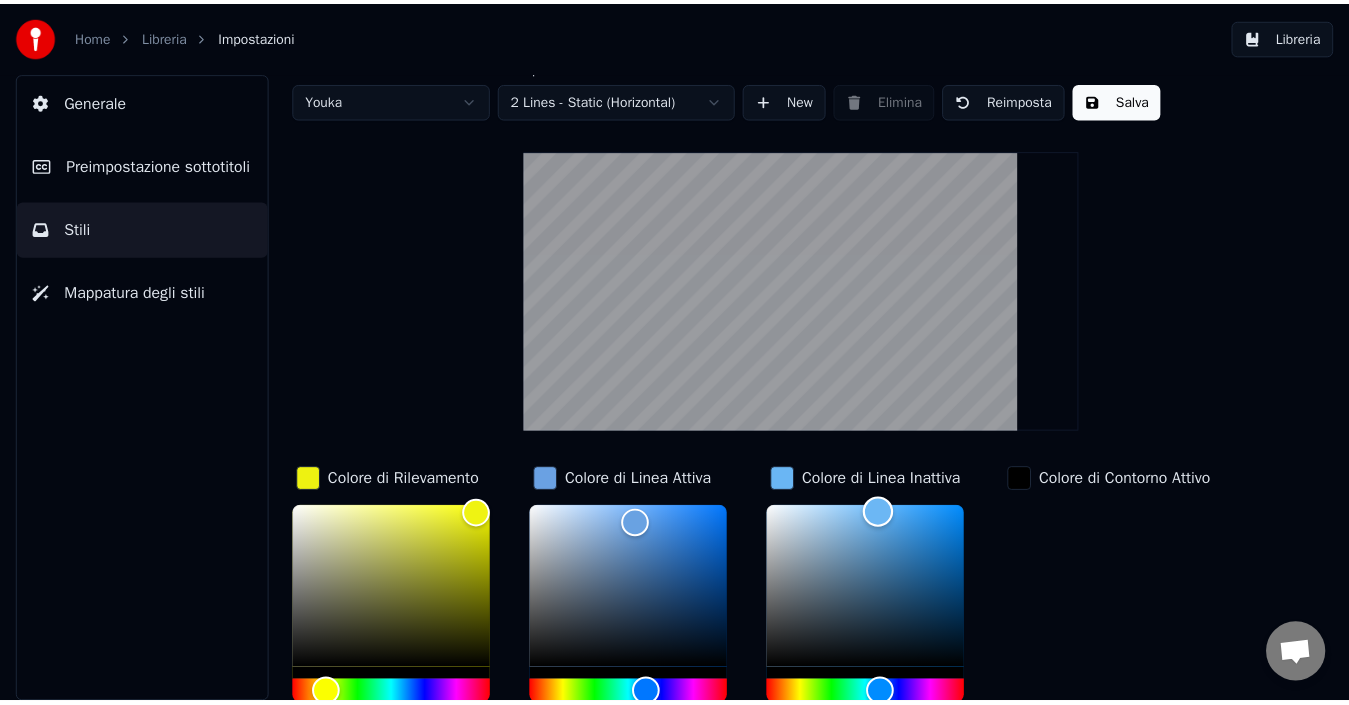 scroll, scrollTop: 0, scrollLeft: 0, axis: both 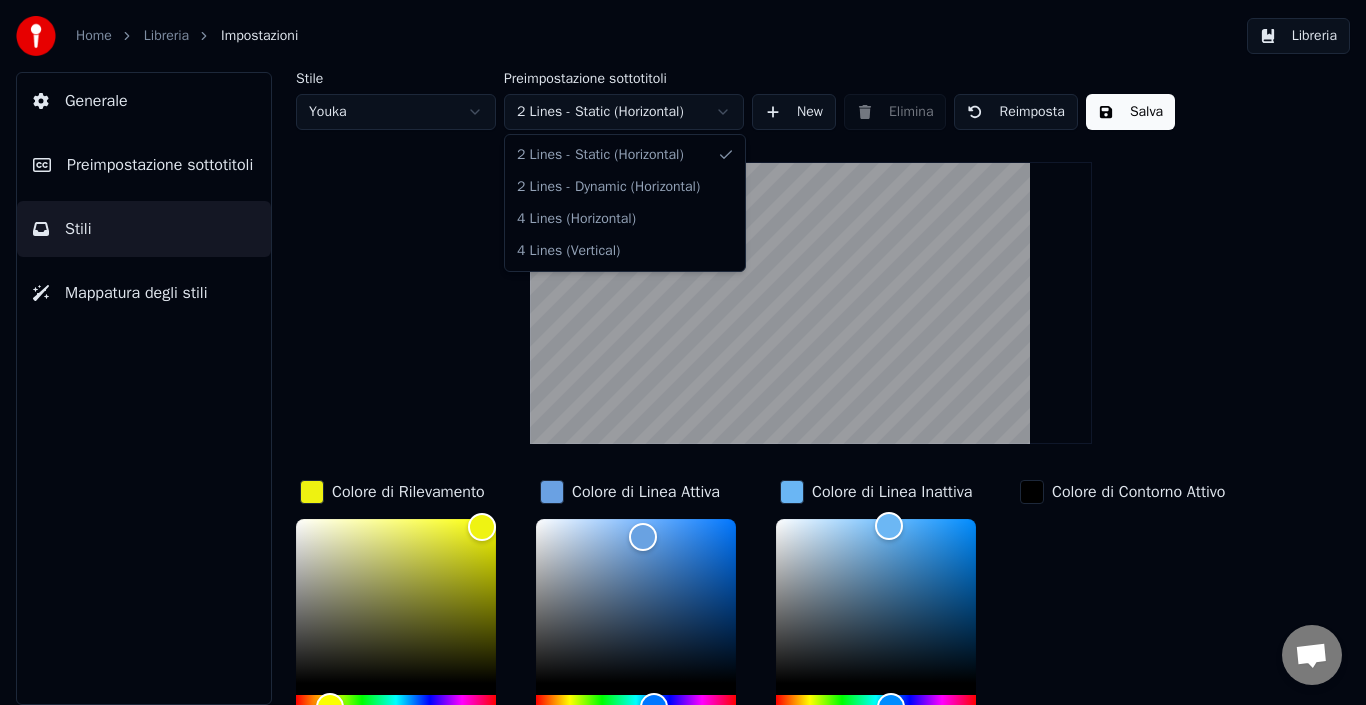 click on "Home Libreria Impostazioni Libreria Generale Preimpostazione sottotitoli Stili Mappatura degli stili Stile Youka Preimpostazione sottotitoli 2 Lines - Static (Horizontal) New Elimina Reimposta Salva Colore di Rilevamento ******* Colore di Linea Attiva ******* Colore di Linea Inattiva ******* Colore di Contorno Attivo Colore di Contorno Inattivo Colore di Ombra Nome del Font Arial Bold Dimensione Carattere *** Grassetto Corsivo Maiuscolo Spaziatura * Contorno * Blur * Ombra * 2 Lines - Static (Horizontal) 2 Lines - Dynamic (Horizontal) 4 Lines (Horizontal) 4 Lines (Vertical)" at bounding box center (683, 352) 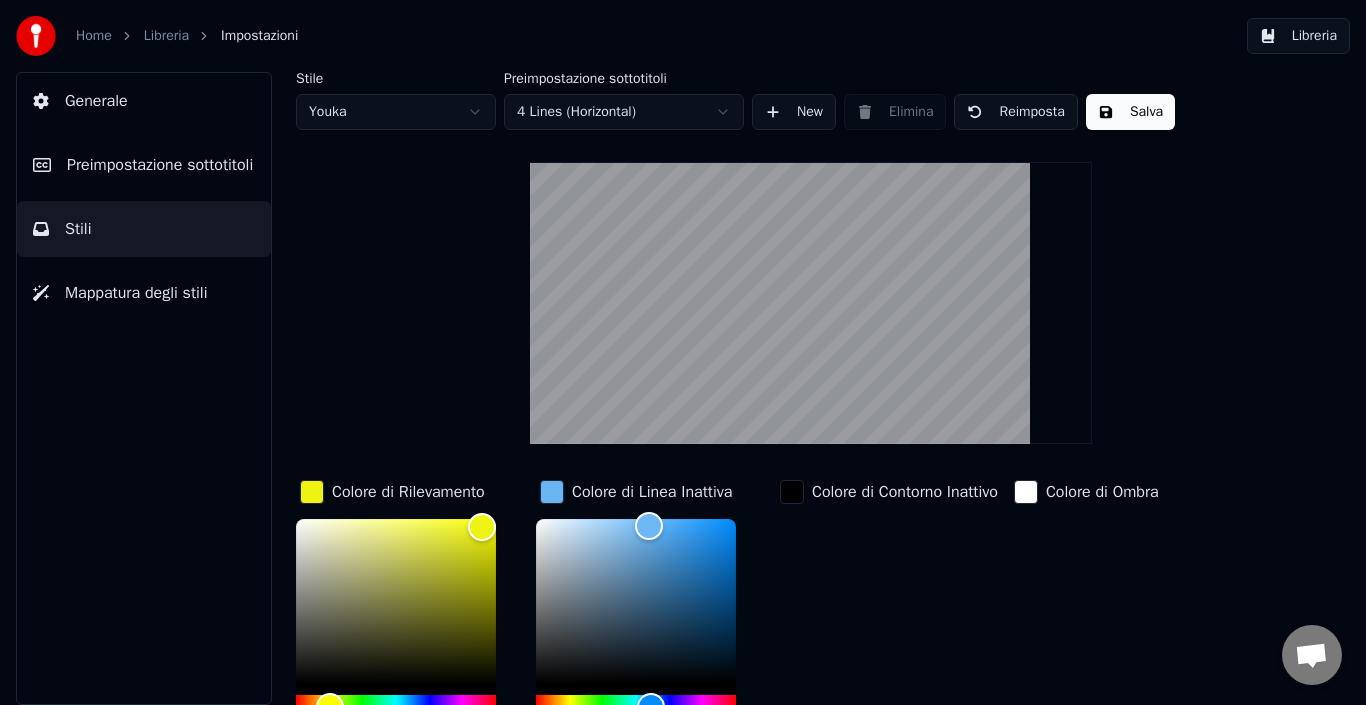 click on "Salva" at bounding box center (1130, 112) 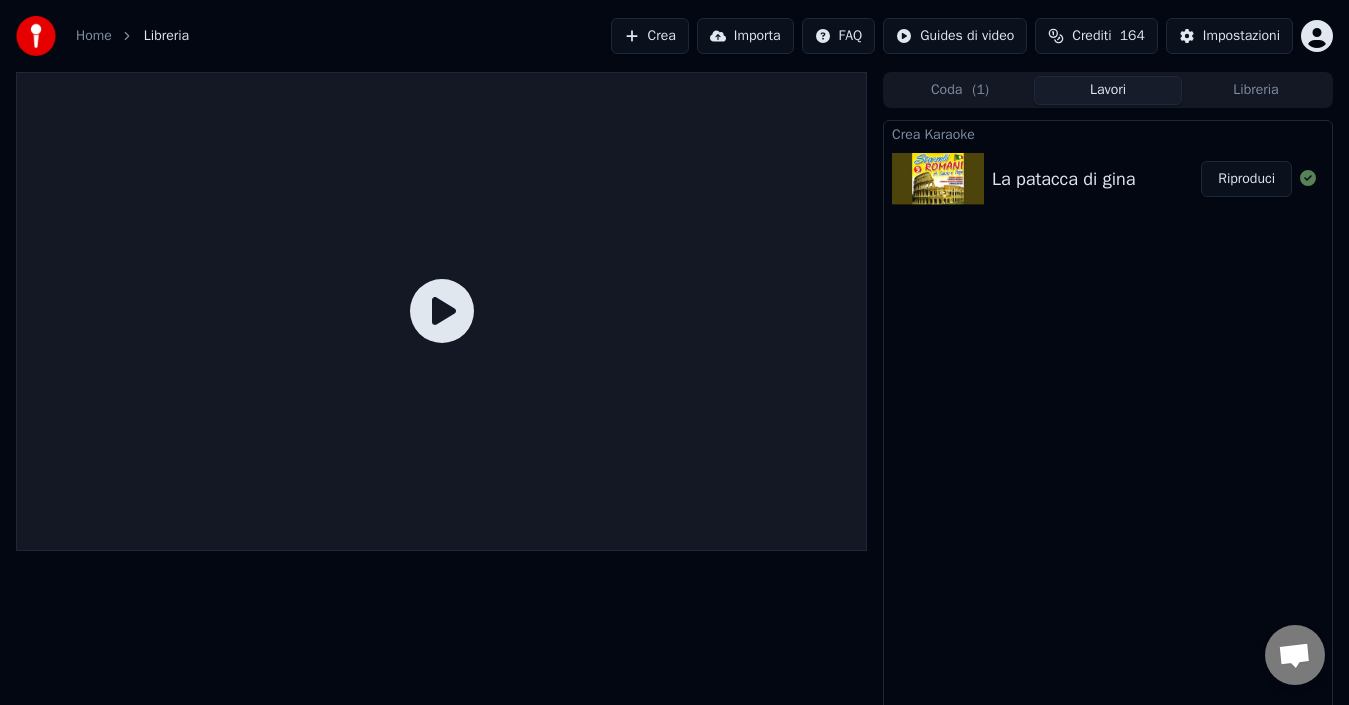 click on "Lavori" at bounding box center (1108, 90) 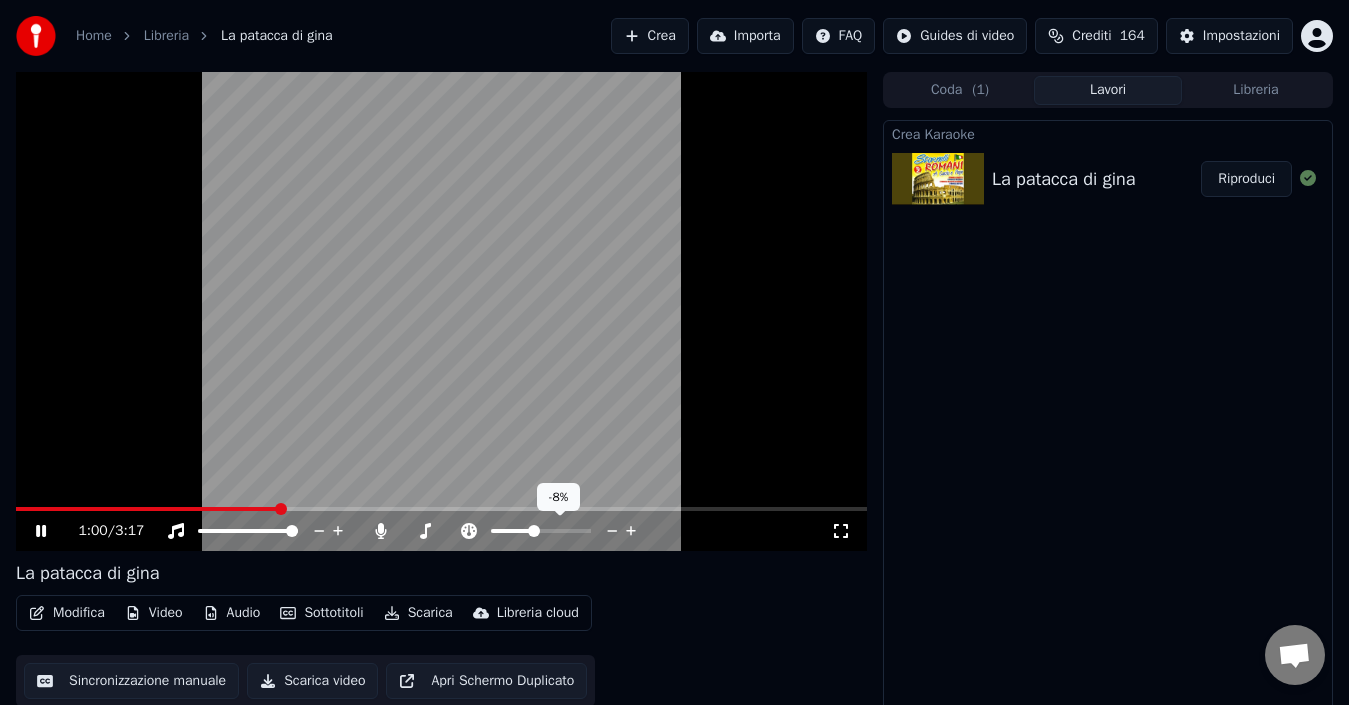 click at bounding box center [534, 531] 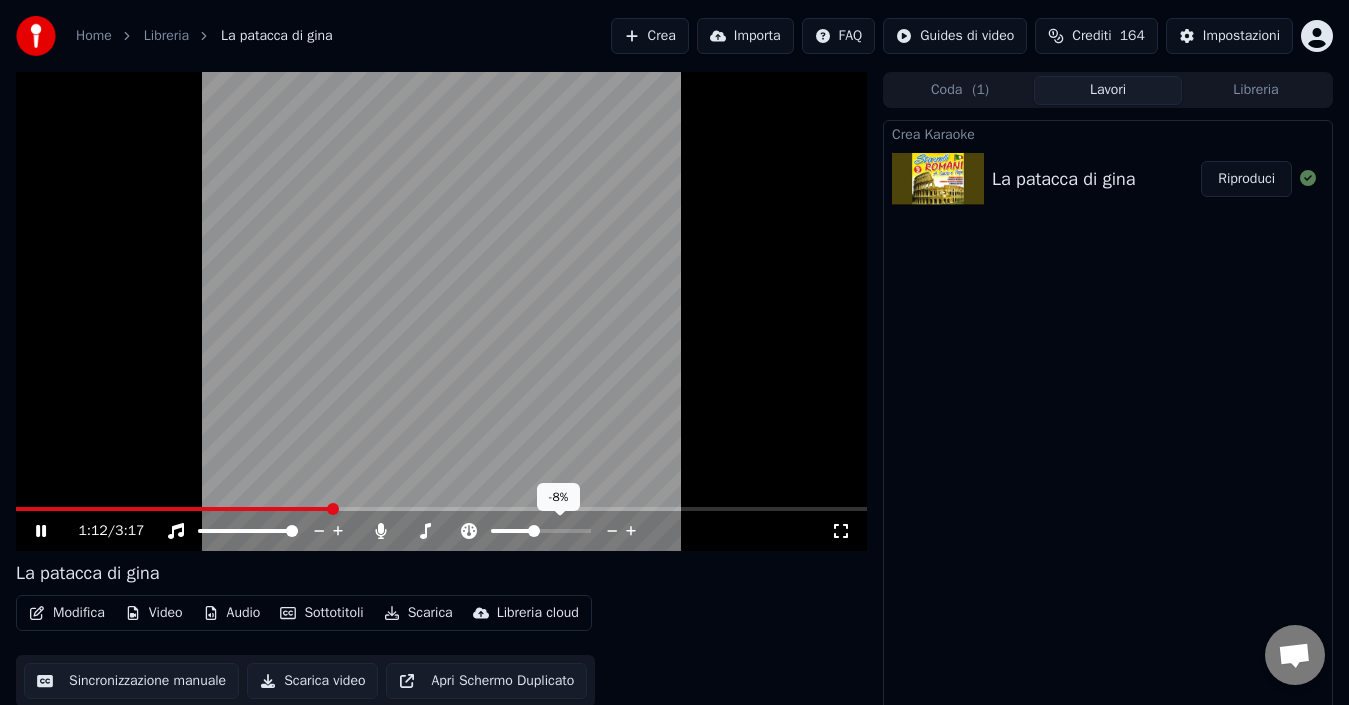 click at bounding box center [534, 531] 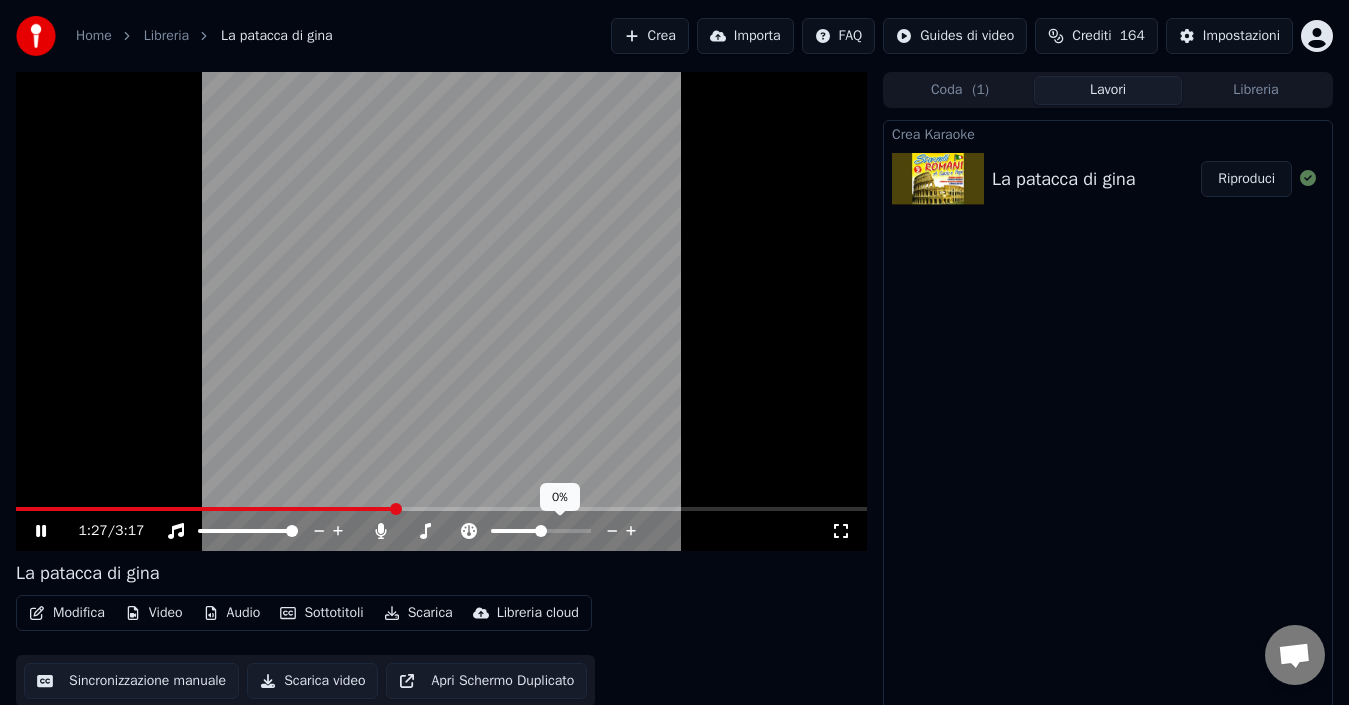 click at bounding box center (541, 531) 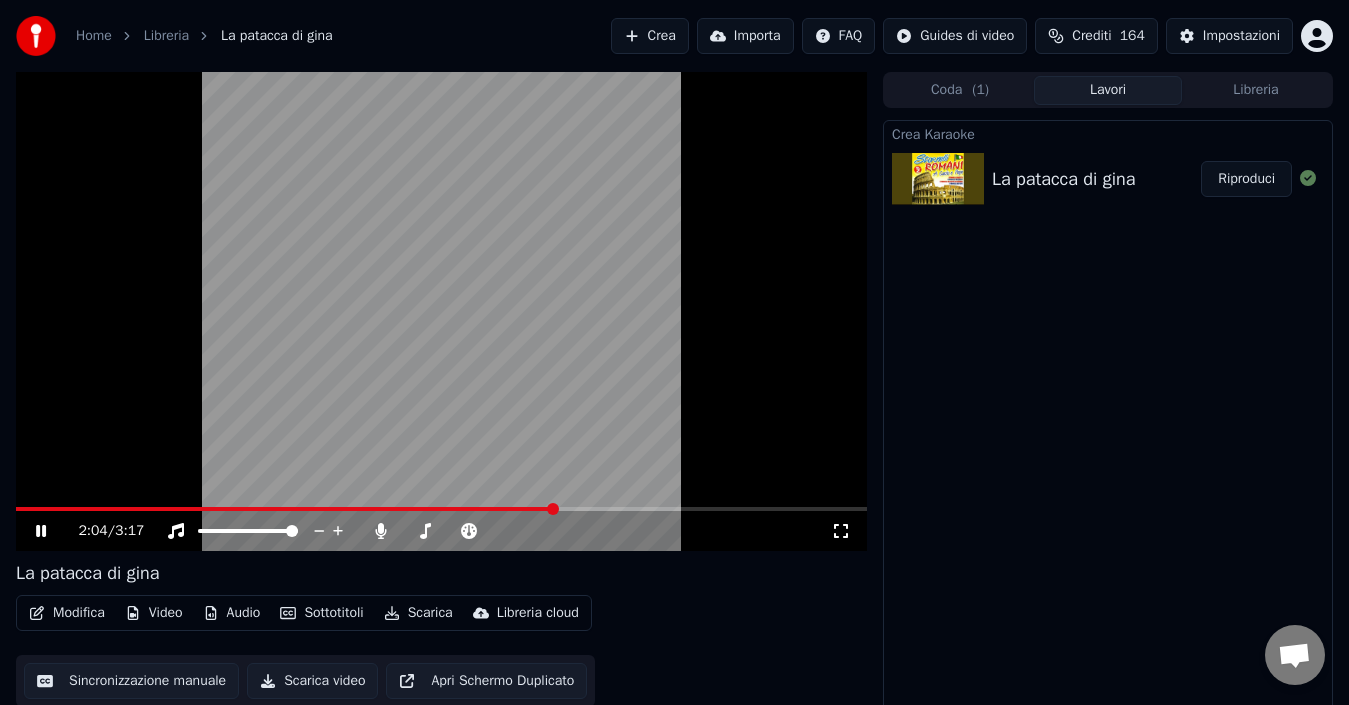 click 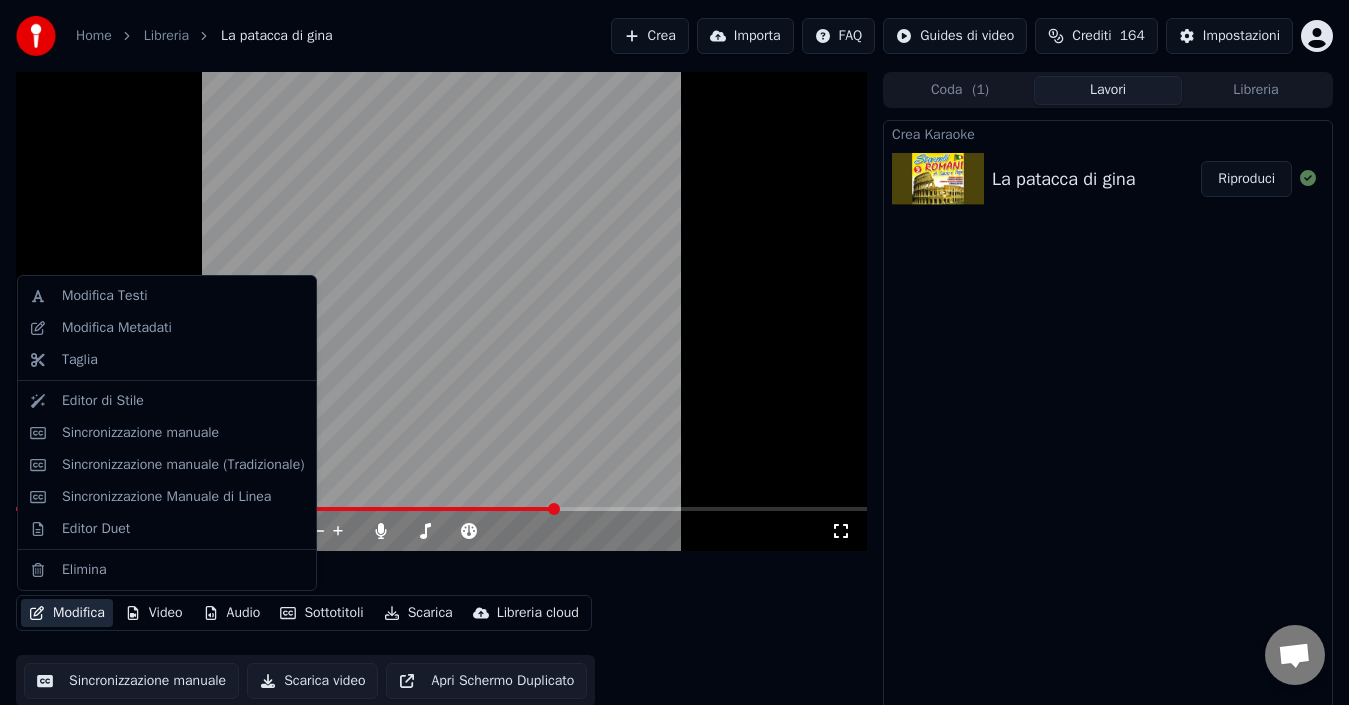 click on "Modifica" at bounding box center [67, 613] 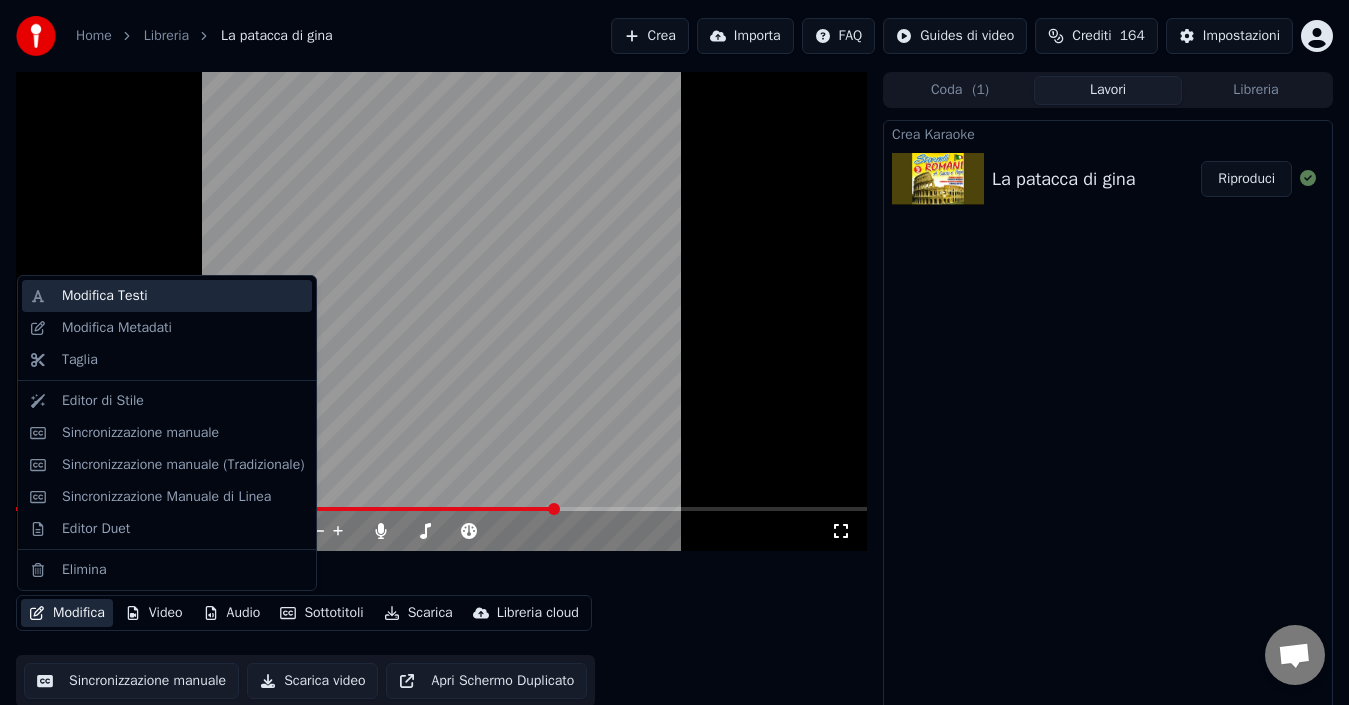 click on "Modifica Testi" at bounding box center (105, 296) 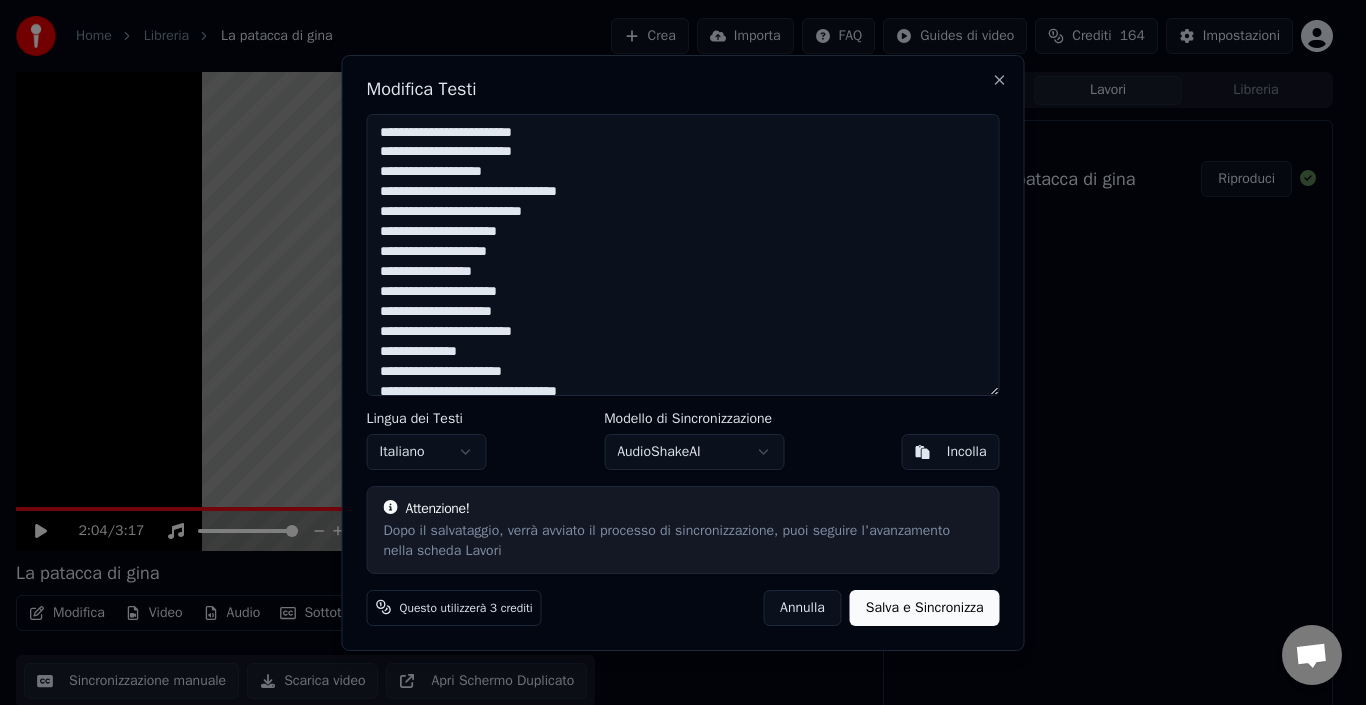 click on "Annulla" at bounding box center [802, 607] 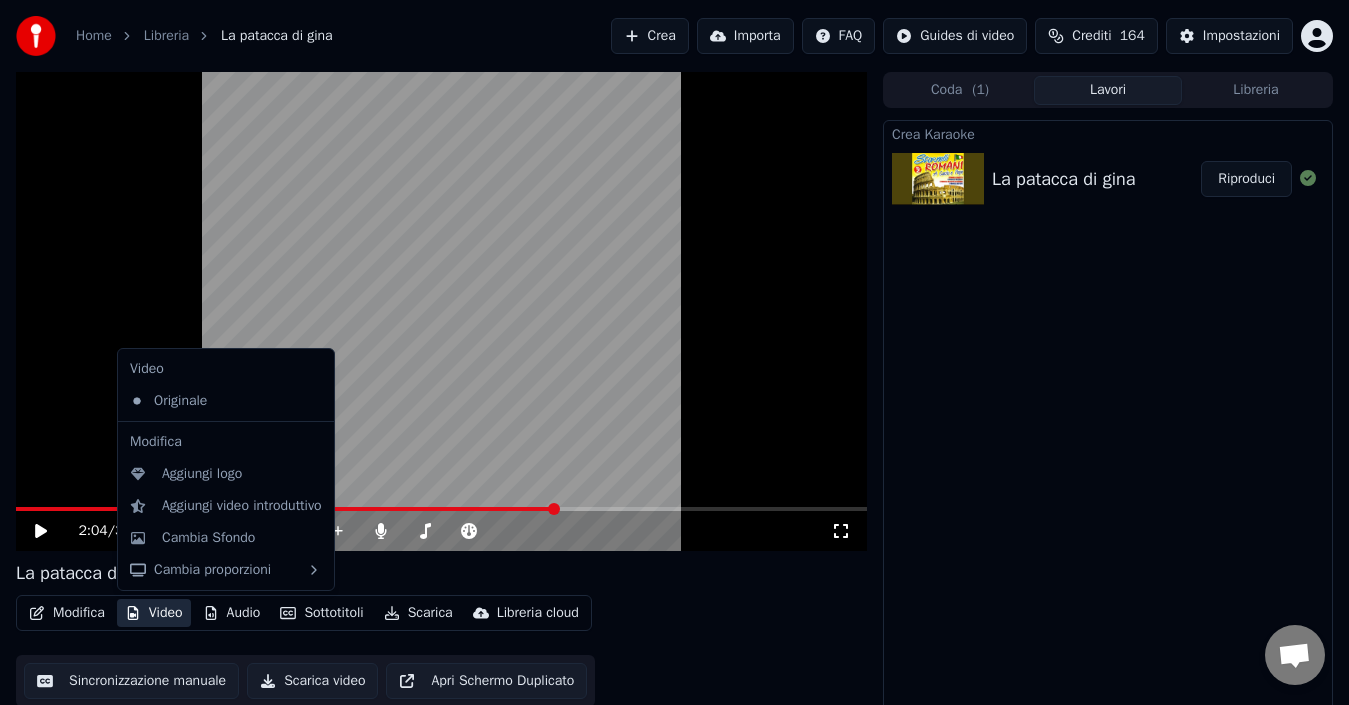 click on "Video" at bounding box center (154, 613) 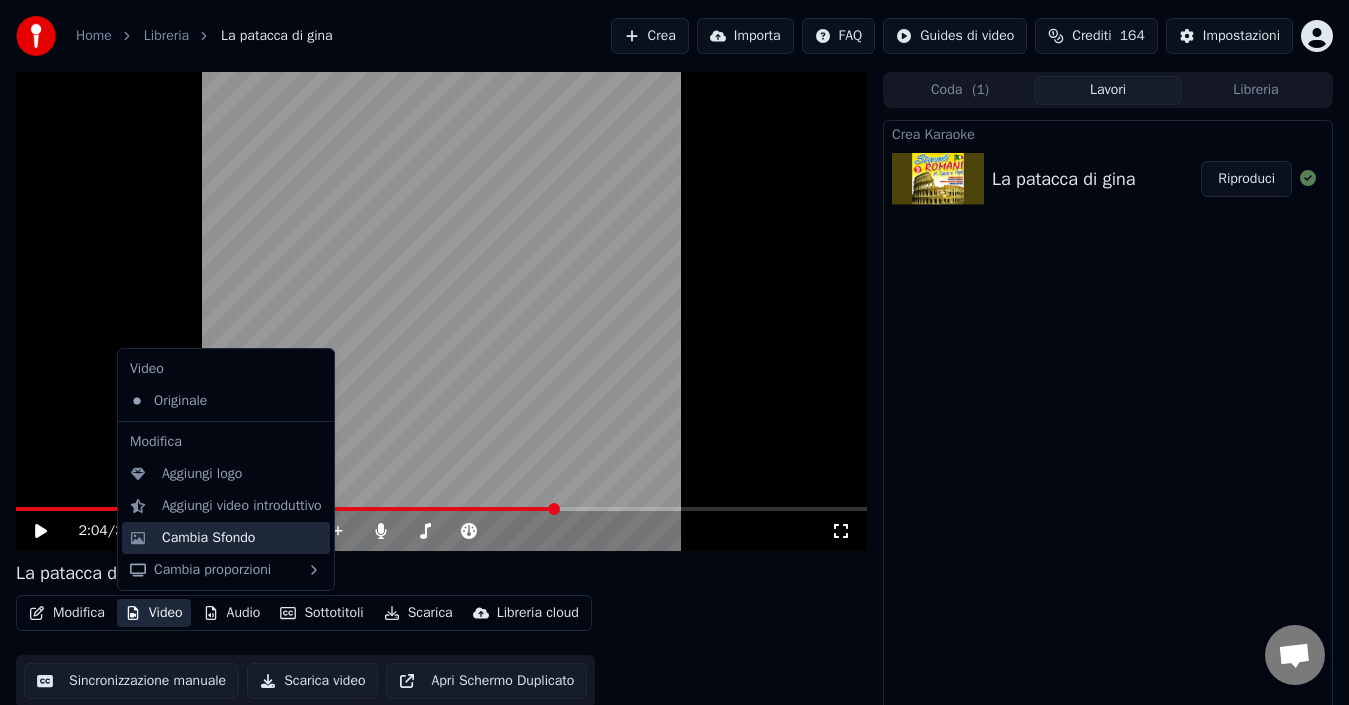 click on "Cambia Sfondo" at bounding box center (208, 538) 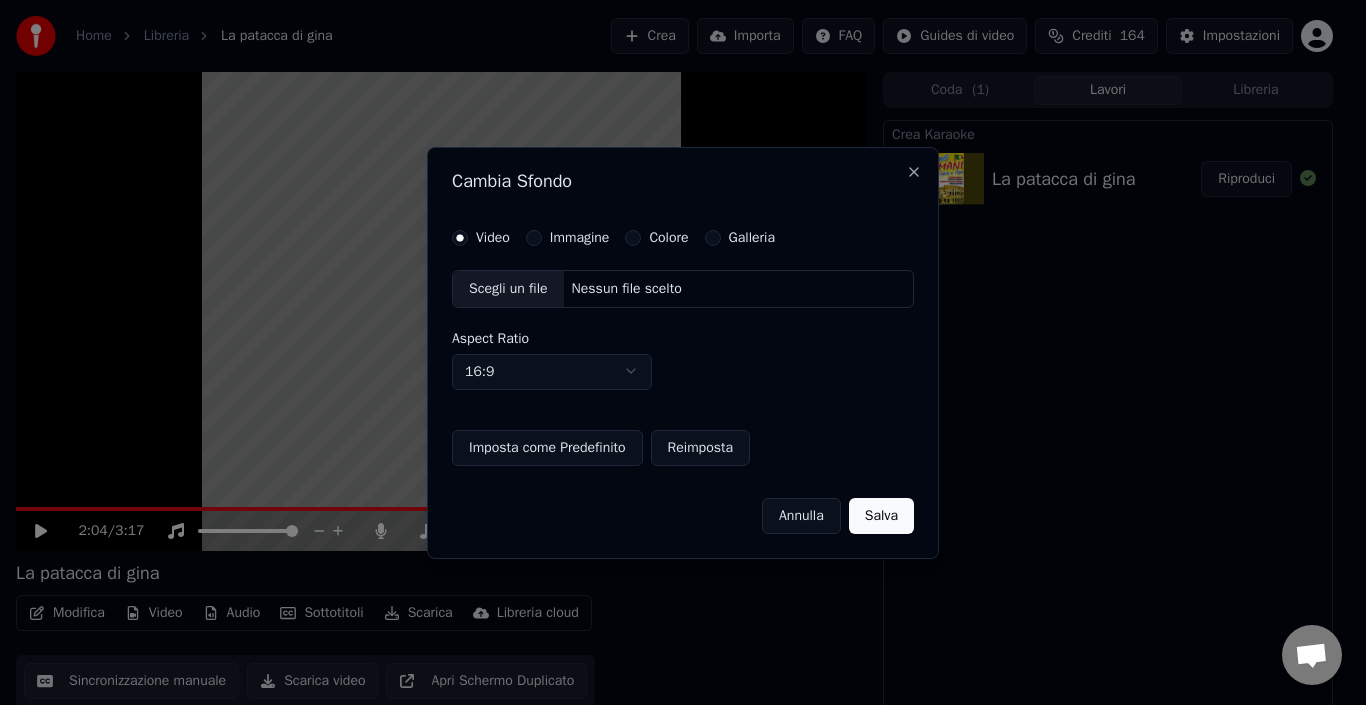 click on "Immagine" at bounding box center [580, 238] 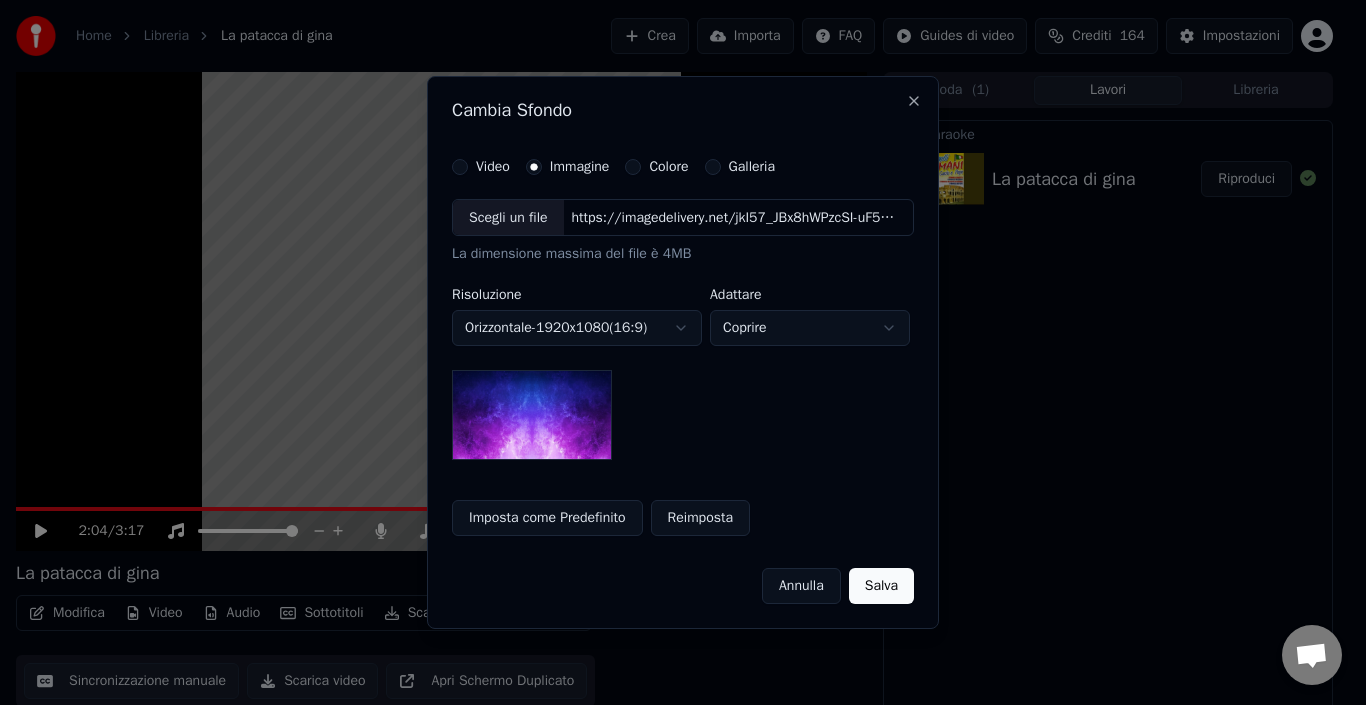 click on "Scegli un file" at bounding box center [508, 218] 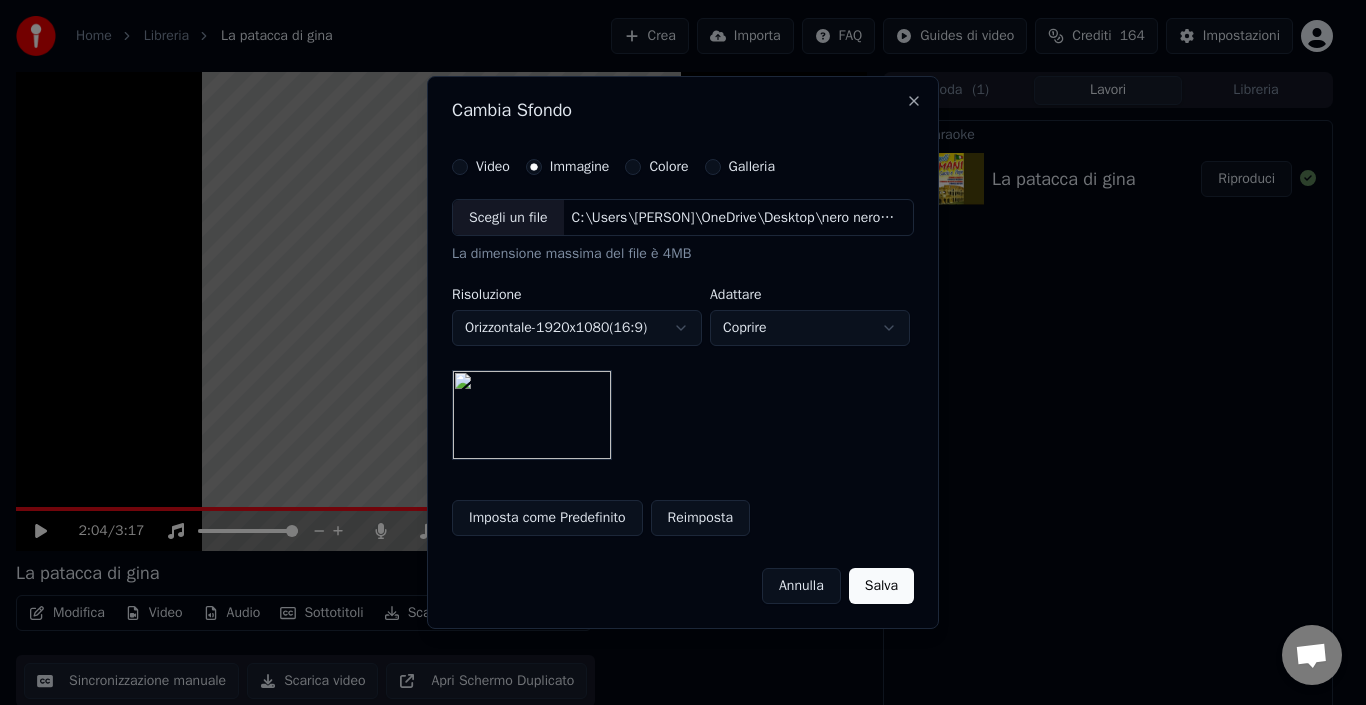 click on "Salva" at bounding box center [881, 586] 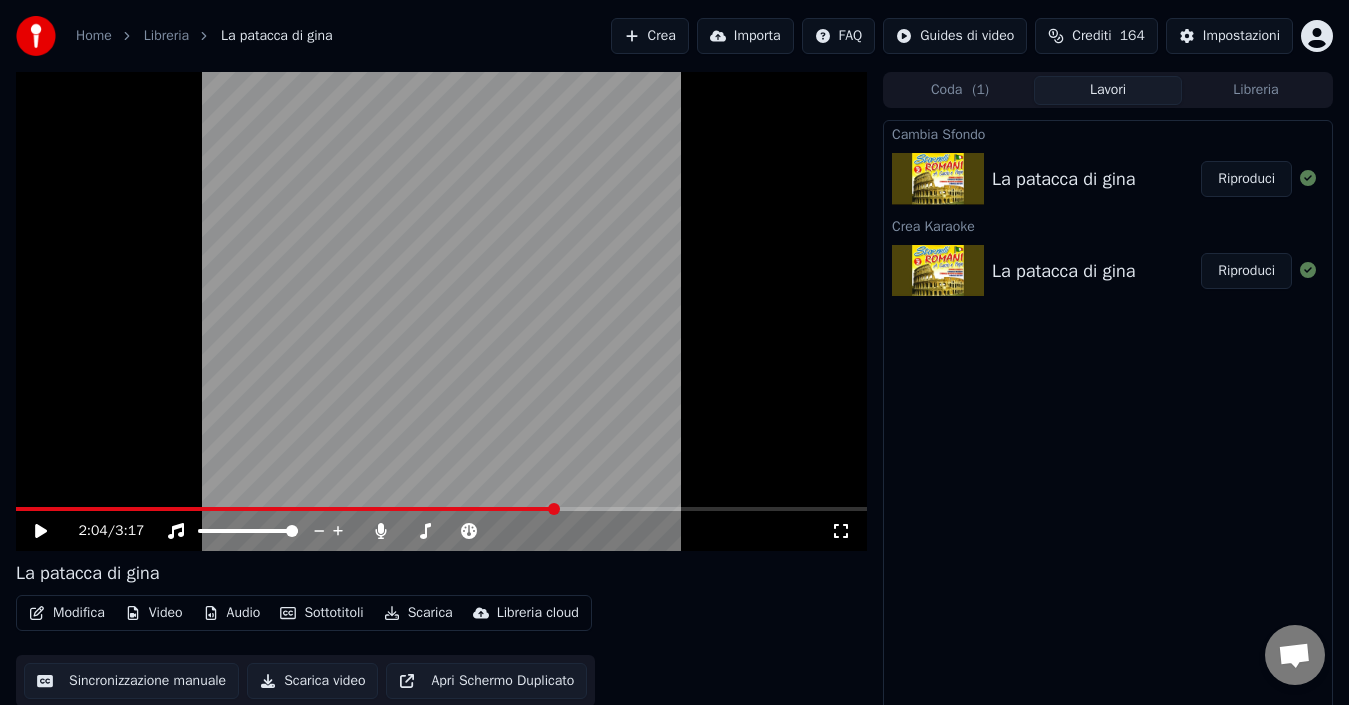 click on "Riproduci" at bounding box center [1246, 179] 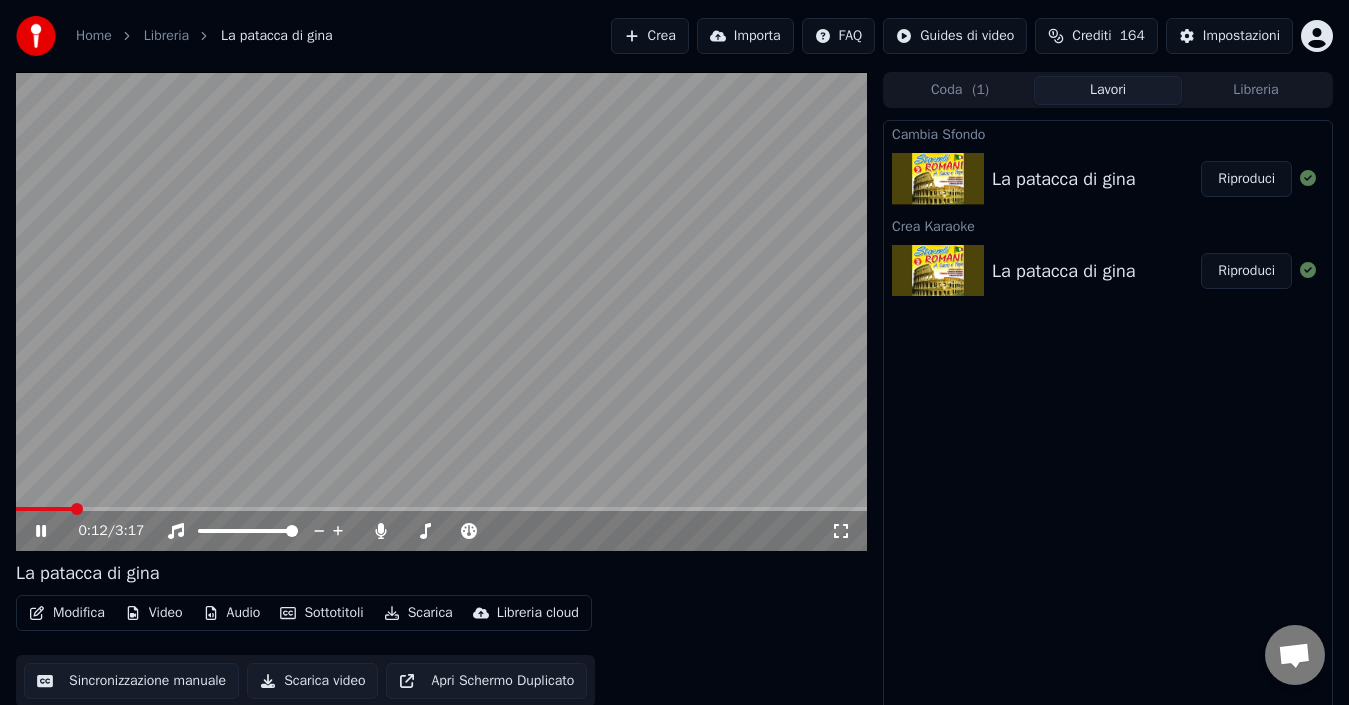 click 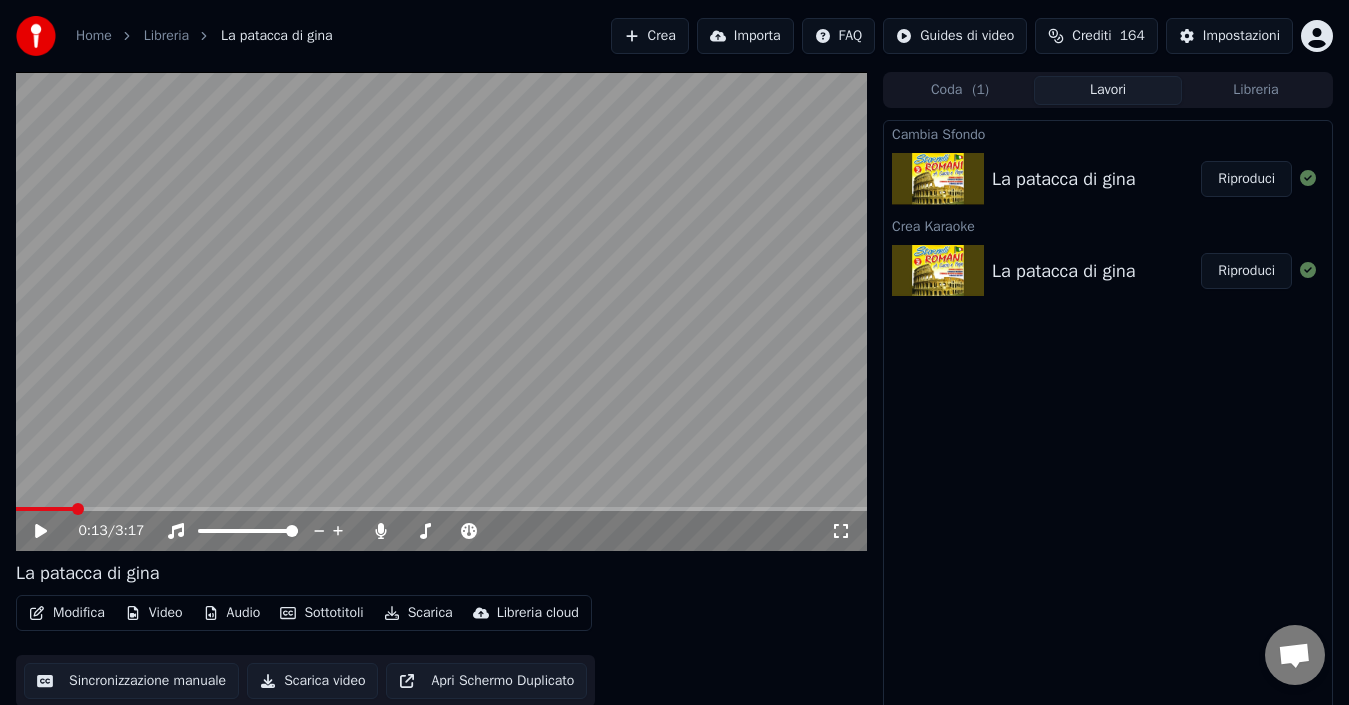 click at bounding box center [441, 311] 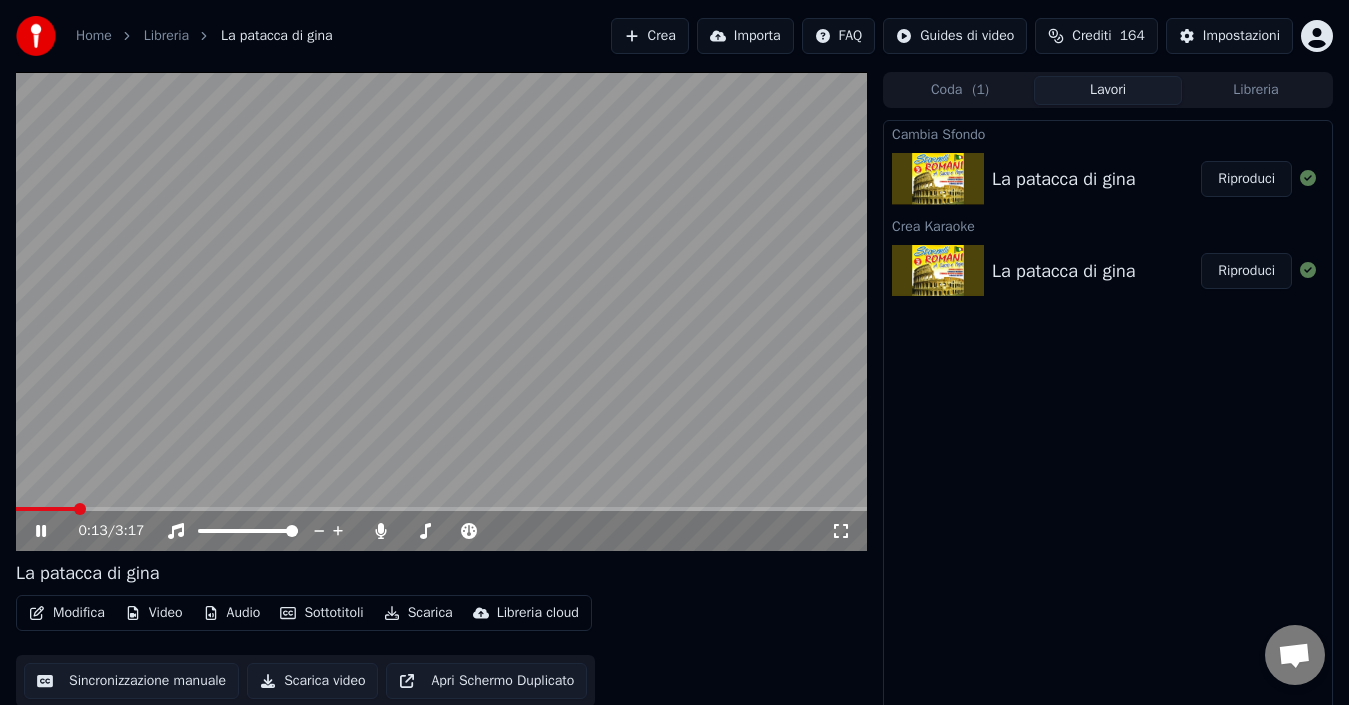 click at bounding box center (45, 509) 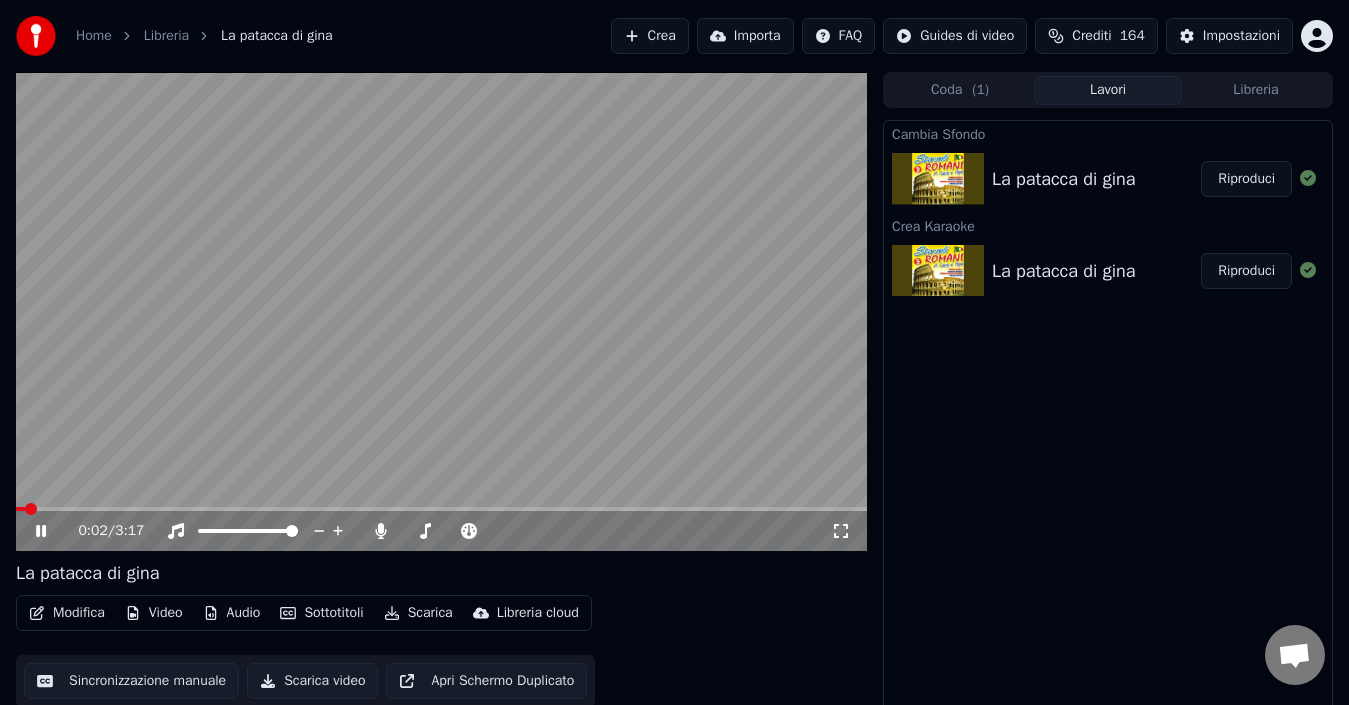 click 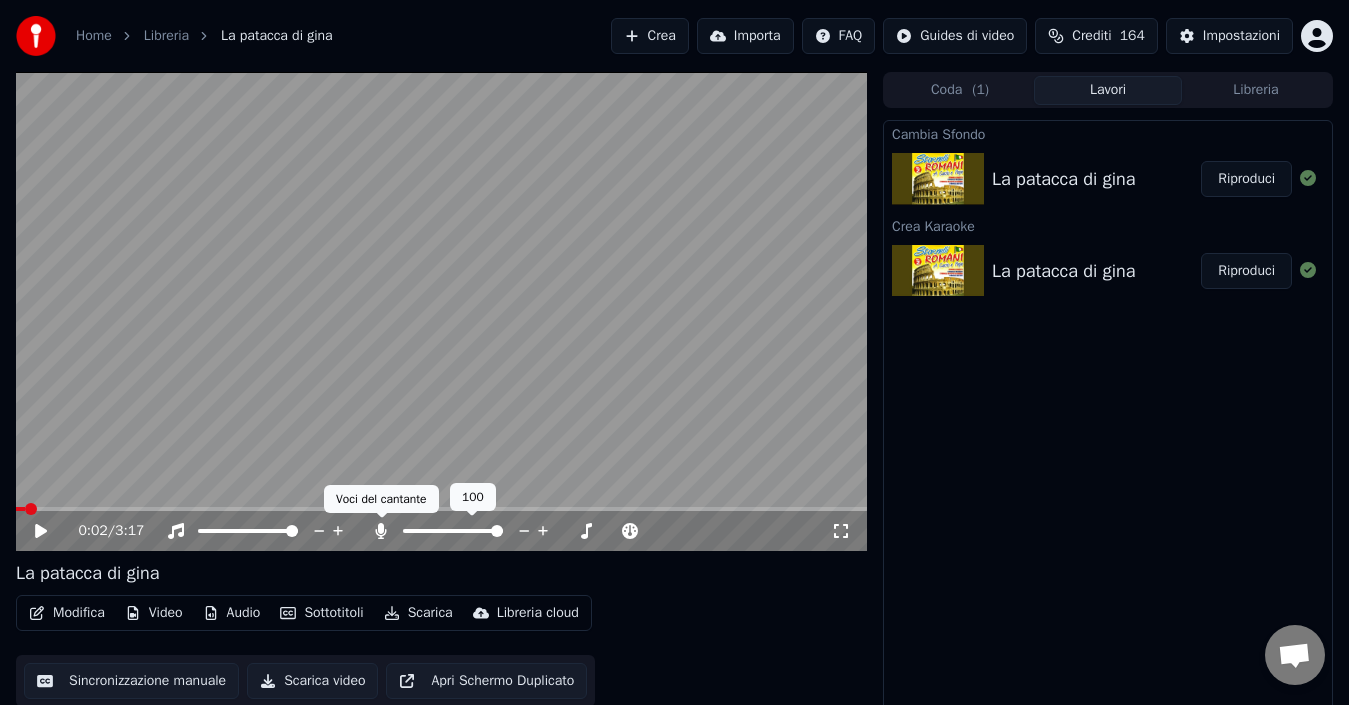 click 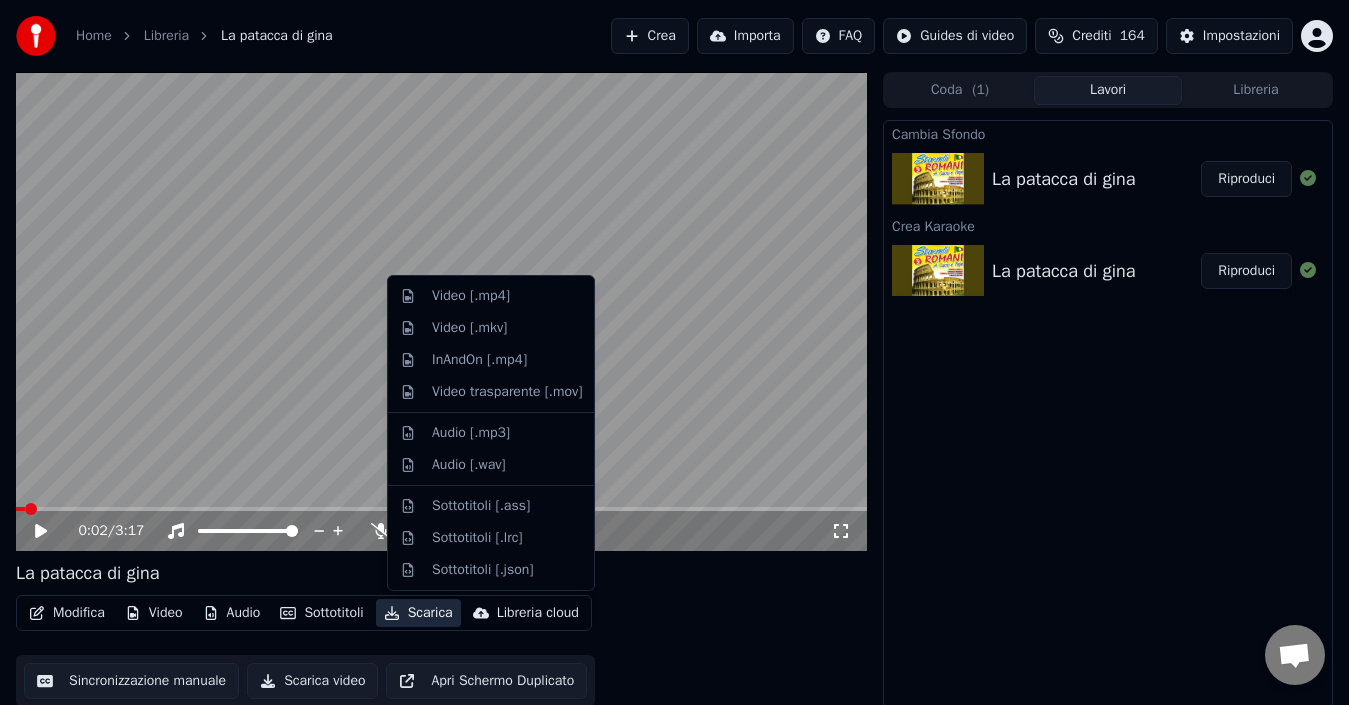 click on "Scarica" at bounding box center (418, 613) 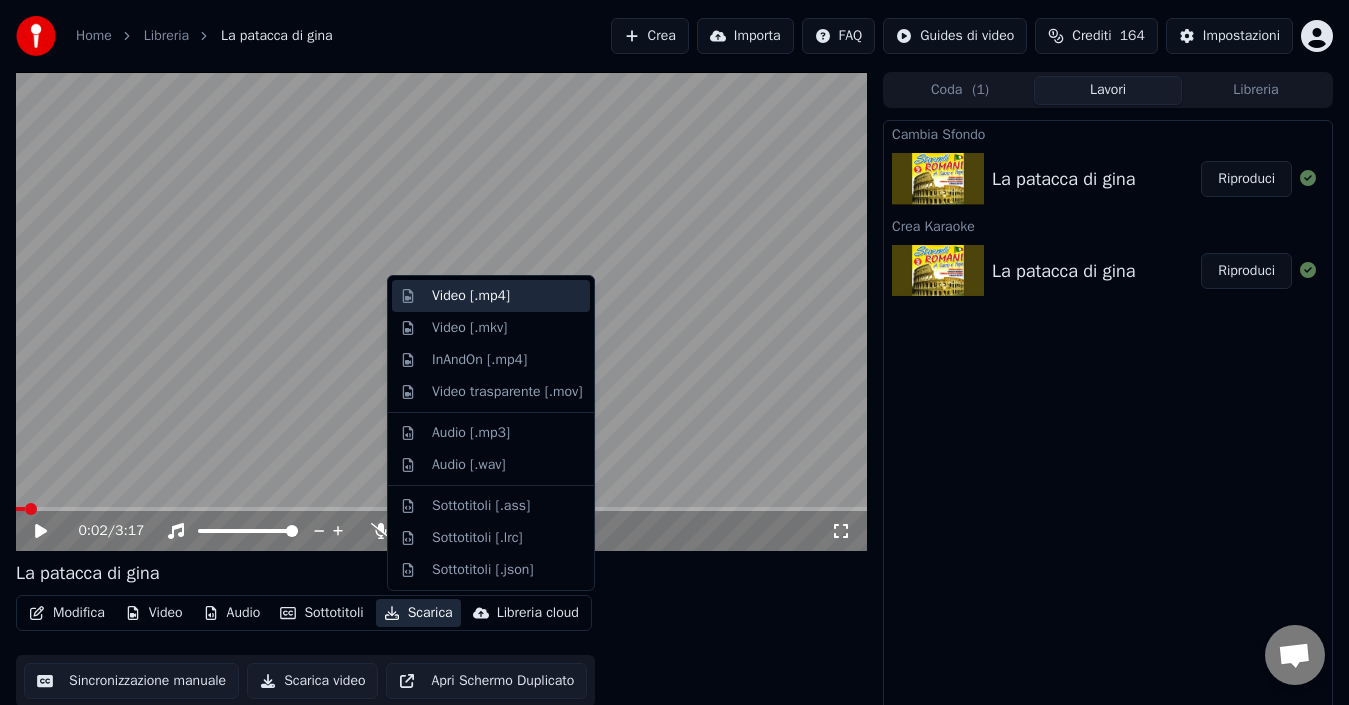 click on "Video [.mp4]" at bounding box center (471, 296) 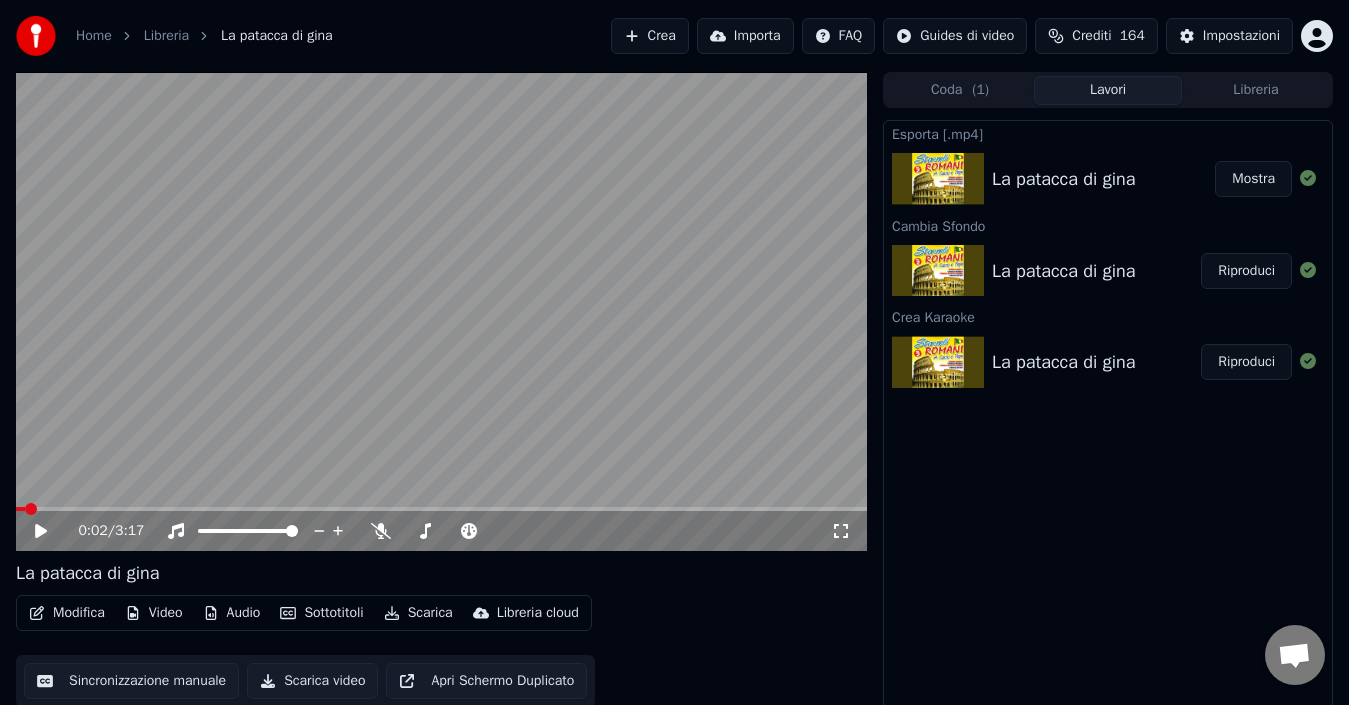 click on "Mostra" at bounding box center [1253, 179] 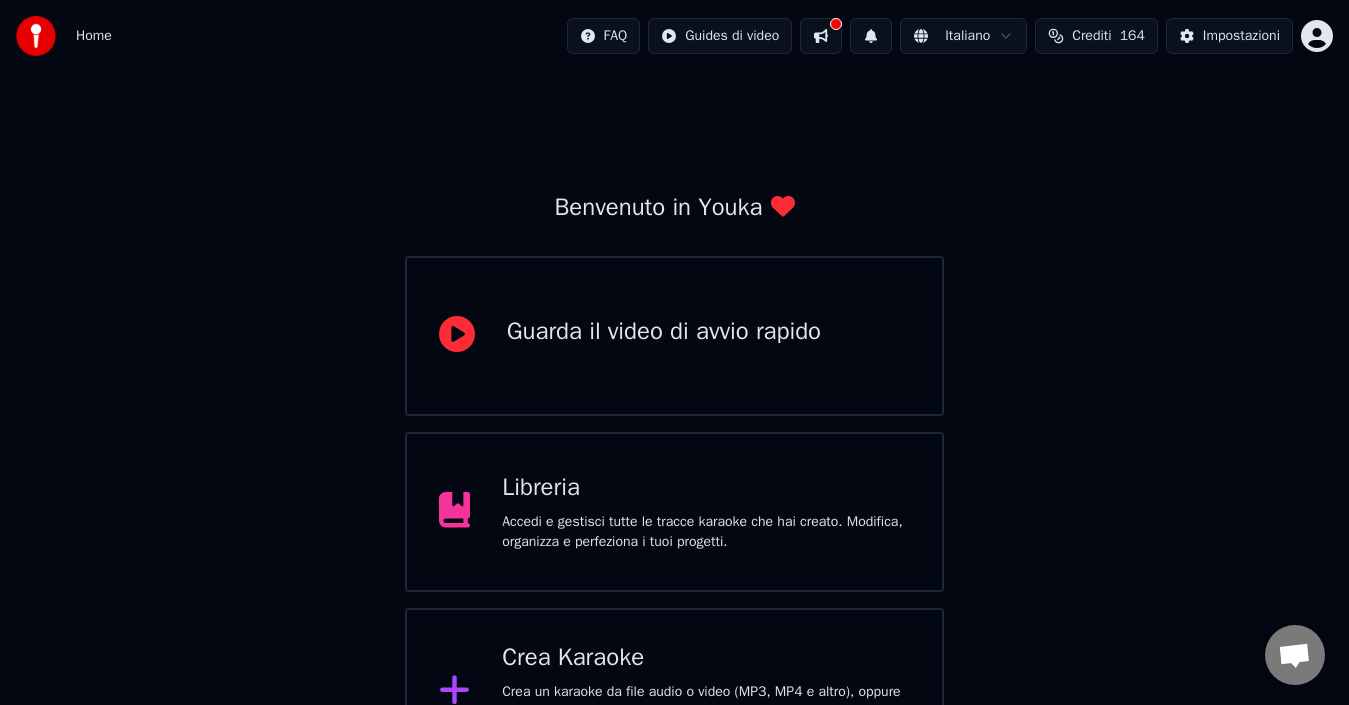 click on "Crea Karaoke" at bounding box center [706, 658] 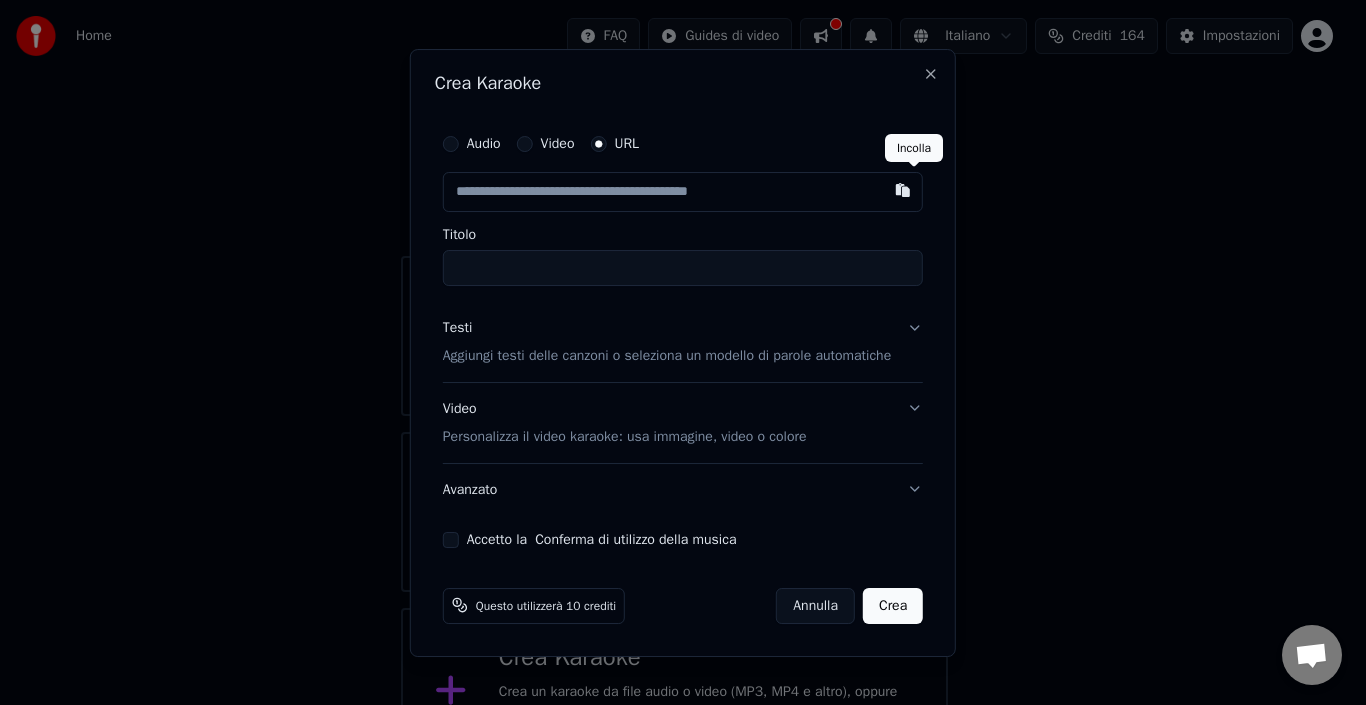 click at bounding box center (903, 190) 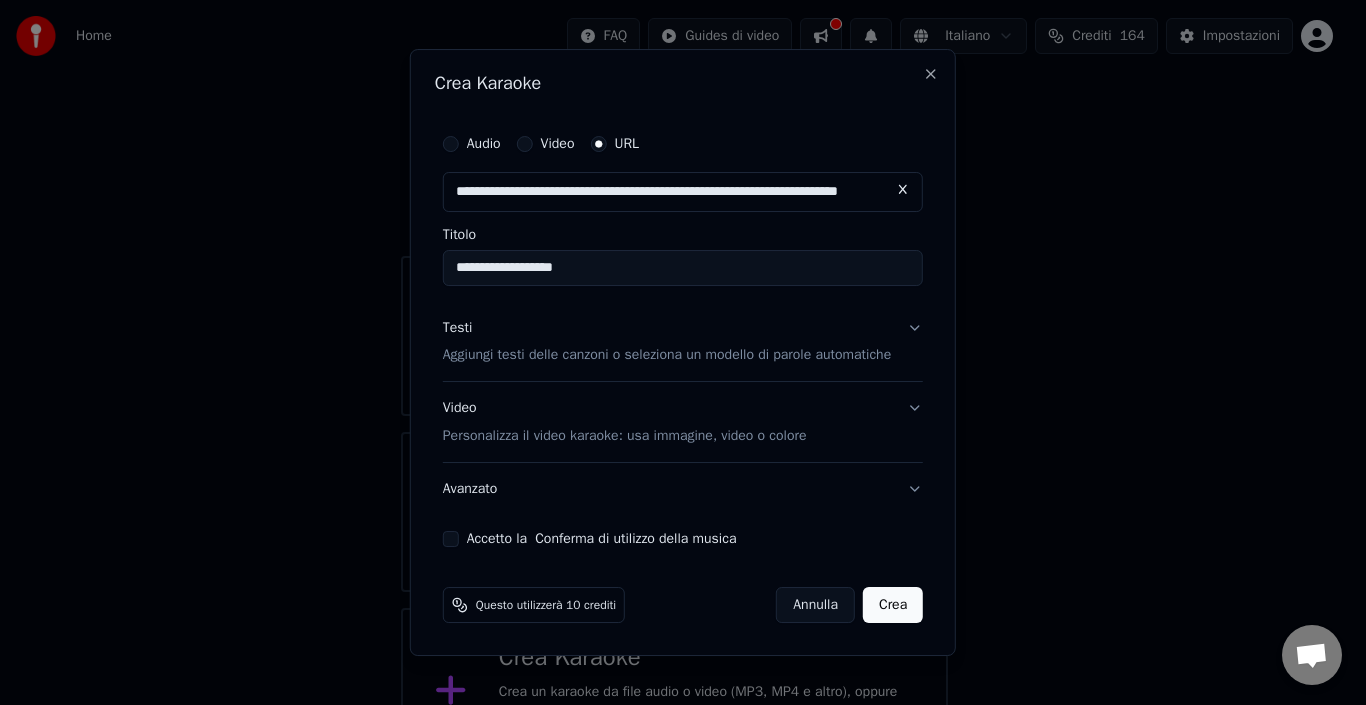 type on "**********" 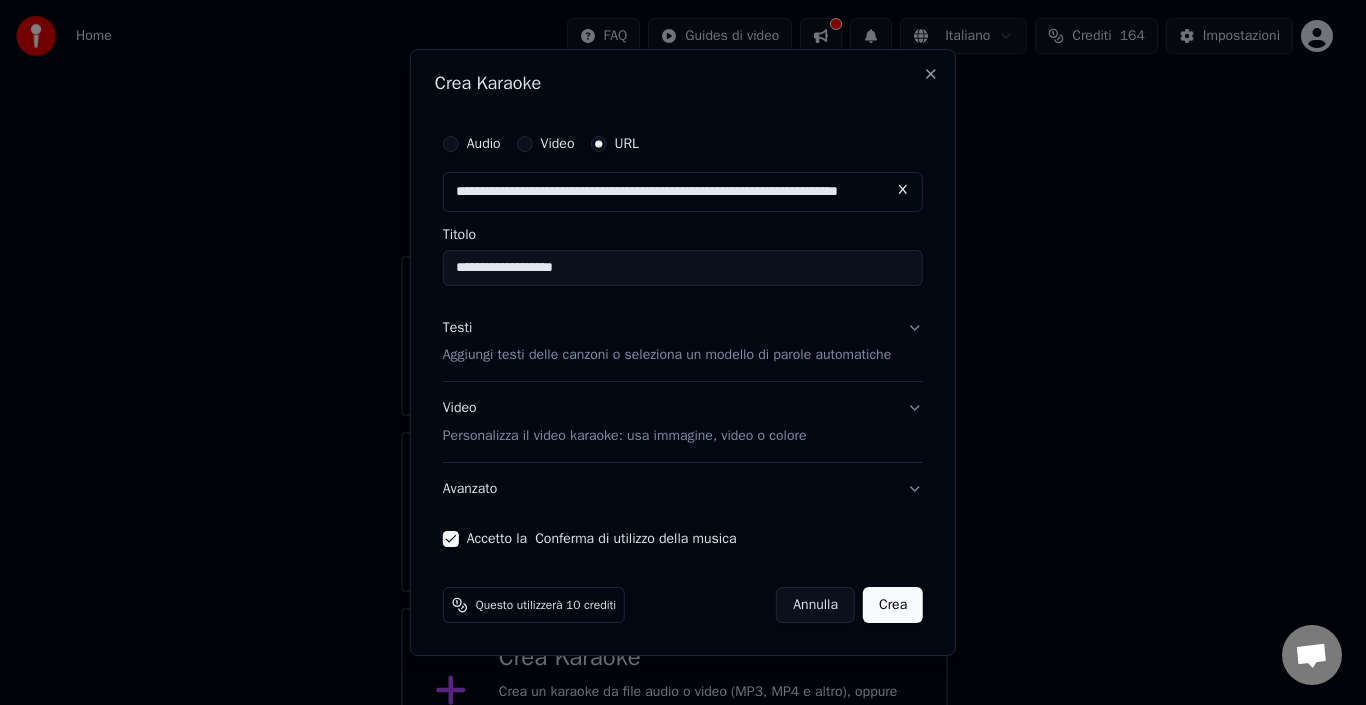 click on "Crea" at bounding box center (893, 605) 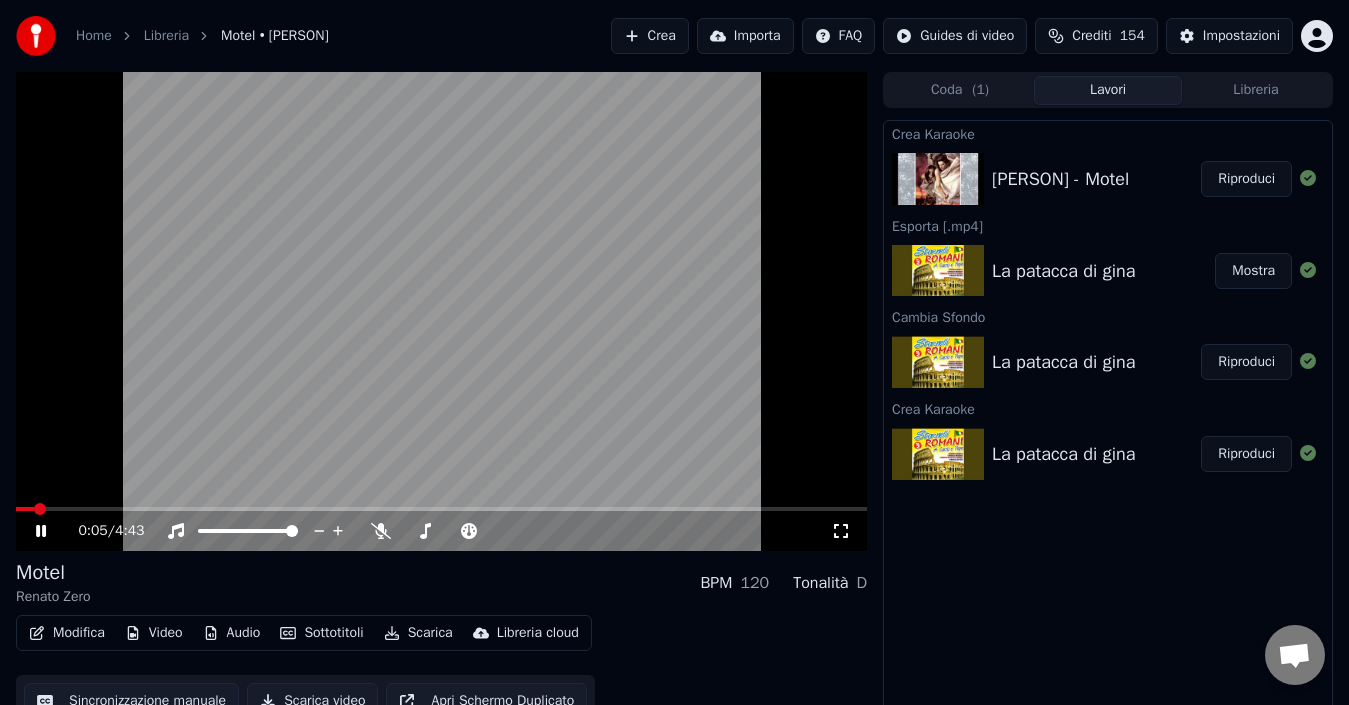 click 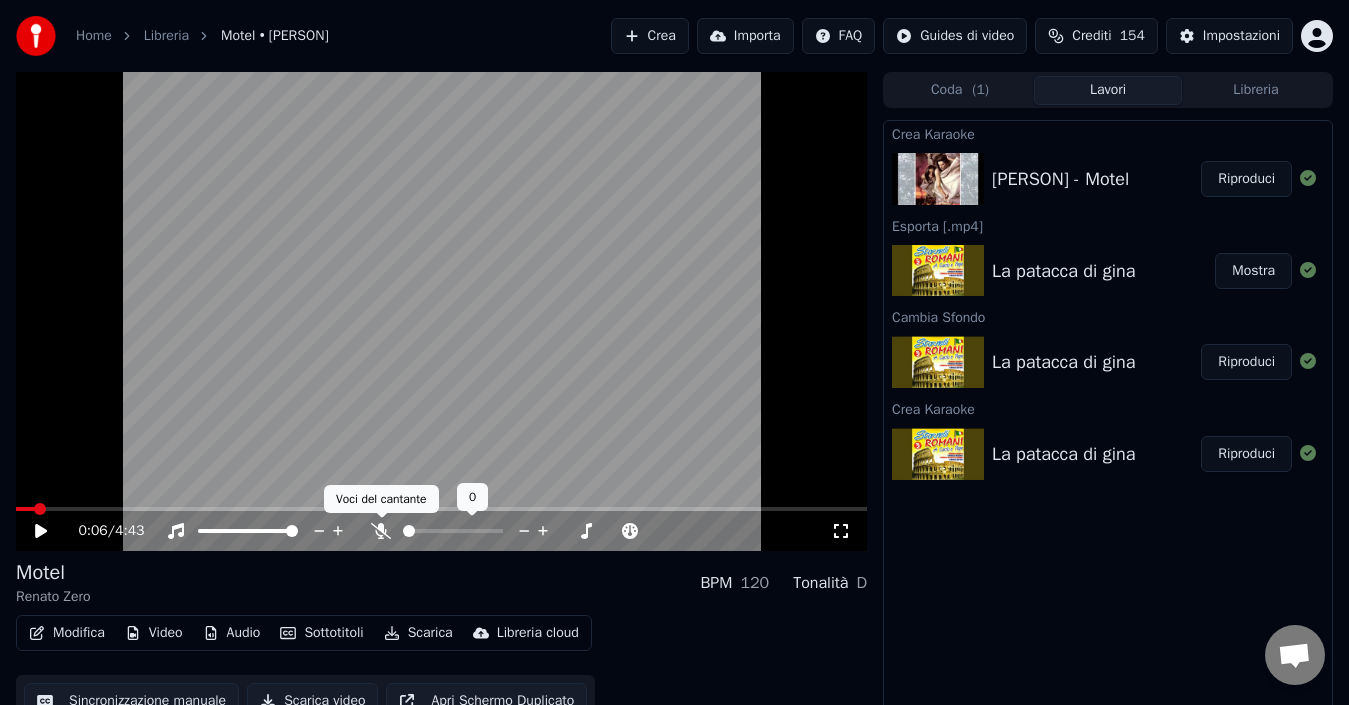click 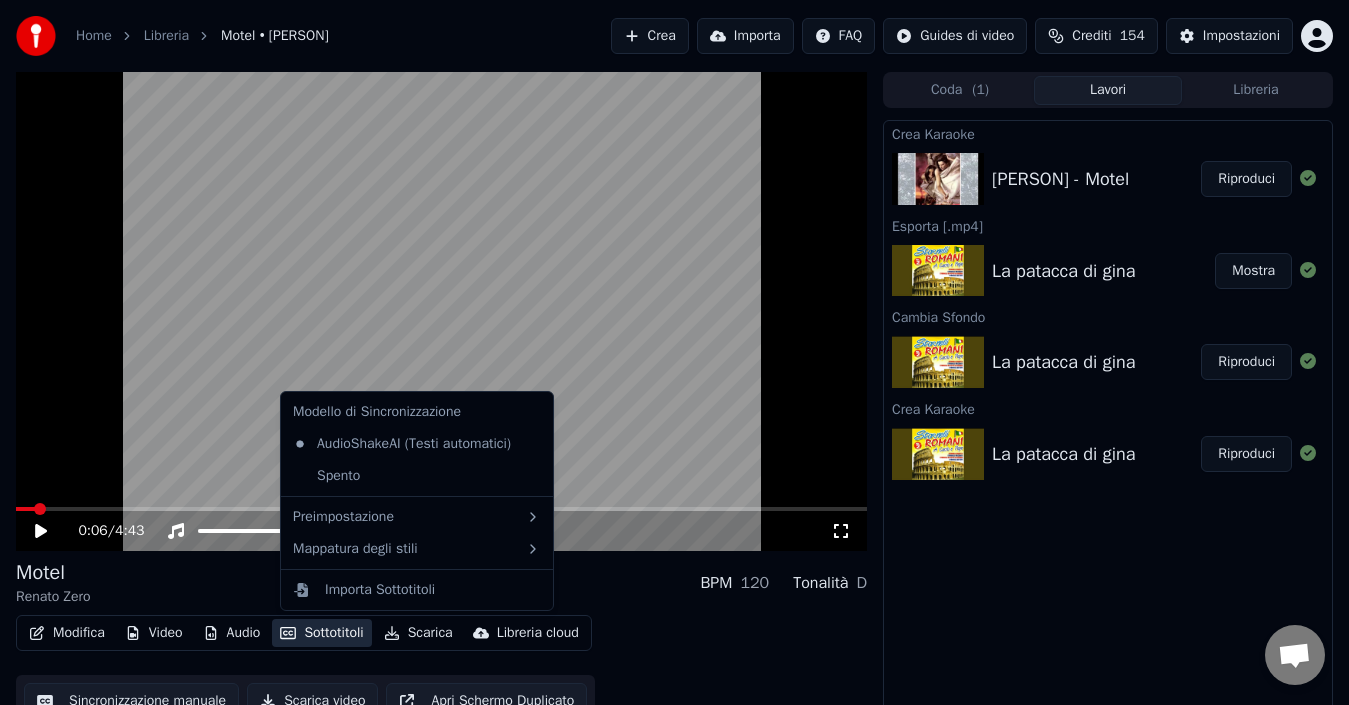 click on "Sottotitoli" at bounding box center [321, 633] 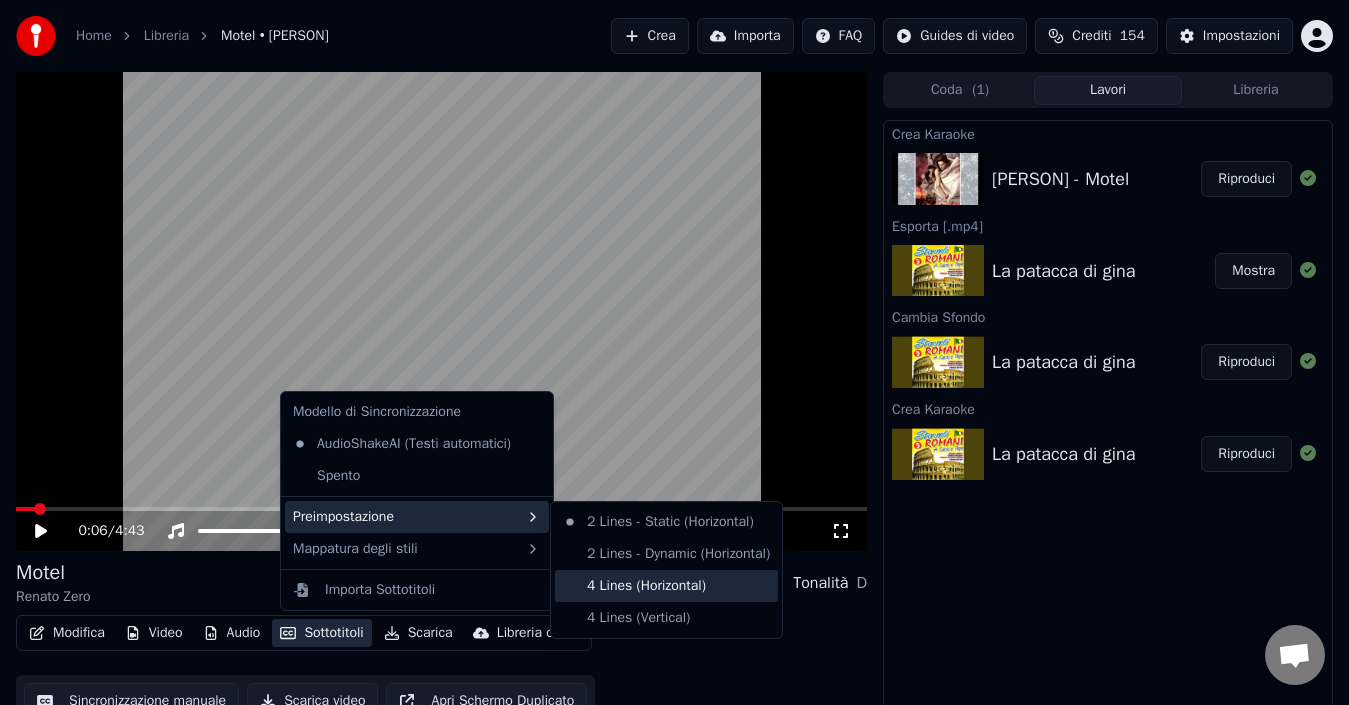 click on "4 Lines (Horizontal)" at bounding box center (666, 586) 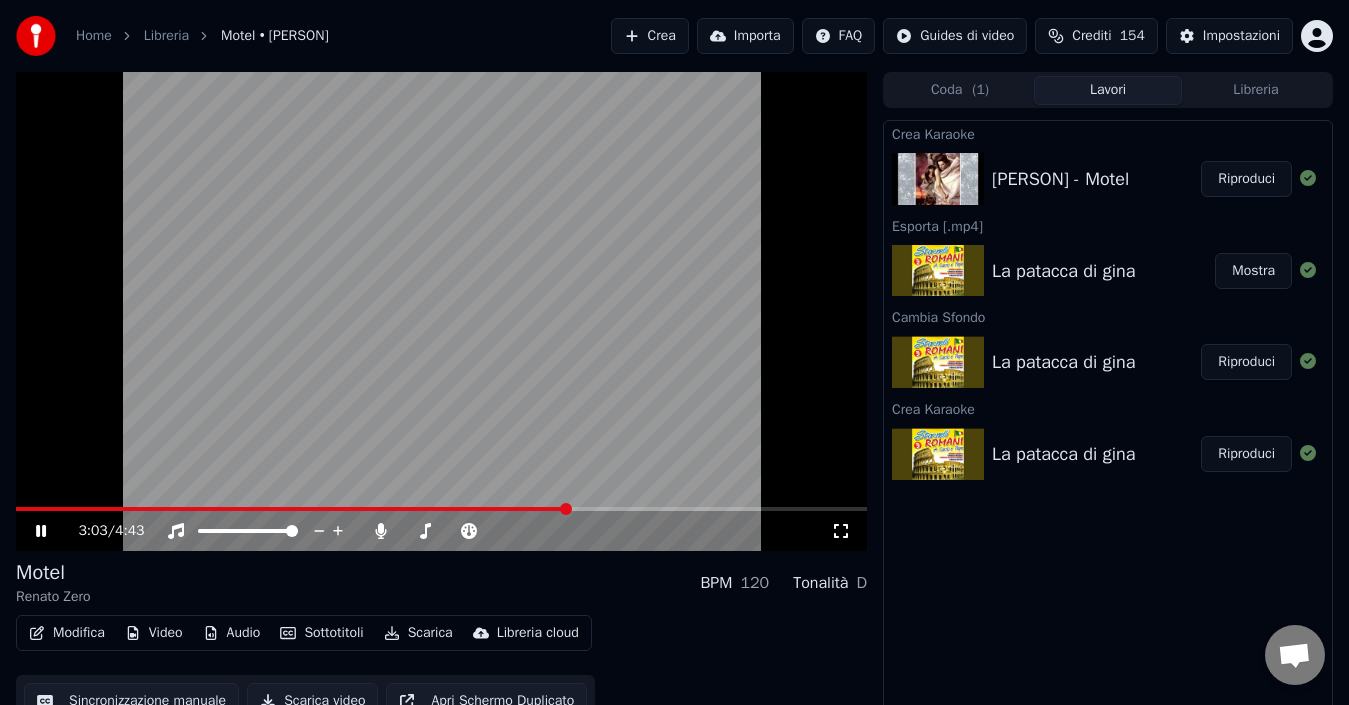 click 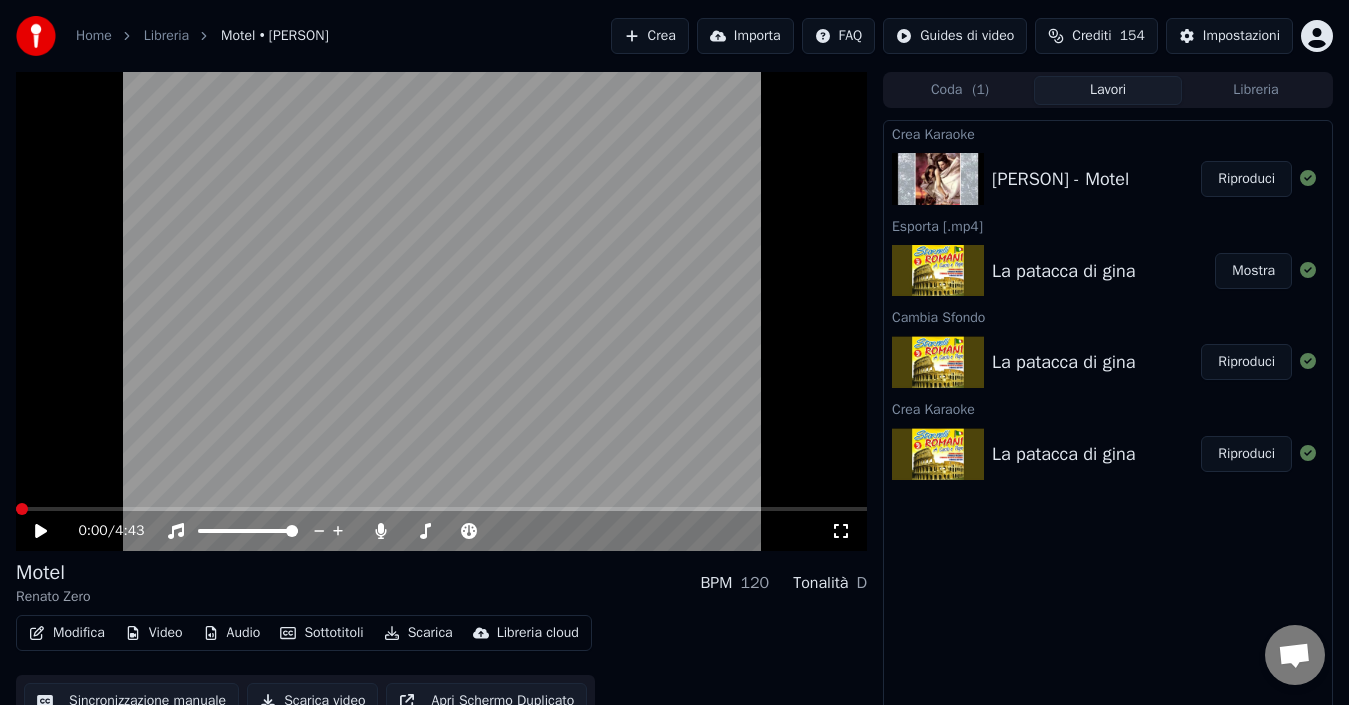 click at bounding box center [16, 509] 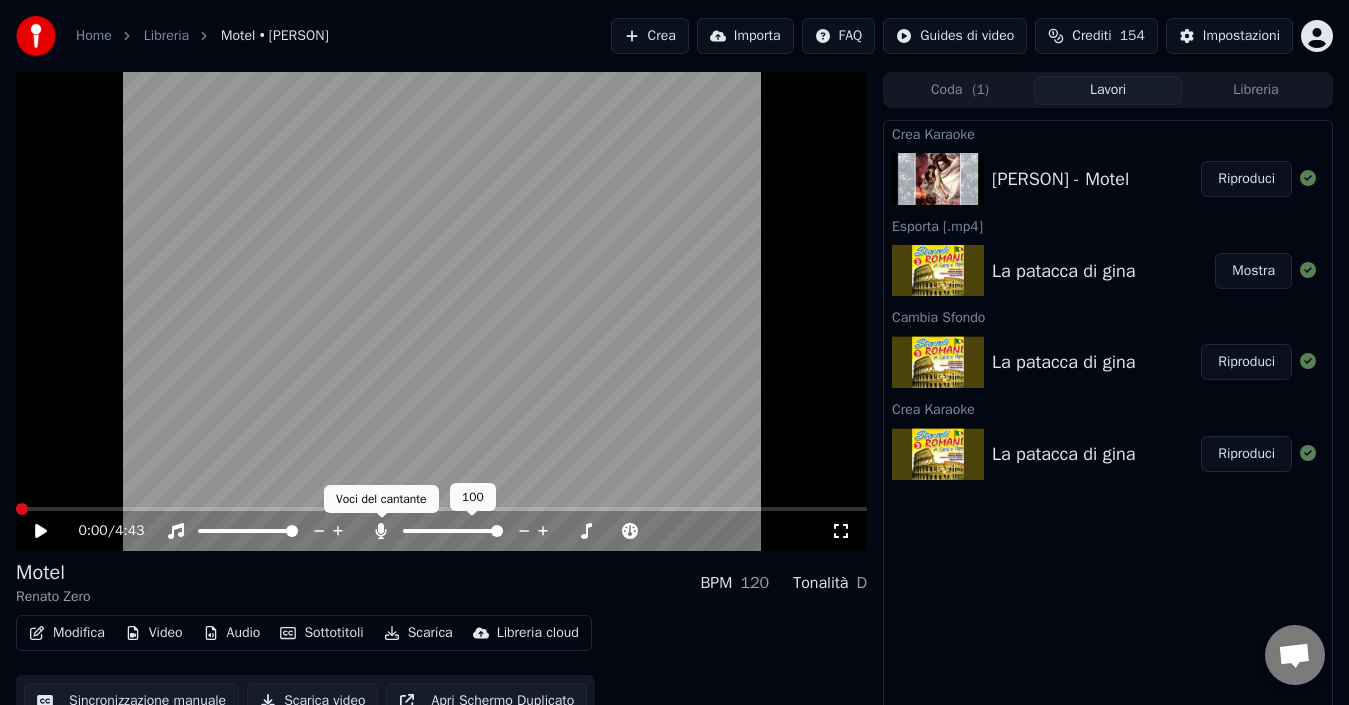 click at bounding box center (382, 518) 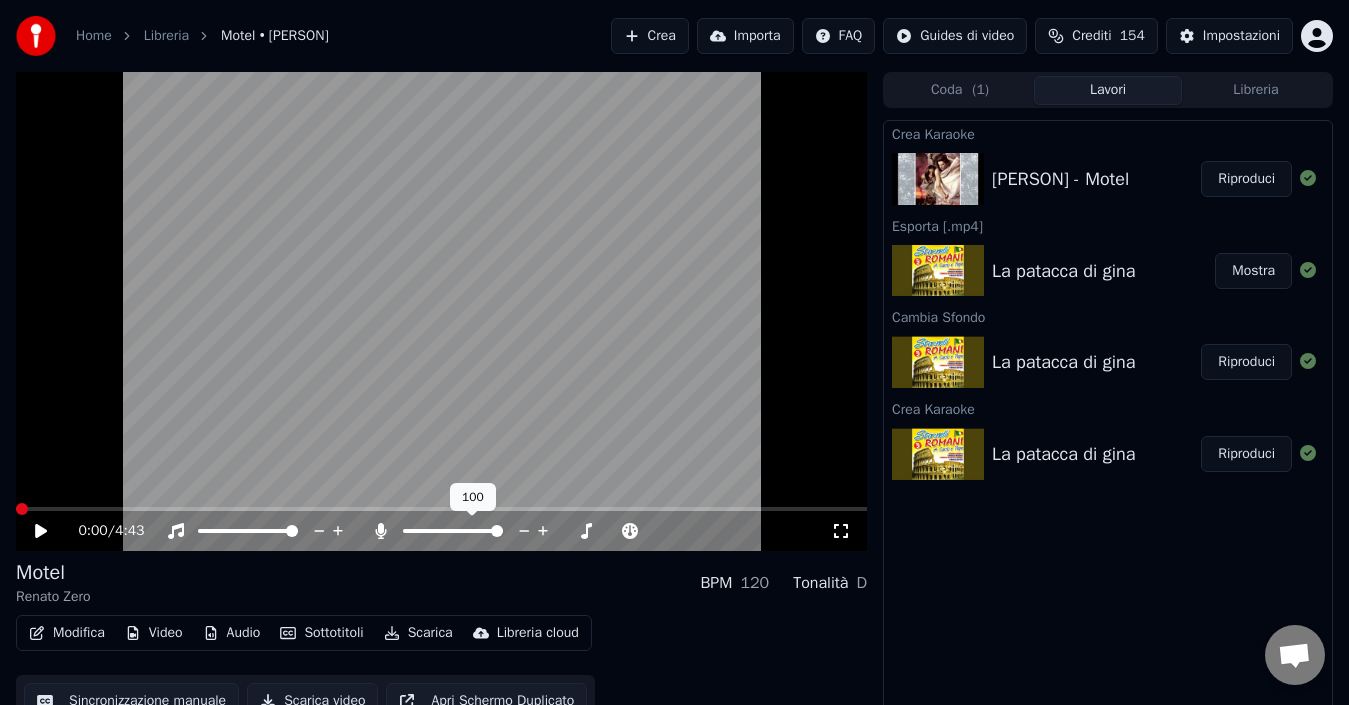 click 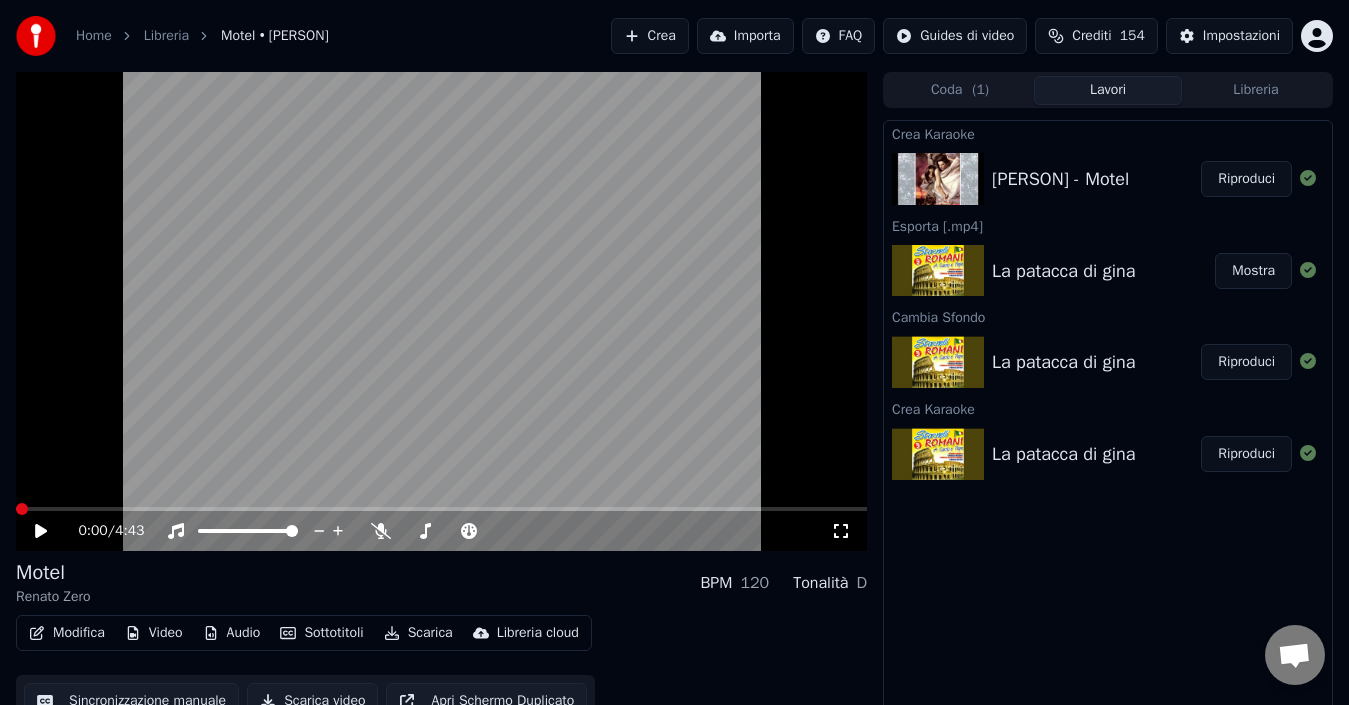 click 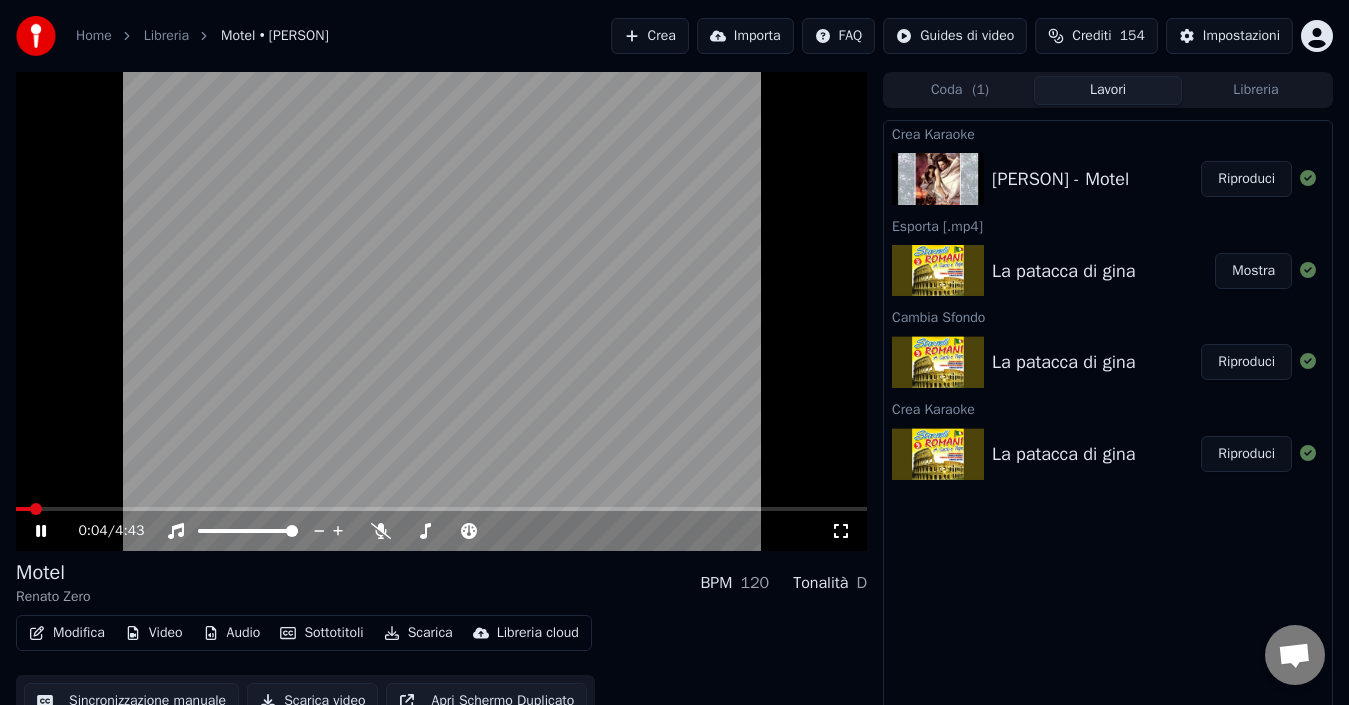 click 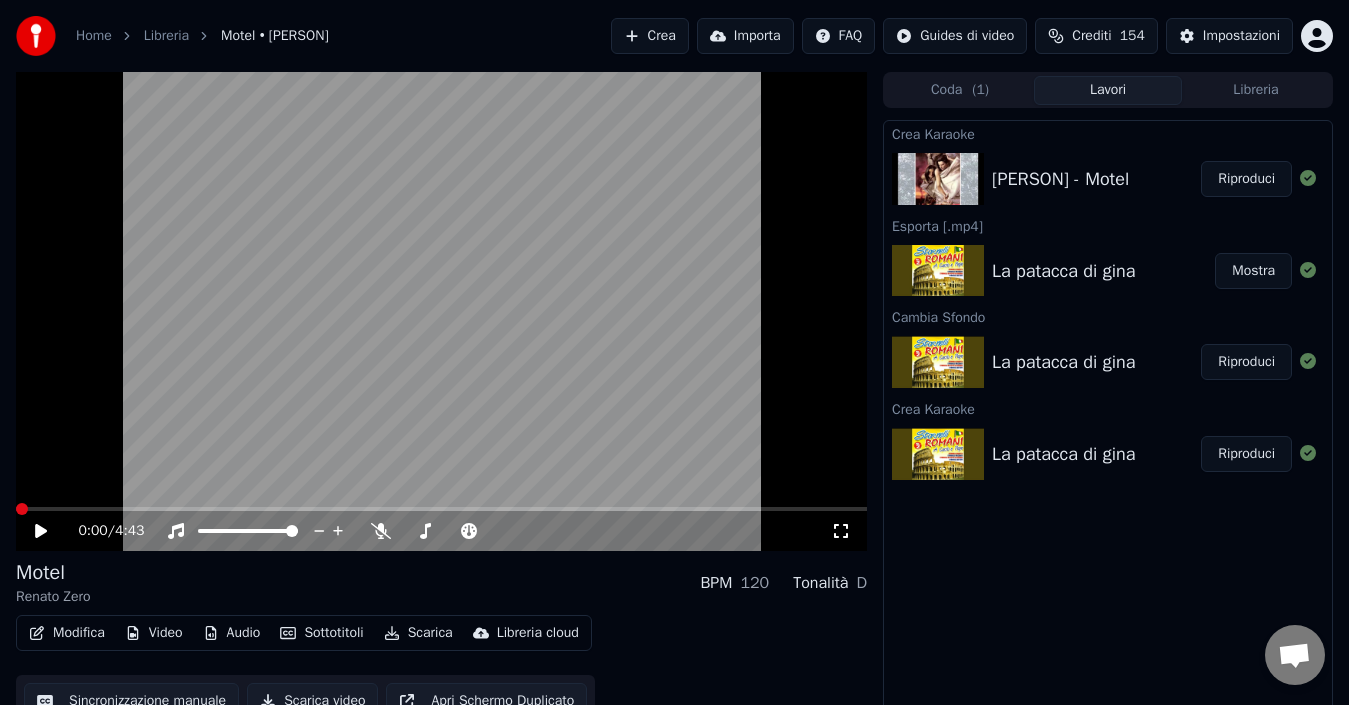 click at bounding box center [22, 509] 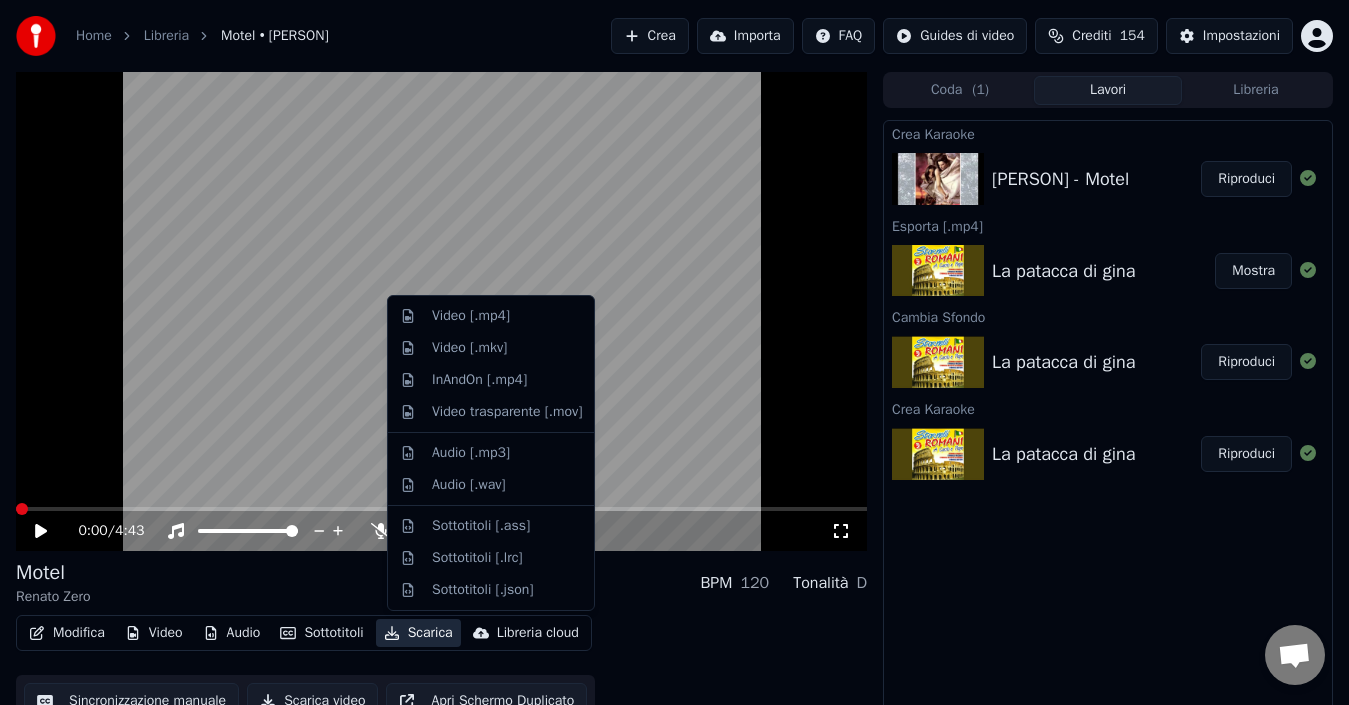 click on "Scarica" at bounding box center [418, 633] 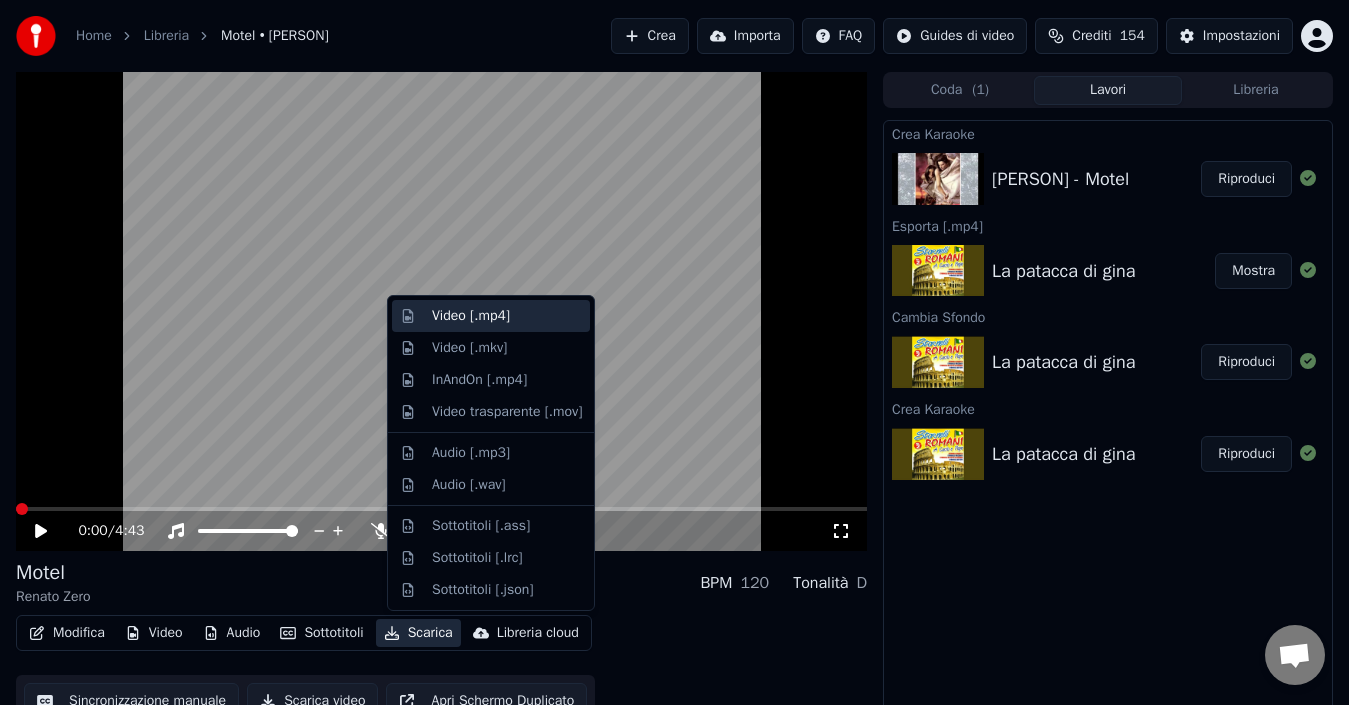 click on "Video [.mp4]" at bounding box center [471, 316] 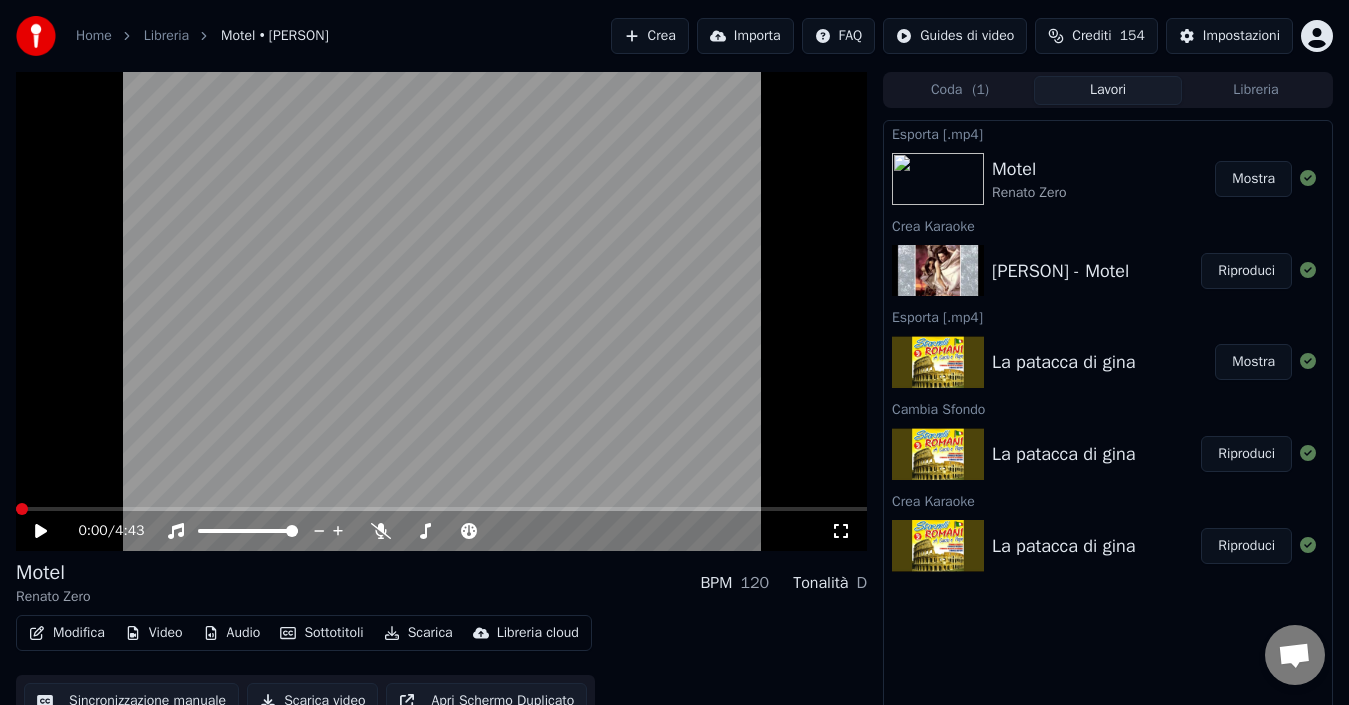 click on "Mostra" at bounding box center (1253, 179) 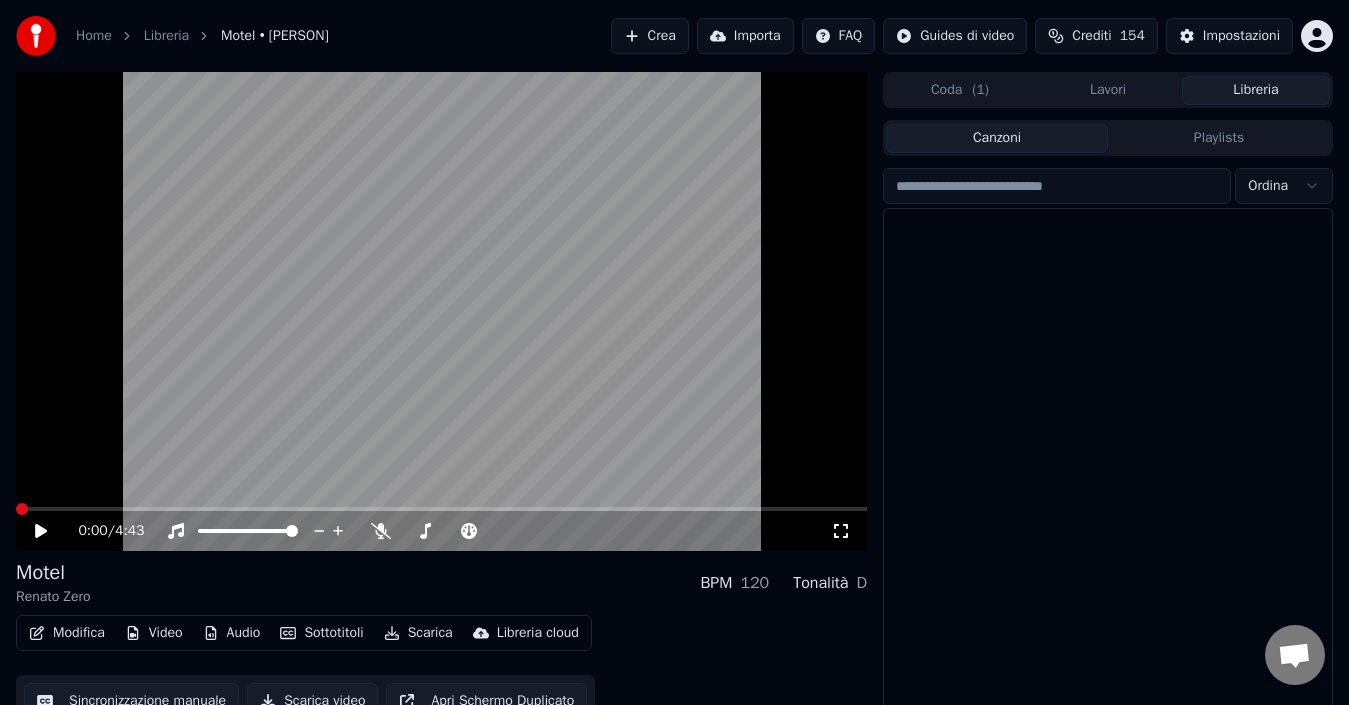 click on "Libreria" at bounding box center [1256, 90] 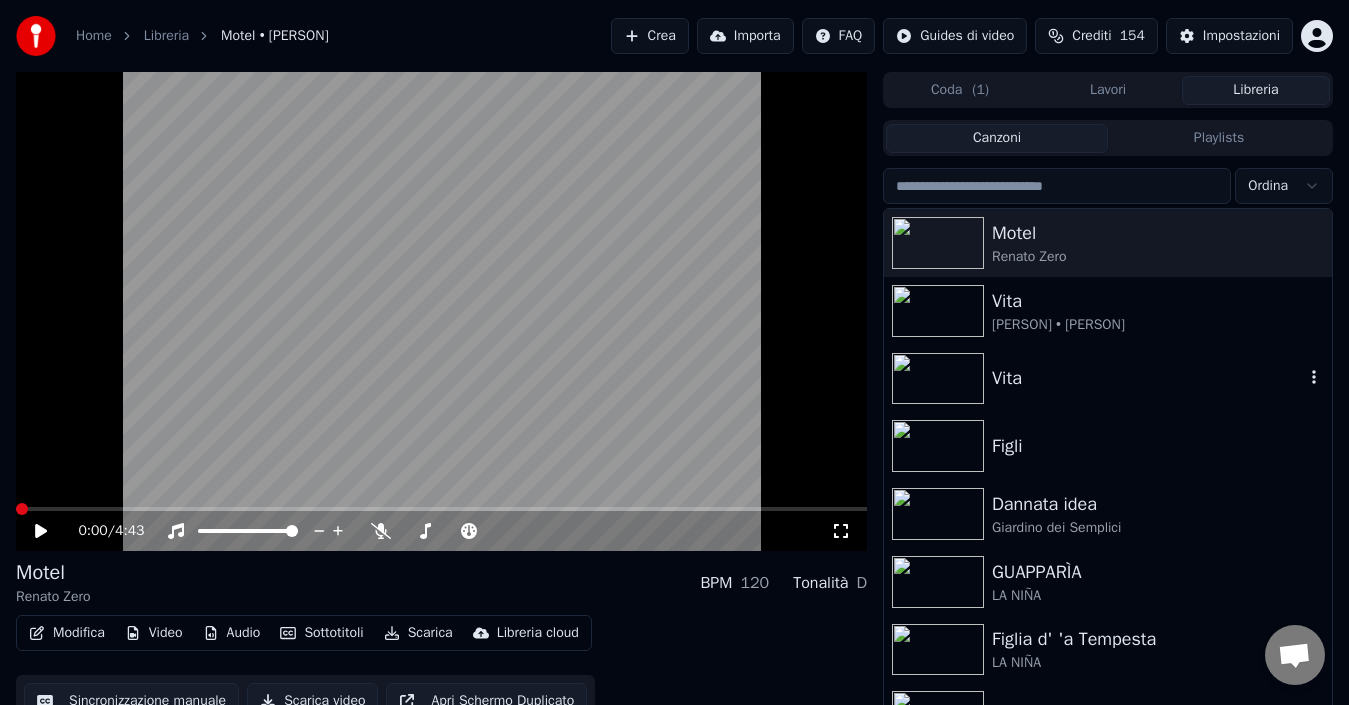 click on "Vita" at bounding box center (1148, 378) 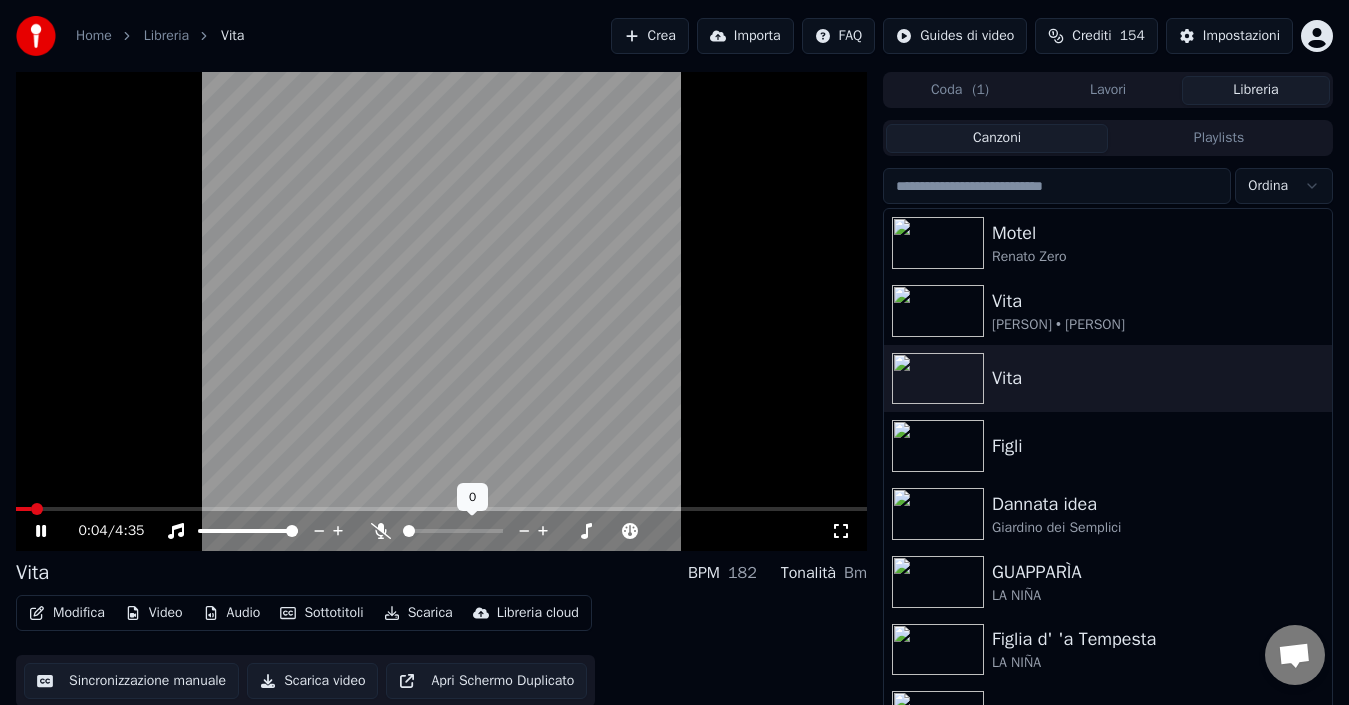 click 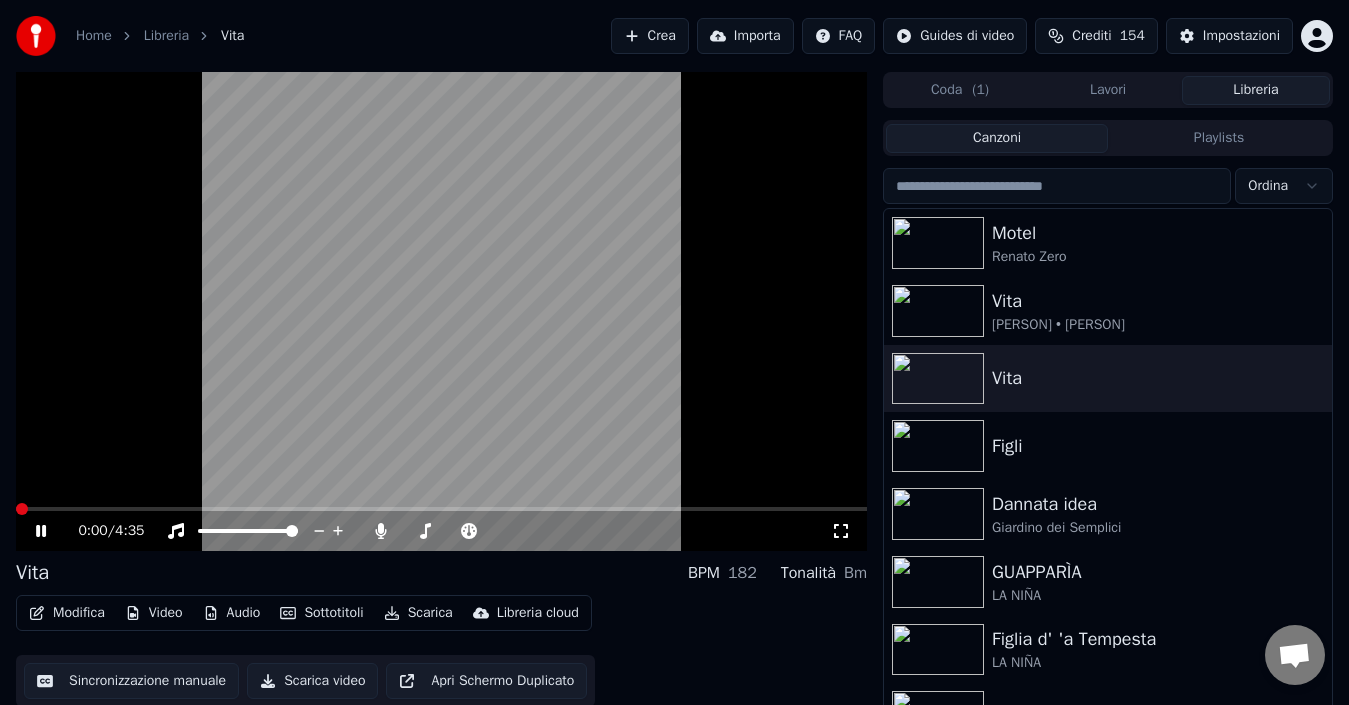 click at bounding box center [22, 509] 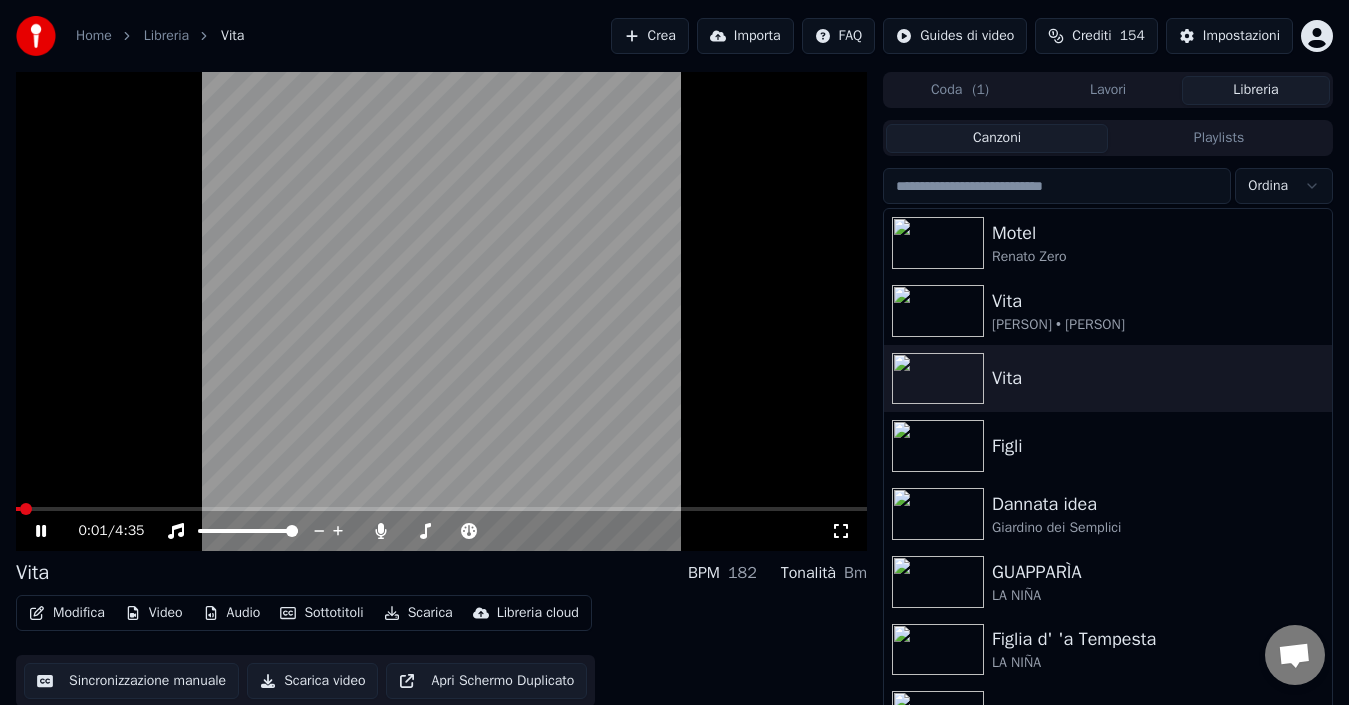 click 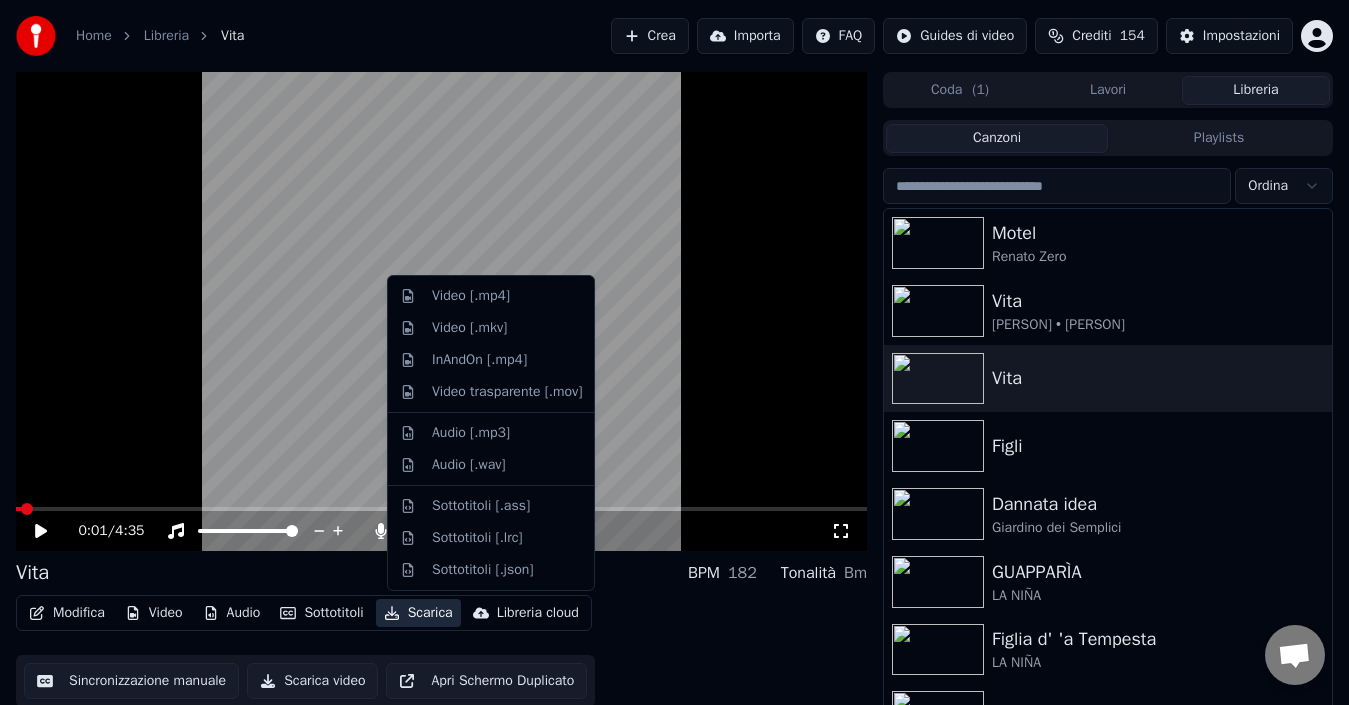 click on "Scarica" at bounding box center (418, 613) 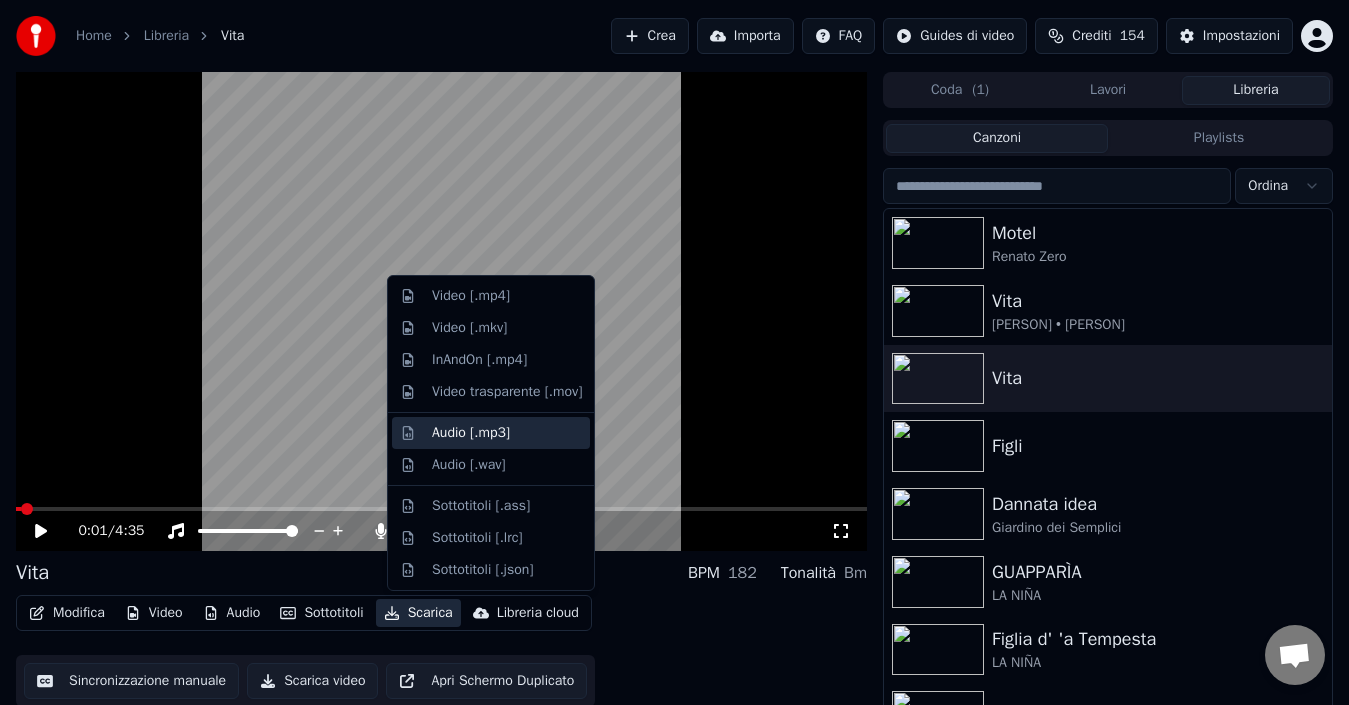 click on "Audio [.mp3]" at bounding box center [471, 433] 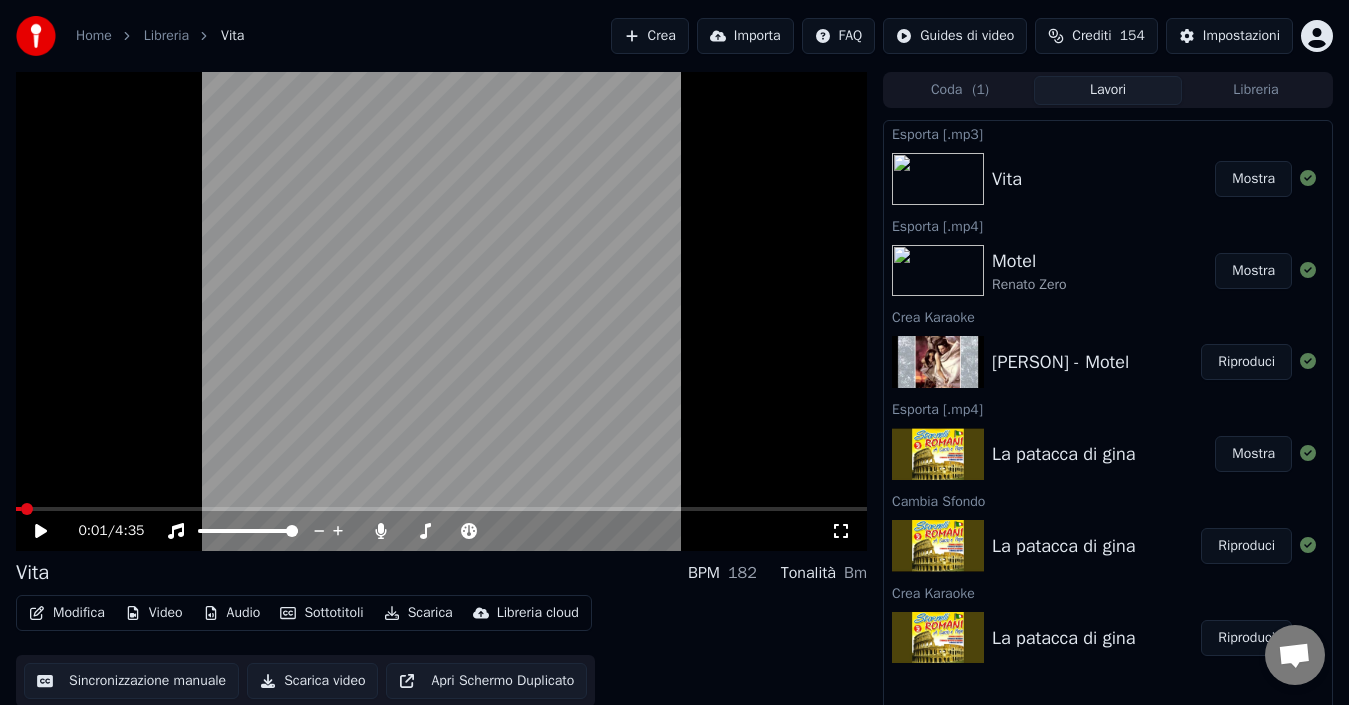 click on "Mostra" at bounding box center (1253, 179) 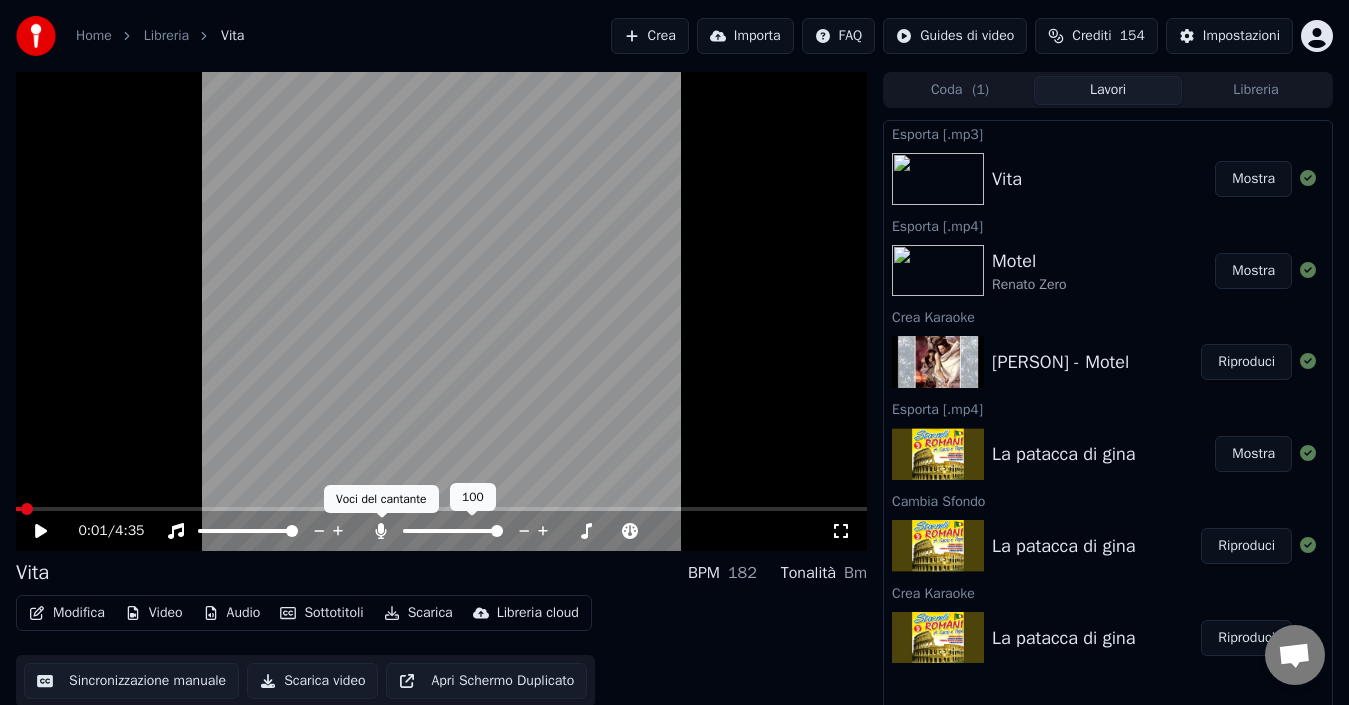 click 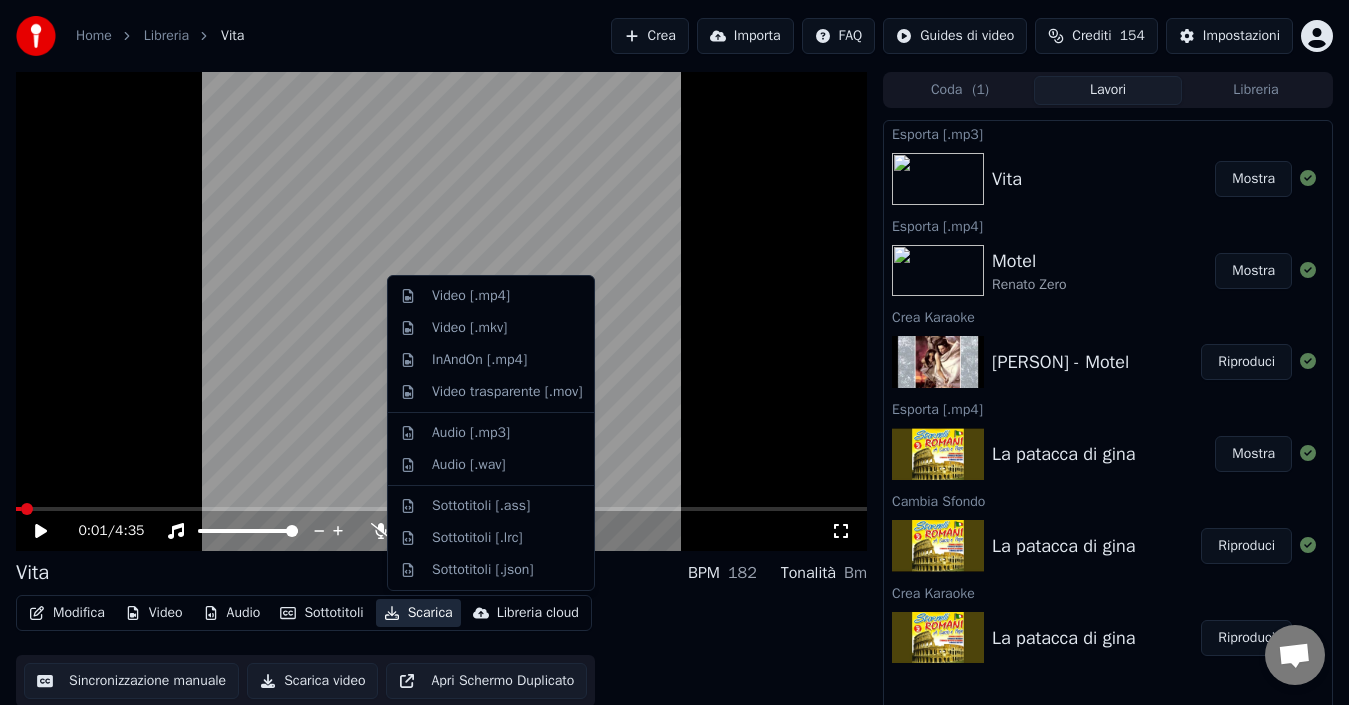 click on "Scarica" at bounding box center [418, 613] 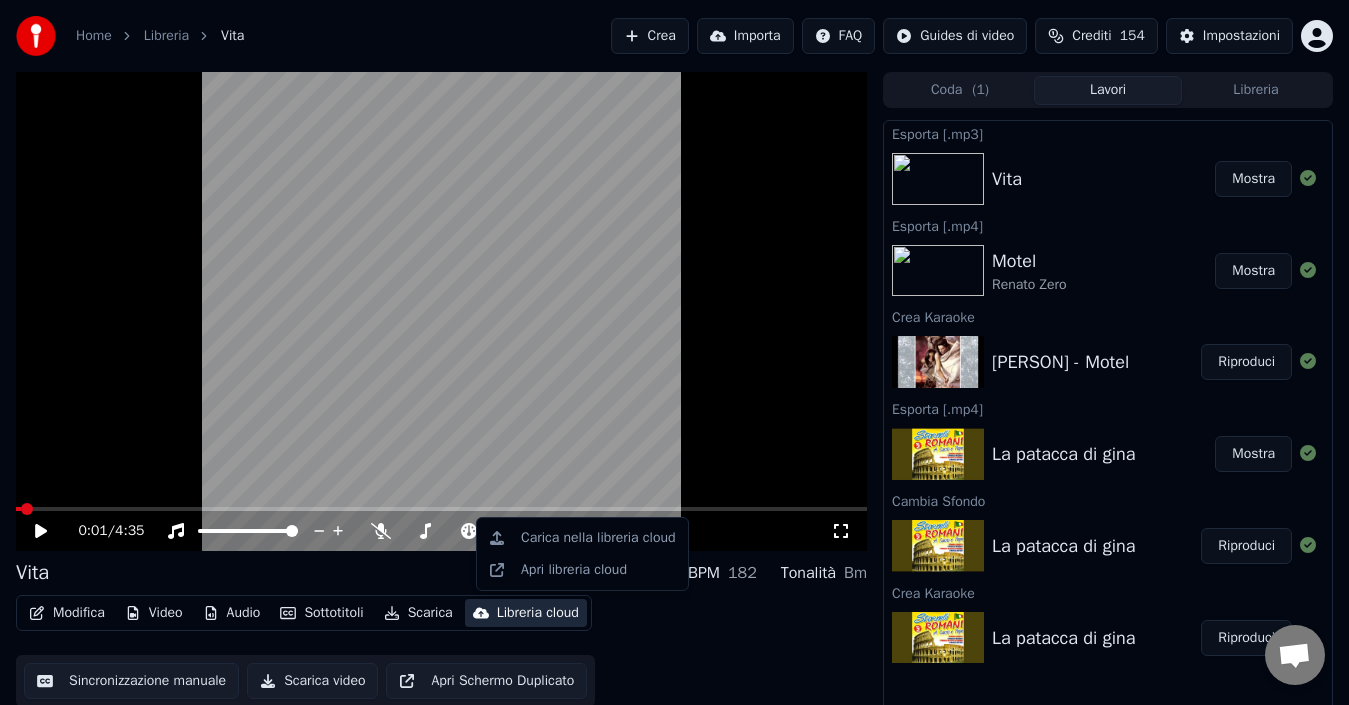 drag, startPoint x: 748, startPoint y: 655, endPoint x: 399, endPoint y: 635, distance: 349.5726 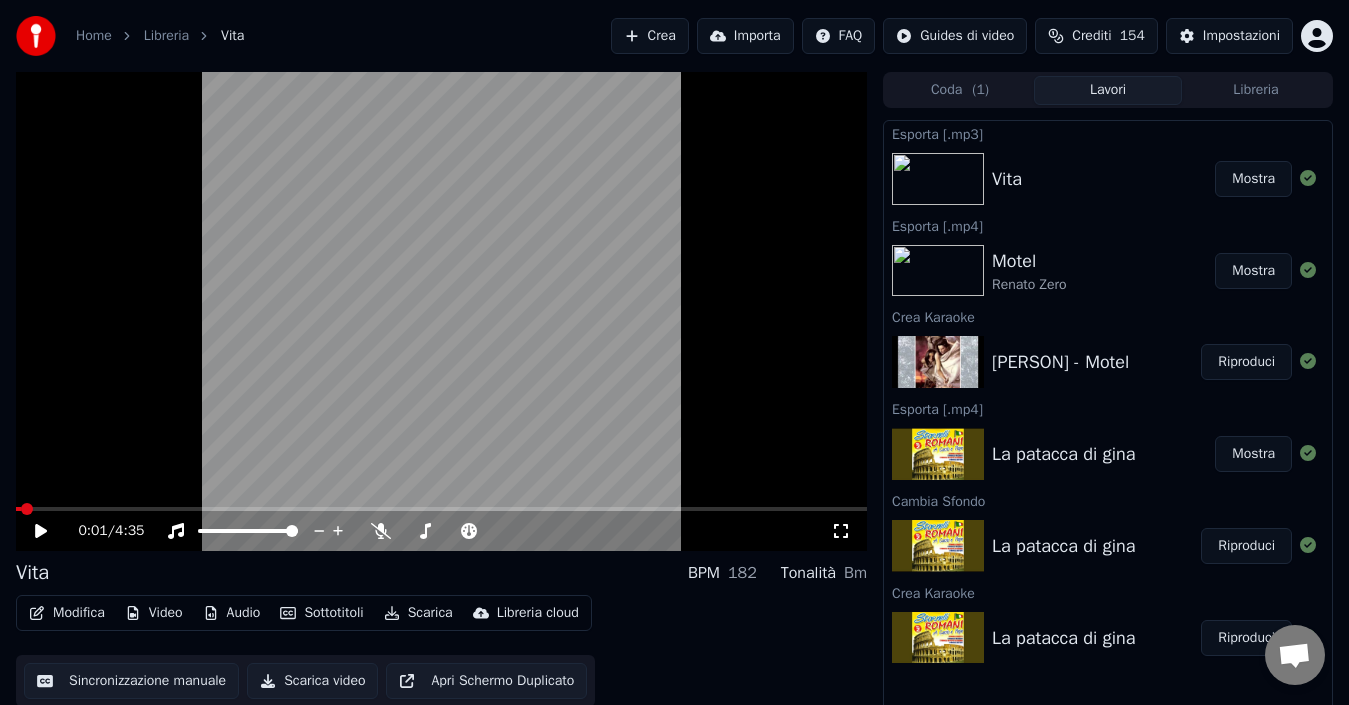 click 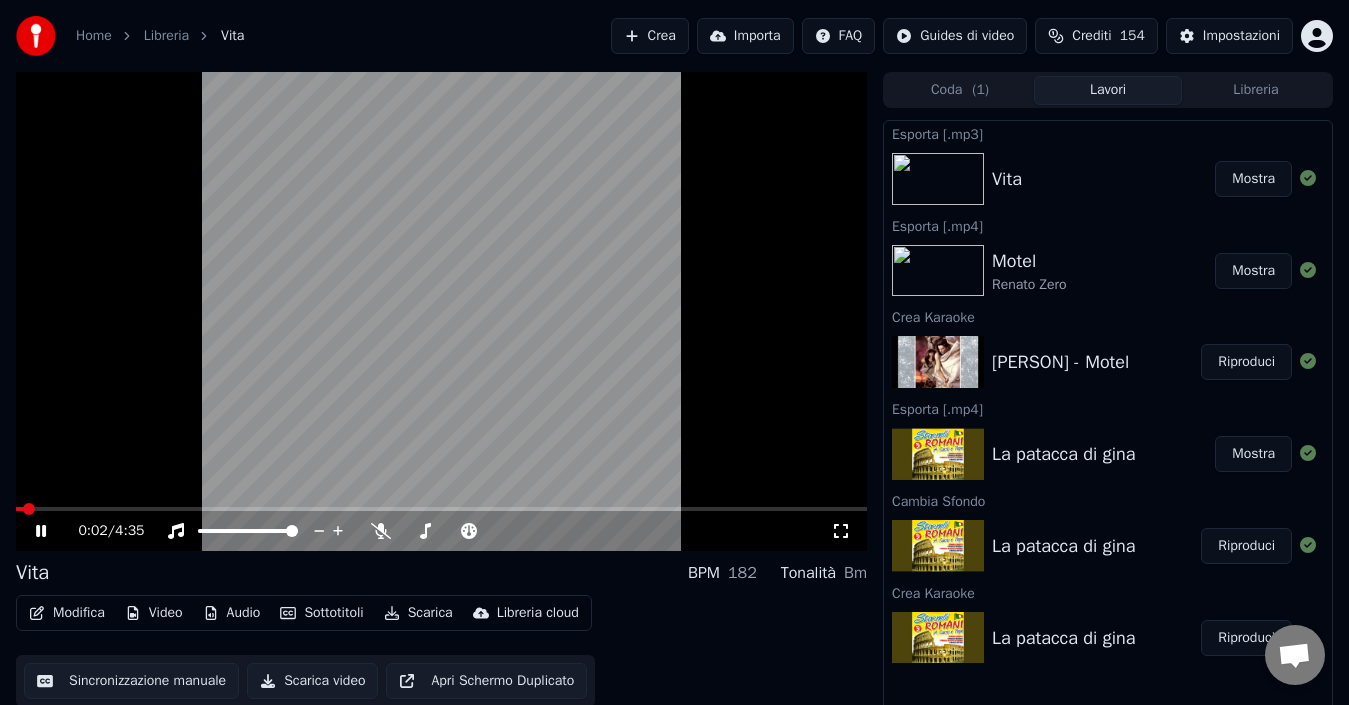 click at bounding box center (441, 509) 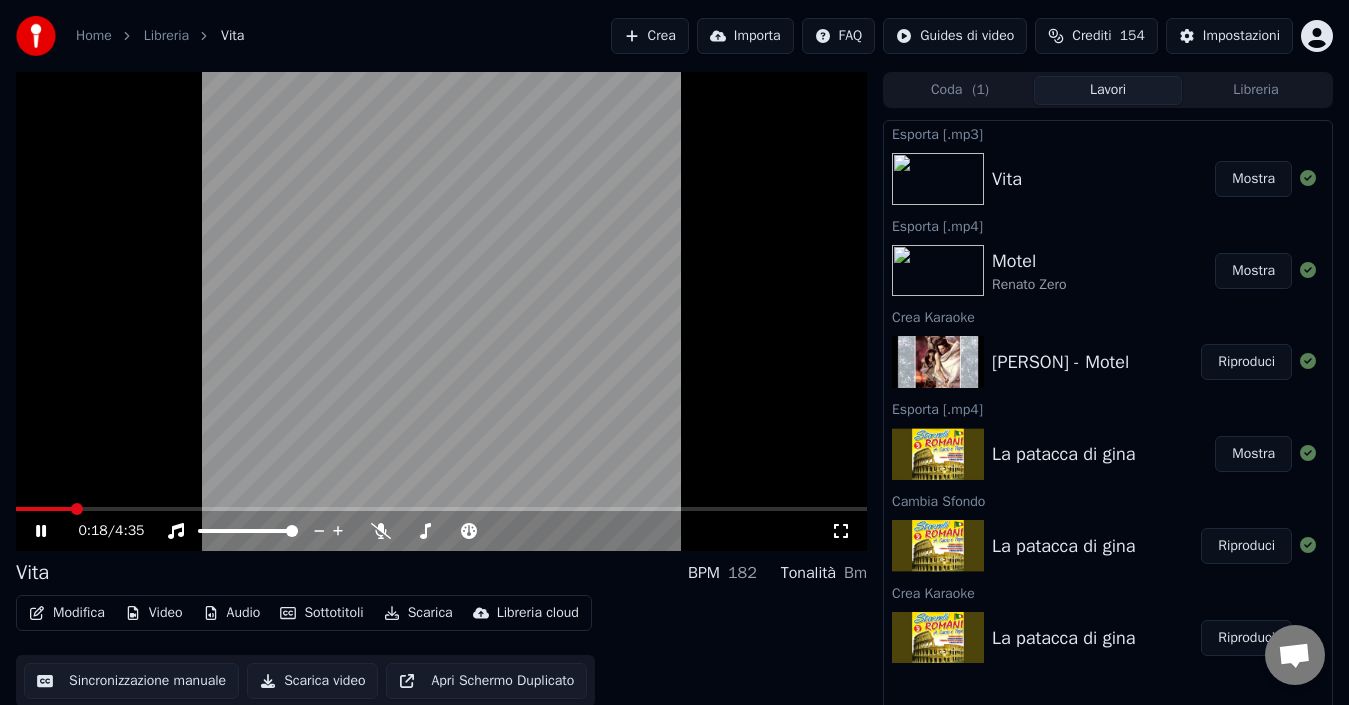 click 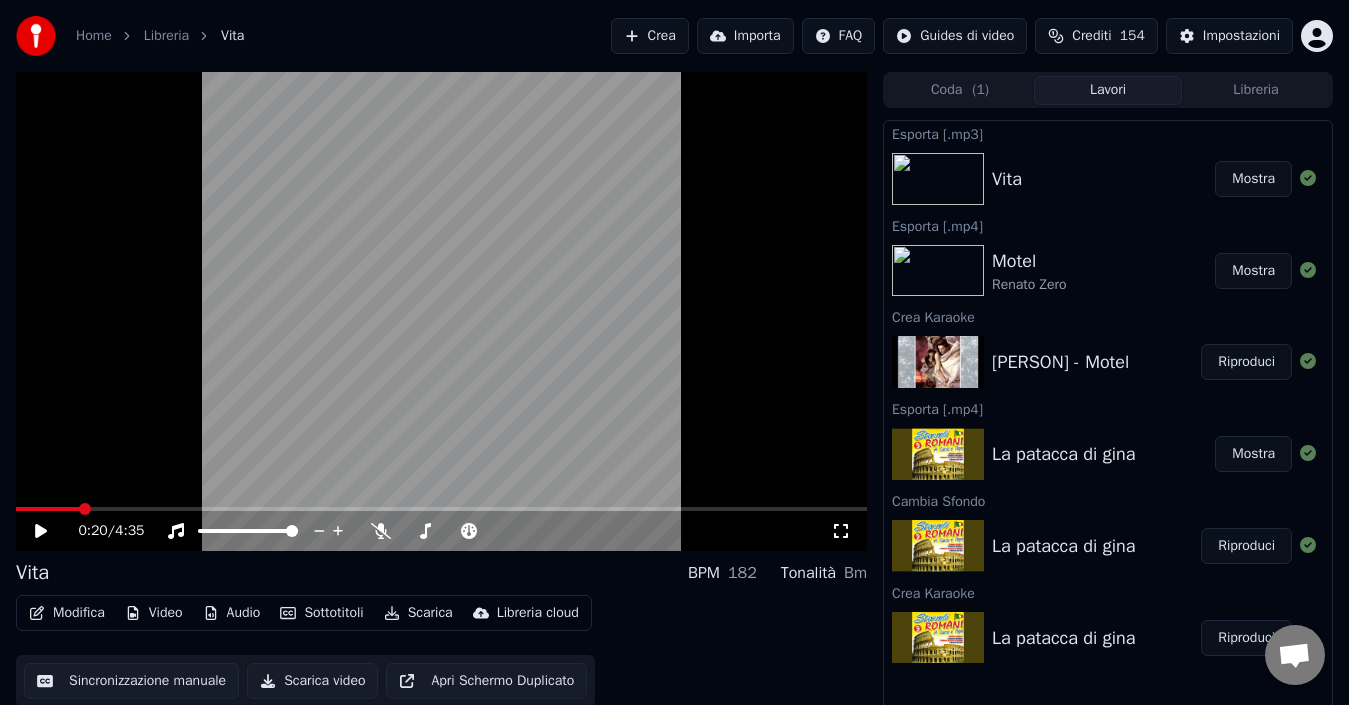 click on "Scarica" at bounding box center (418, 613) 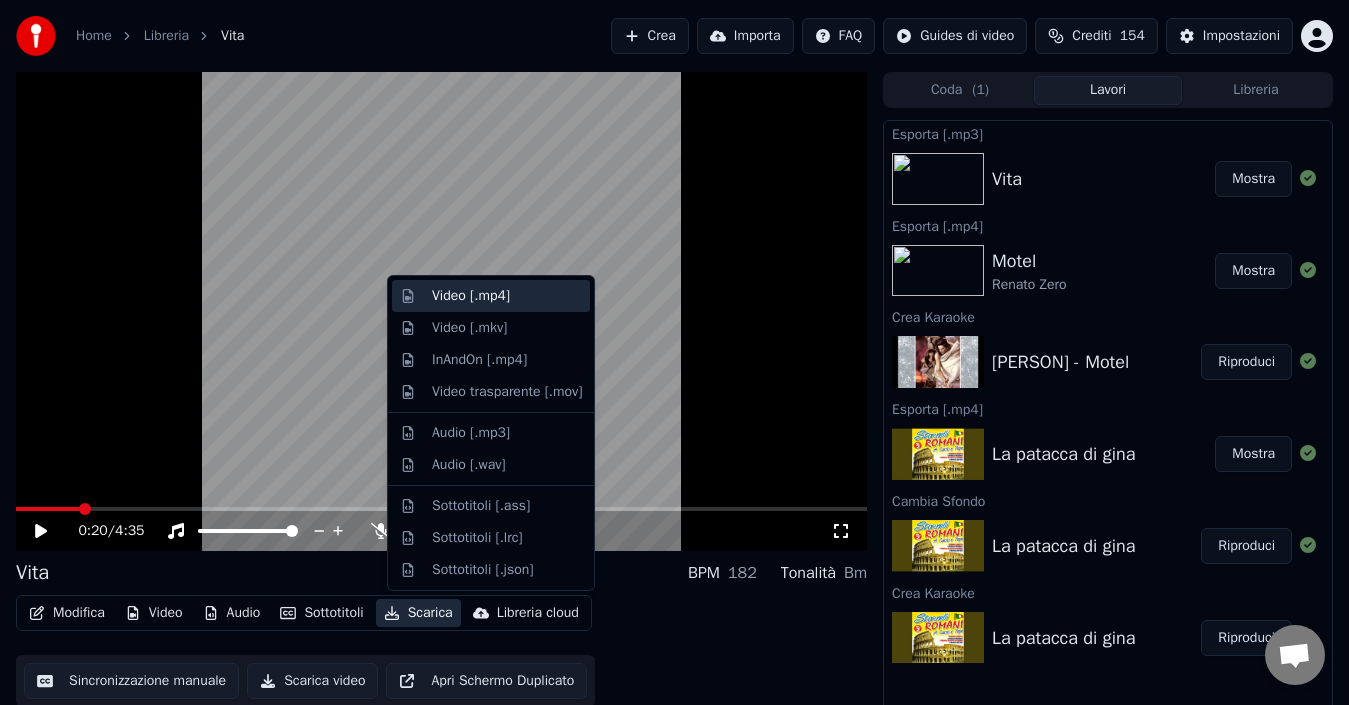 click on "Video [.mp4]" at bounding box center [471, 296] 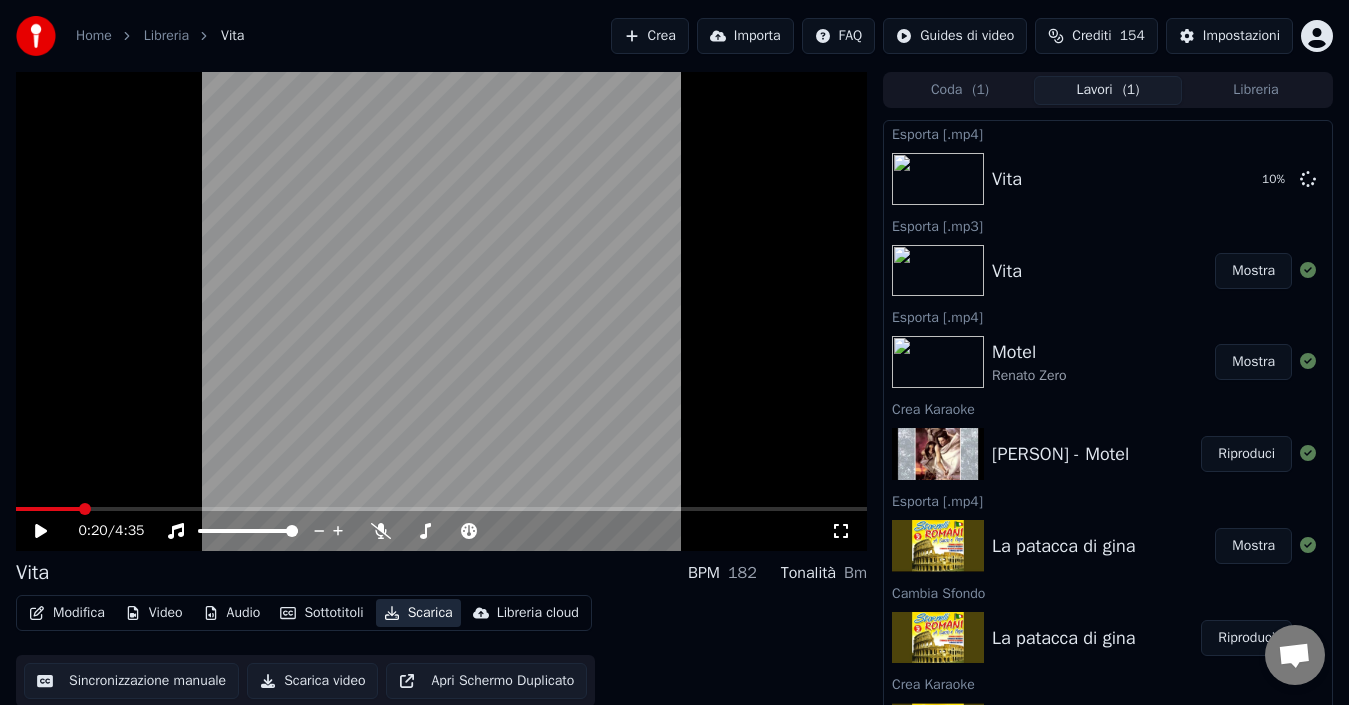 type 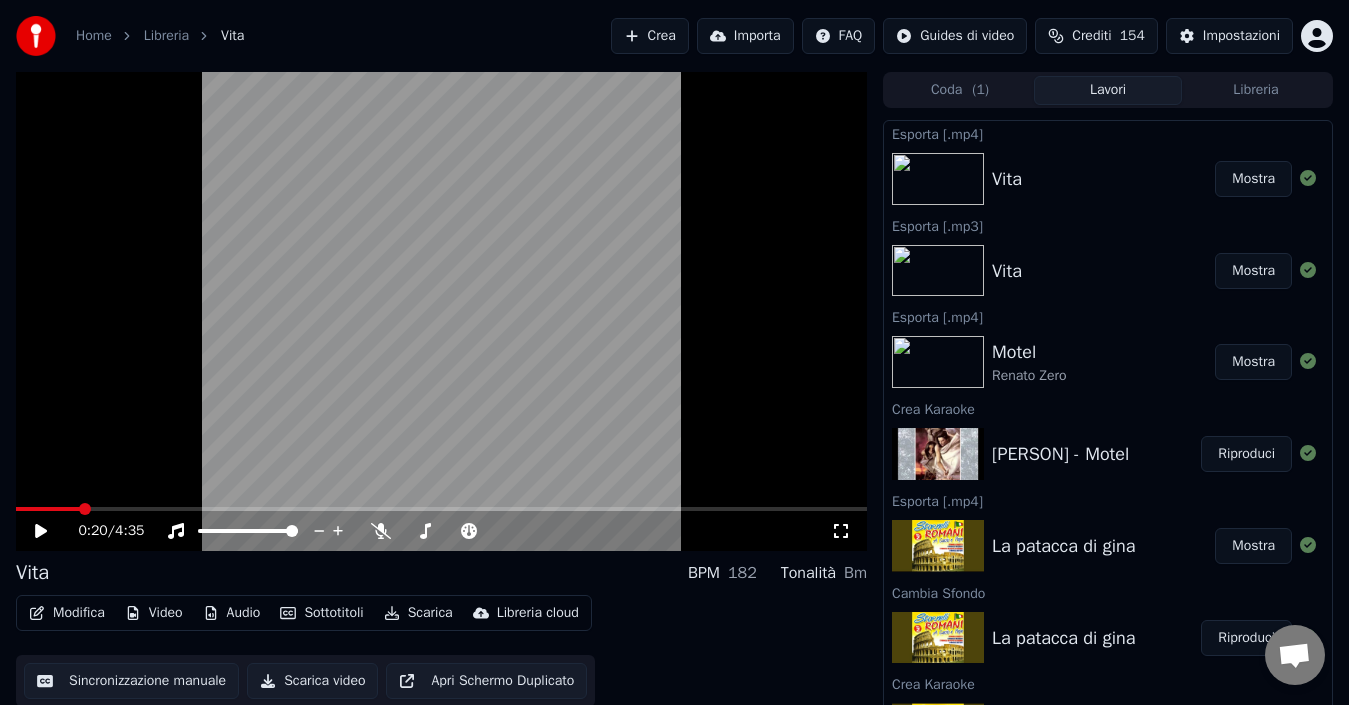 click on "Mostra" at bounding box center (1253, 179) 